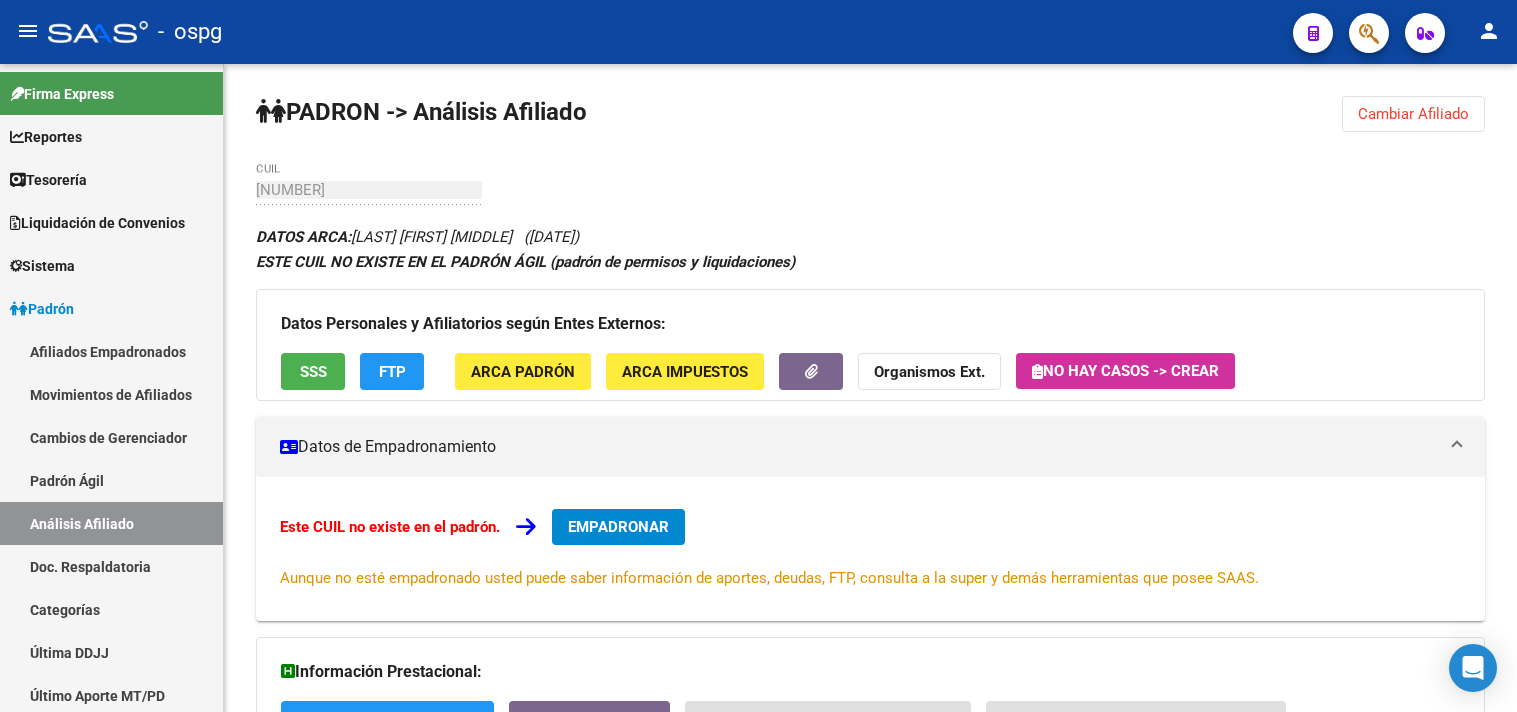 scroll, scrollTop: 0, scrollLeft: 0, axis: both 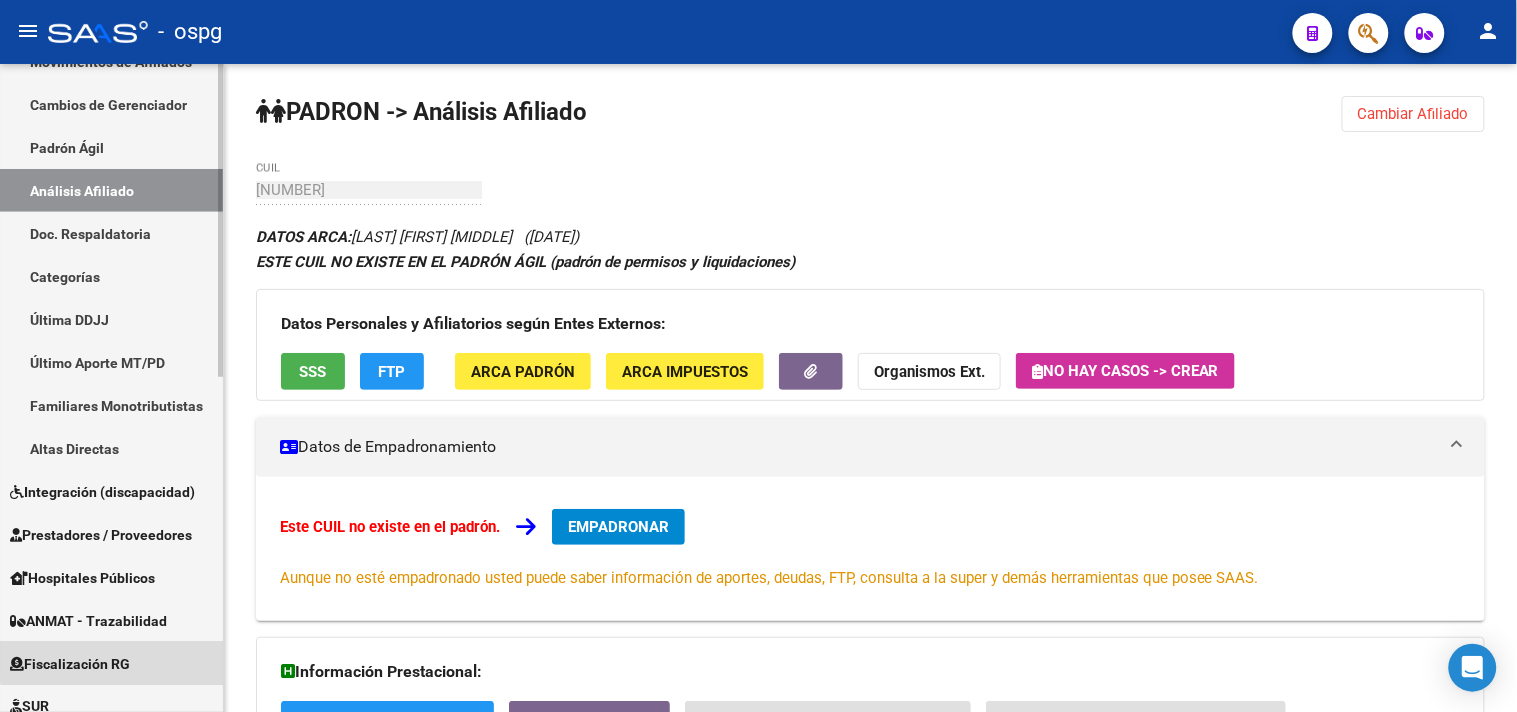 click on "Fiscalización RG" at bounding box center [70, 664] 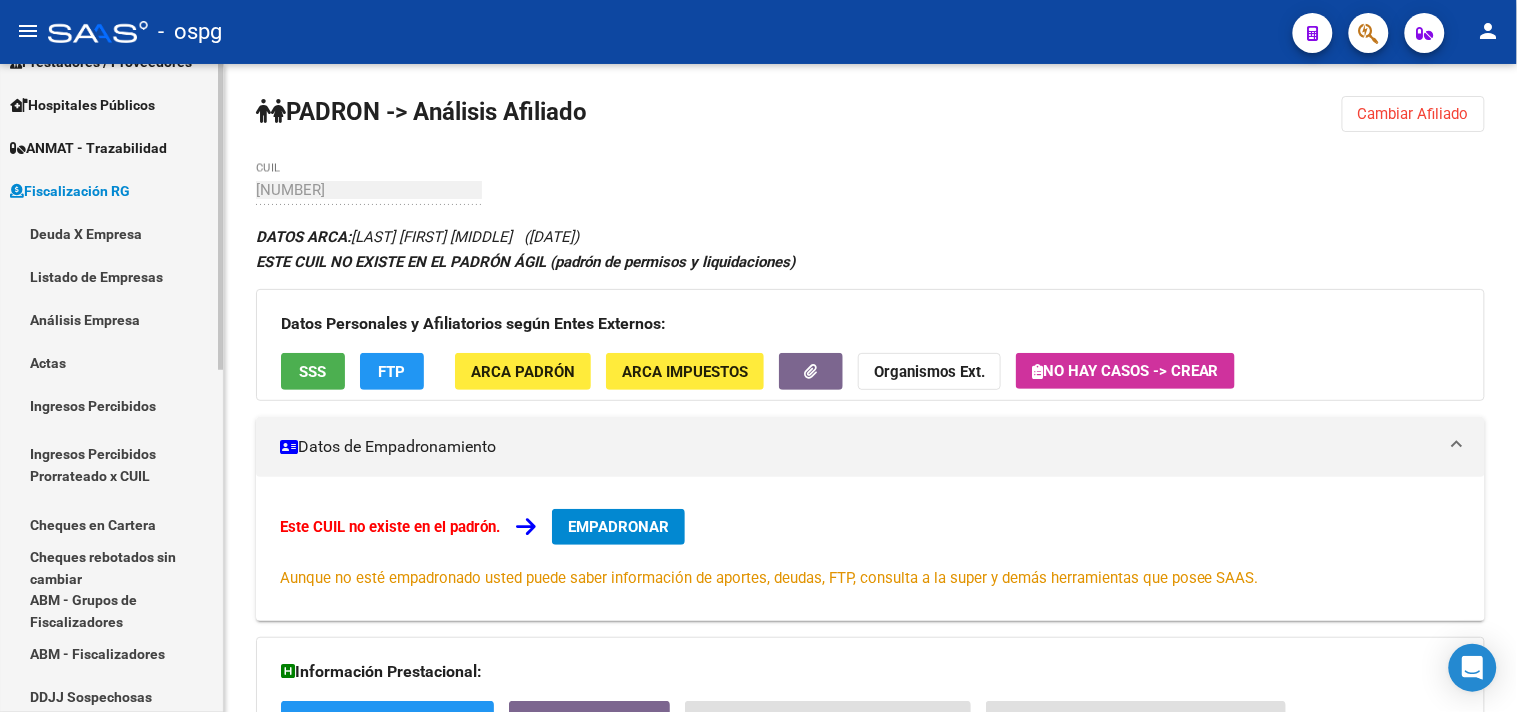 click on "Análisis Empresa" at bounding box center (111, 319) 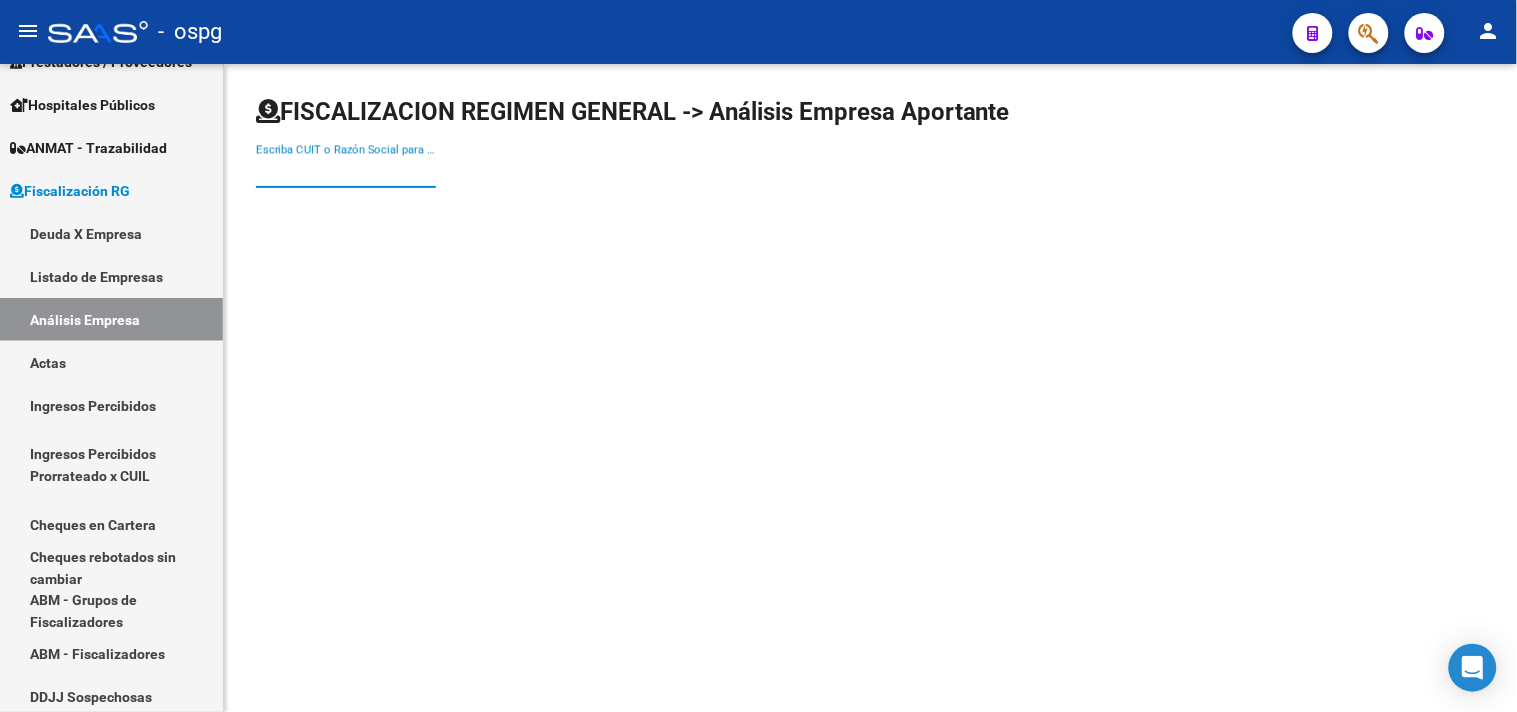 click on "Escriba CUIT o Razón Social para buscar" at bounding box center (346, 172) 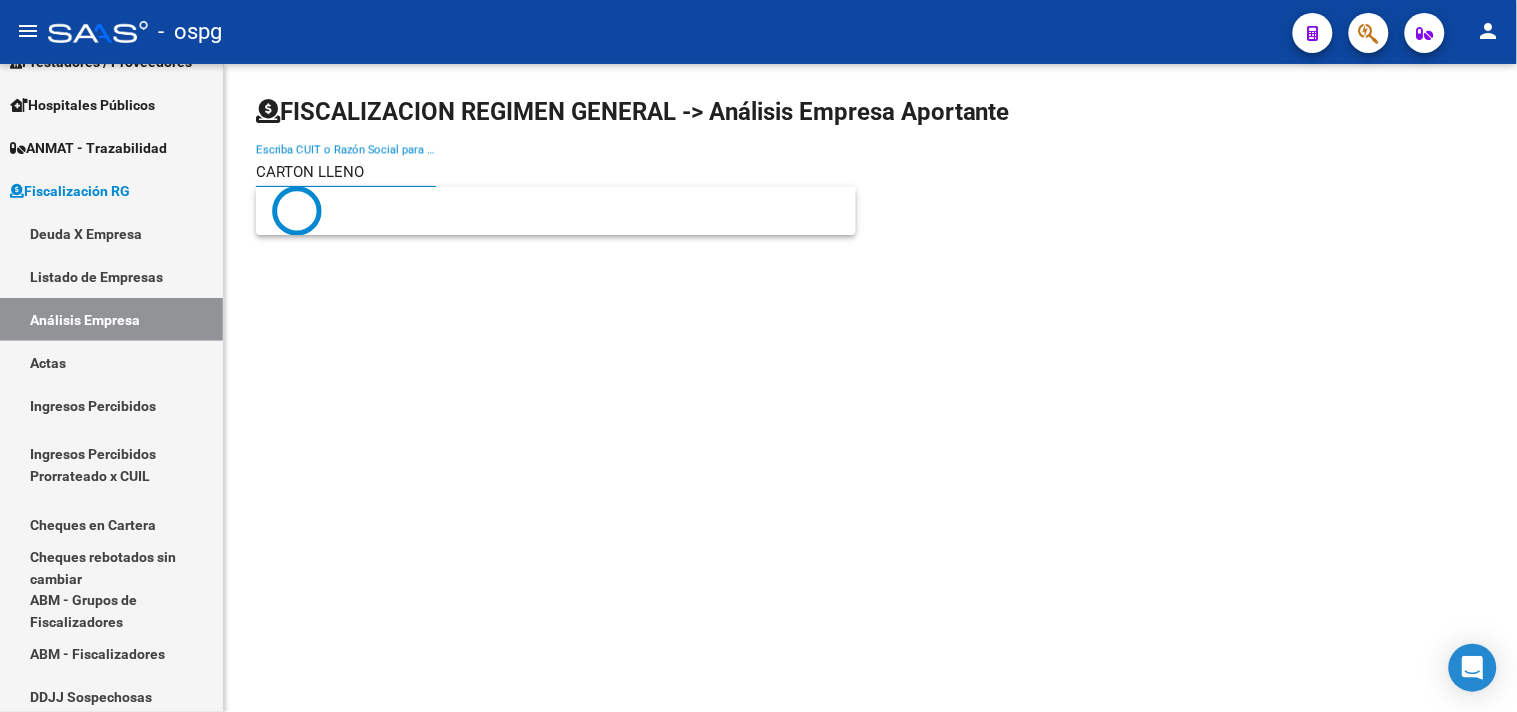 type on "CARTON LLENO" 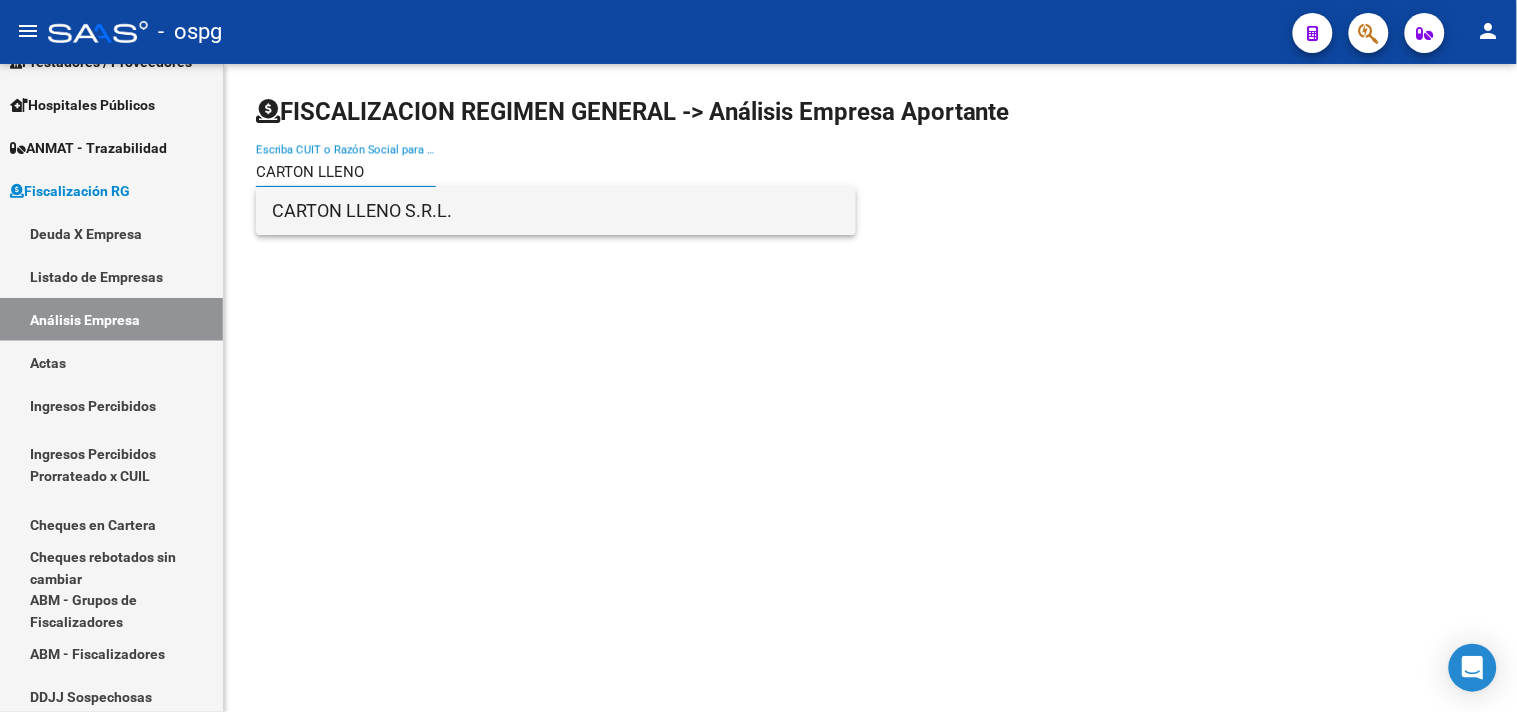 click on "CARTON LLENO S.R.L." at bounding box center [556, 211] 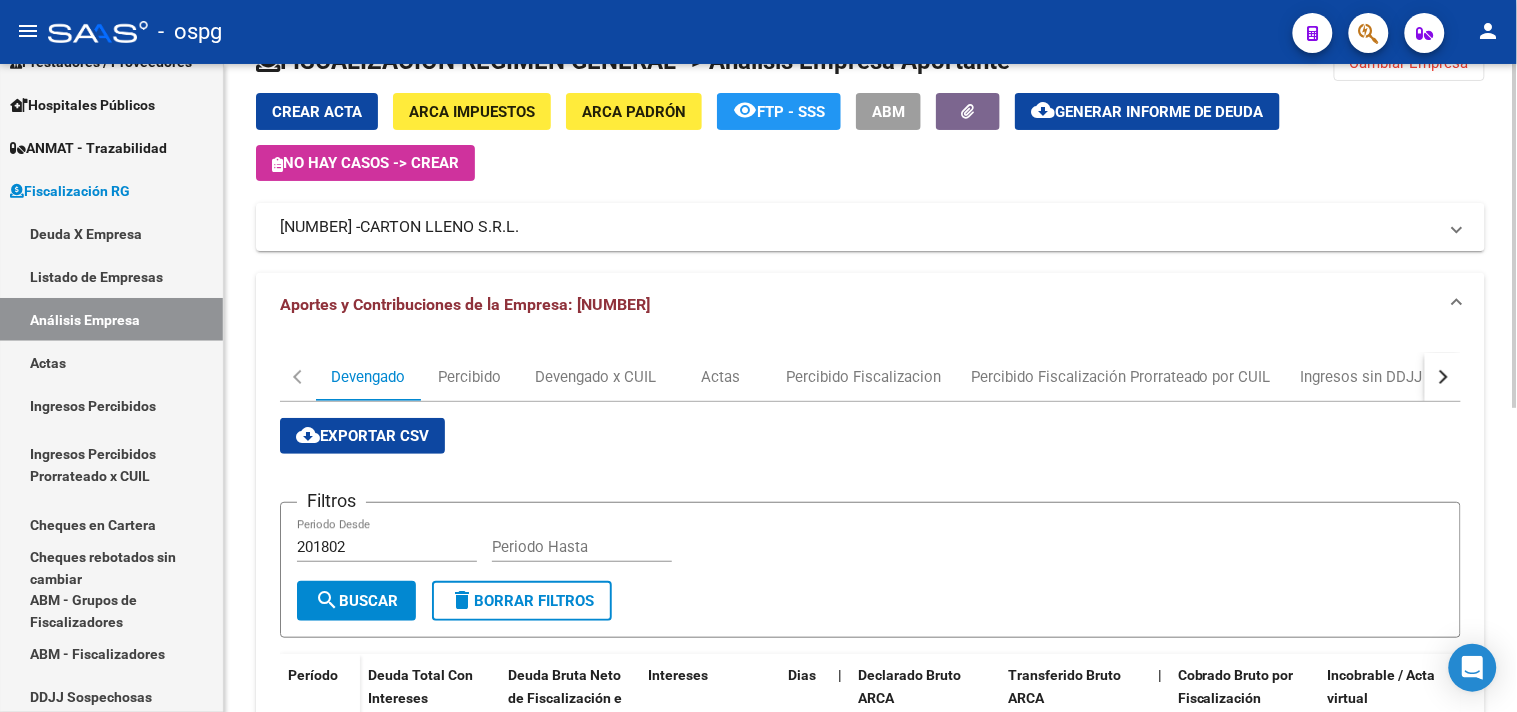 scroll, scrollTop: 17, scrollLeft: 0, axis: vertical 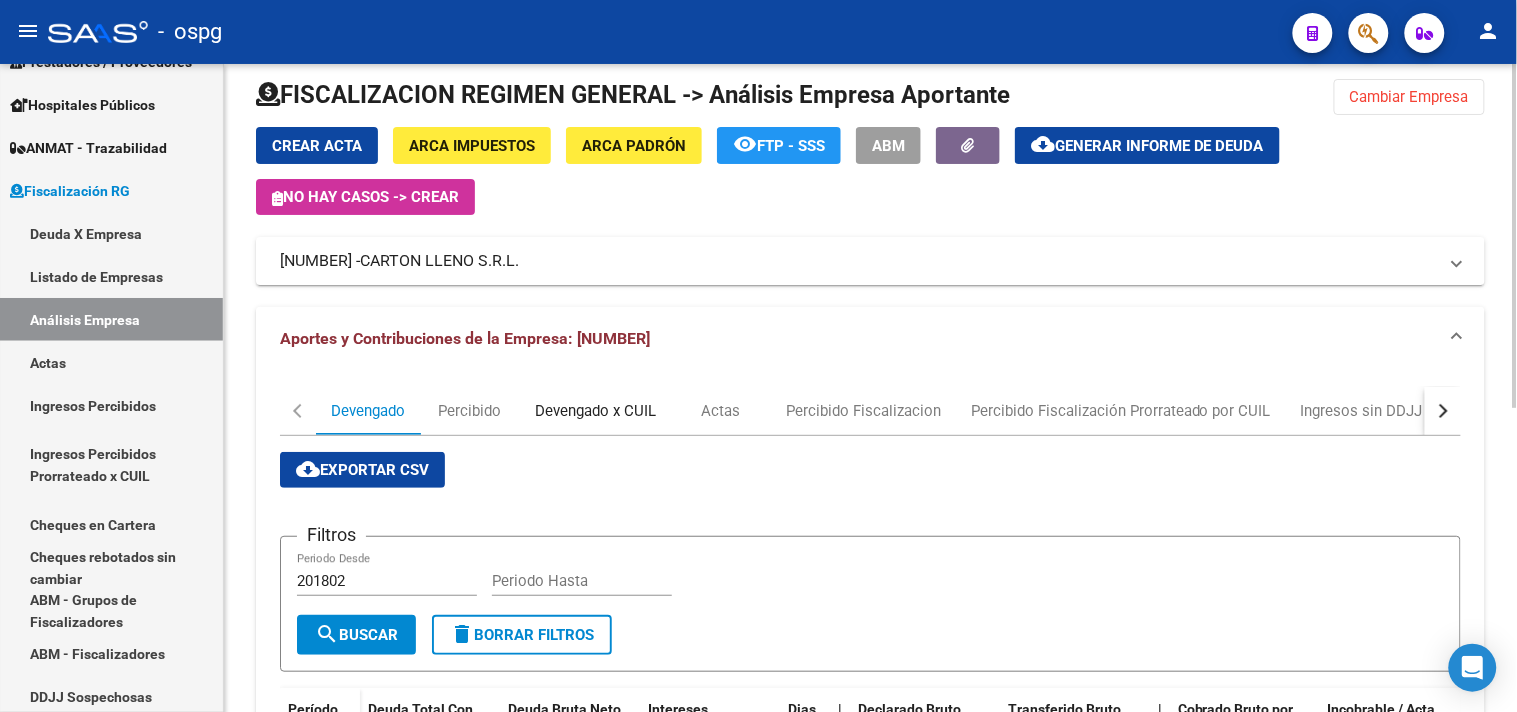 click on "Devengado x CUIL" at bounding box center (595, 411) 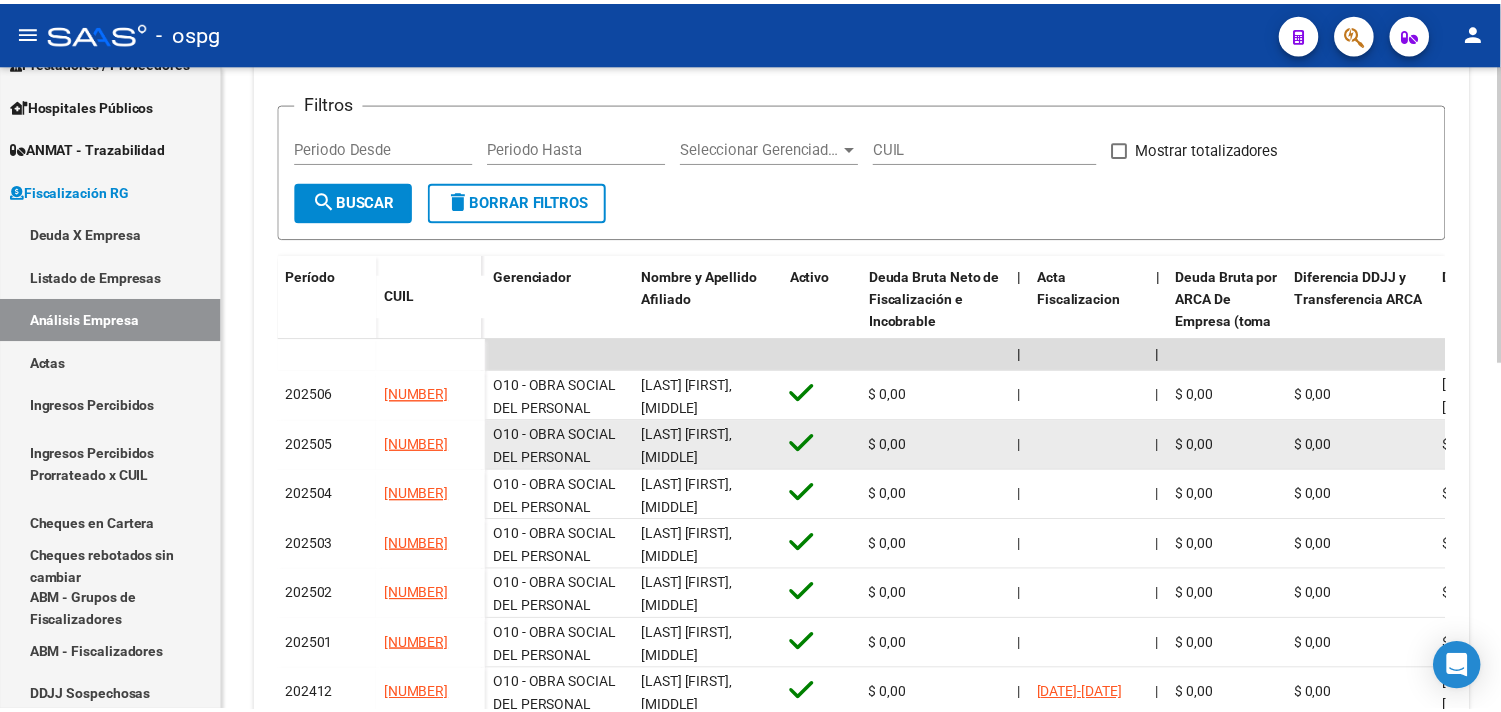 scroll, scrollTop: 454, scrollLeft: 0, axis: vertical 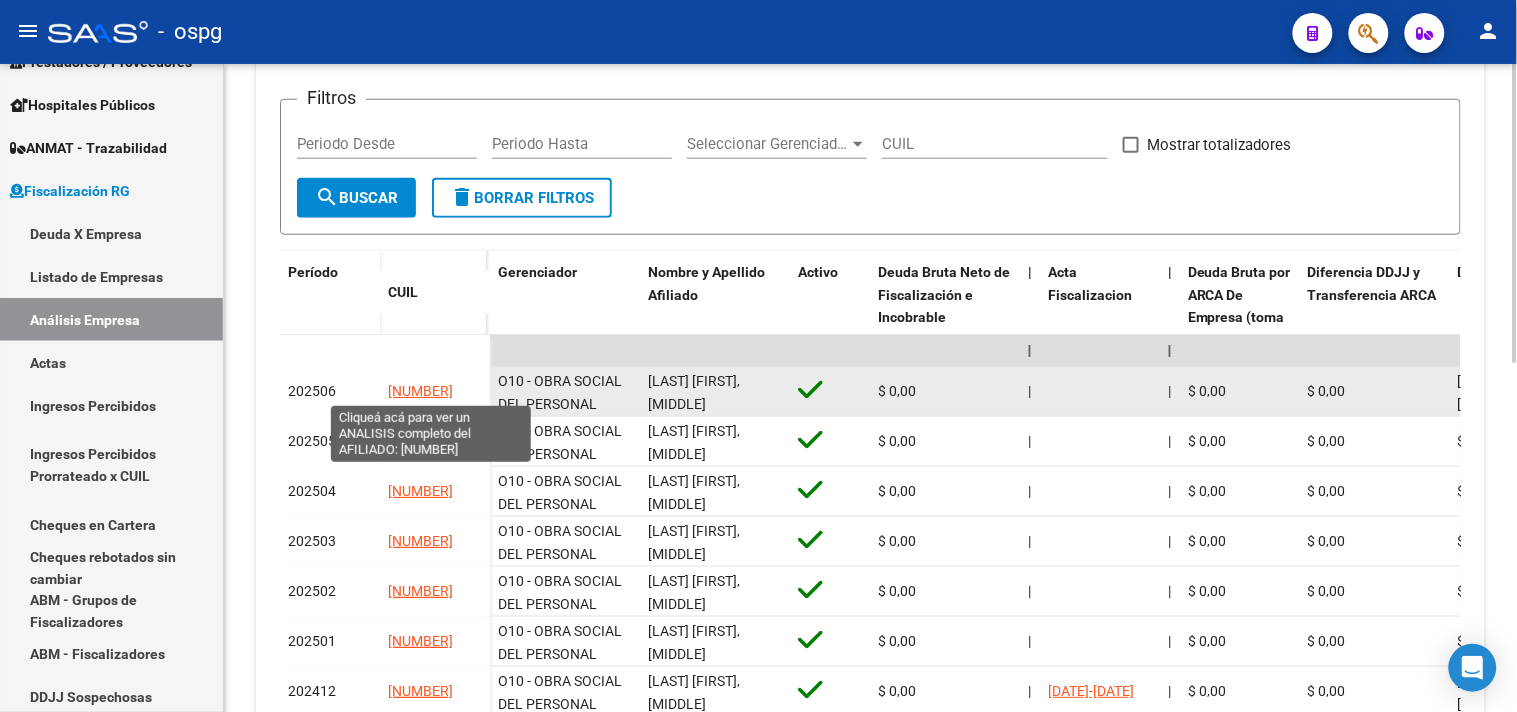 drag, startPoint x: 388, startPoint y: 387, endPoint x: 474, endPoint y: 388, distance: 86.00581 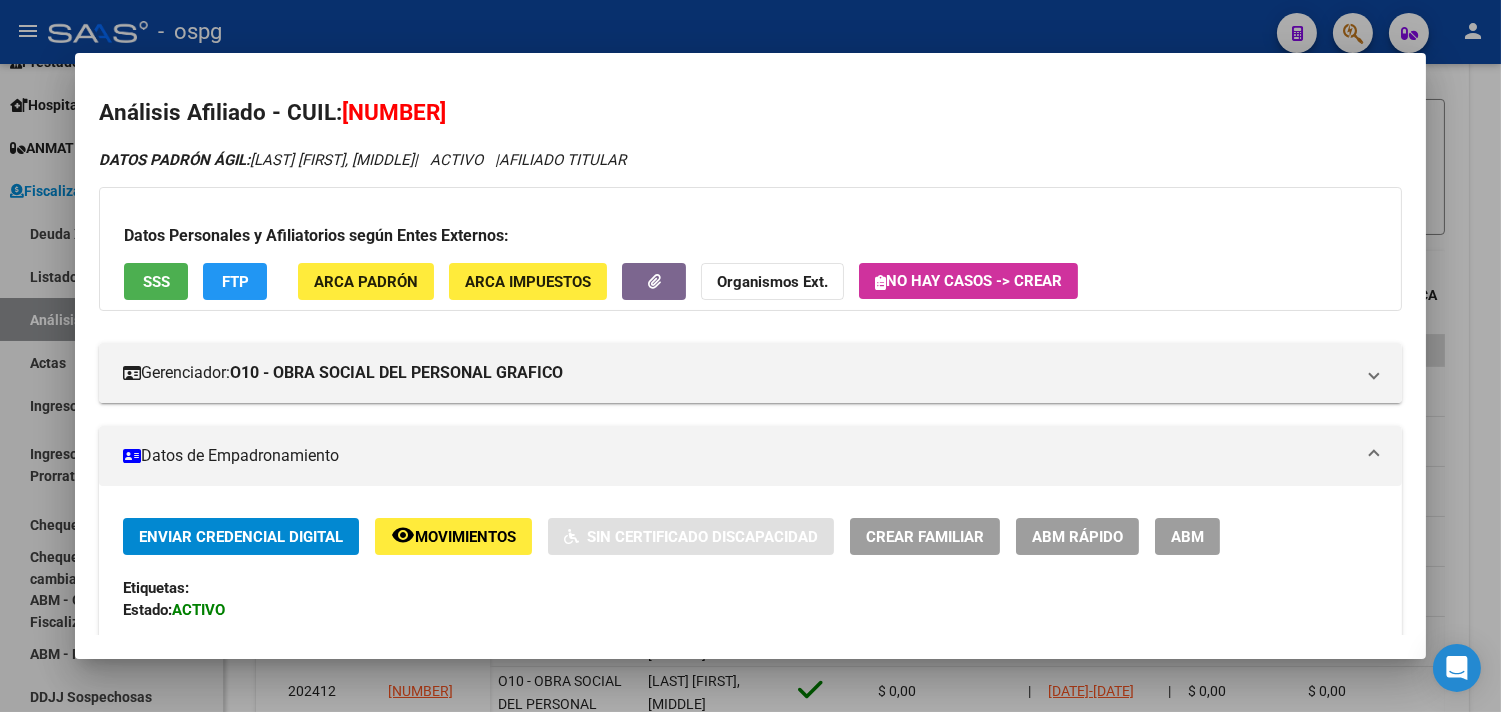 drag, startPoint x: 474, startPoint y: 388, endPoint x: 494, endPoint y: 110, distance: 278.7185 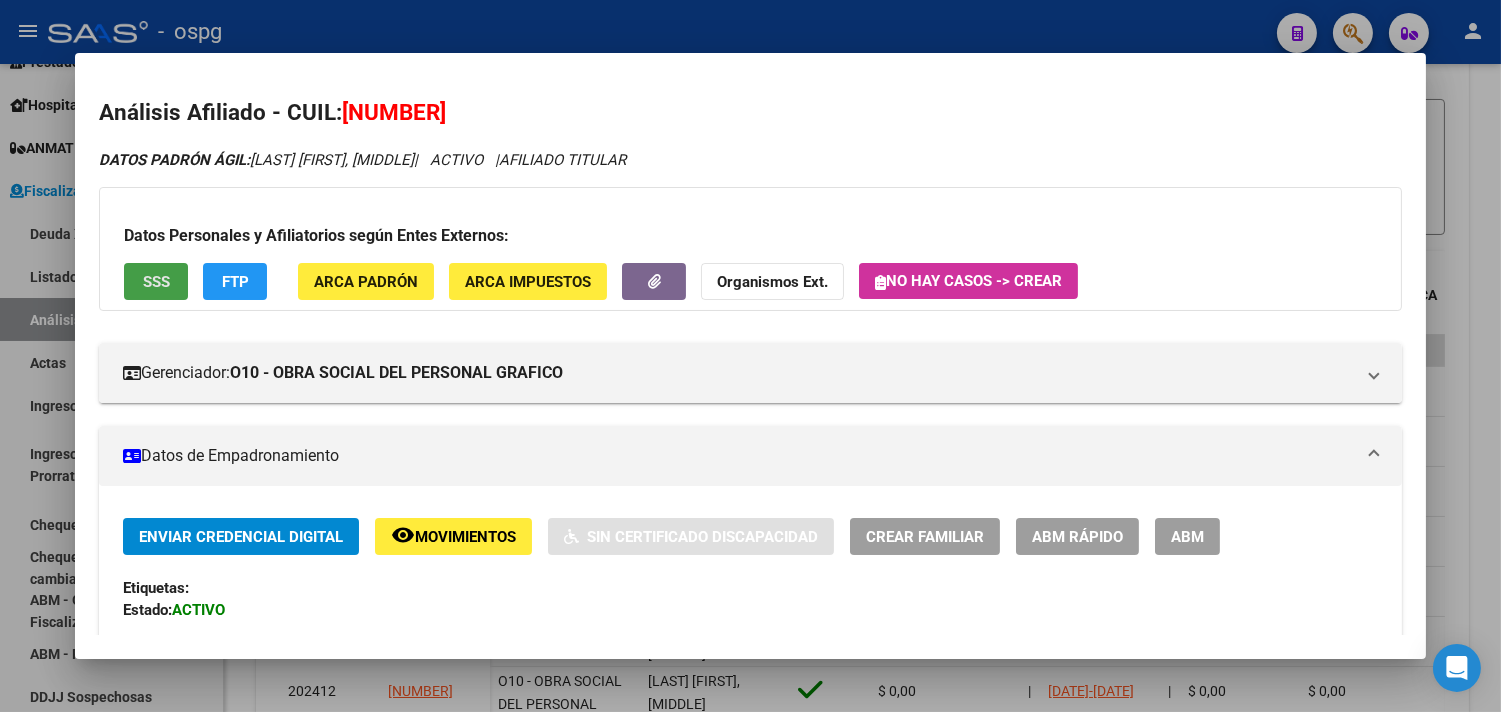 click on "SSS" at bounding box center (156, 282) 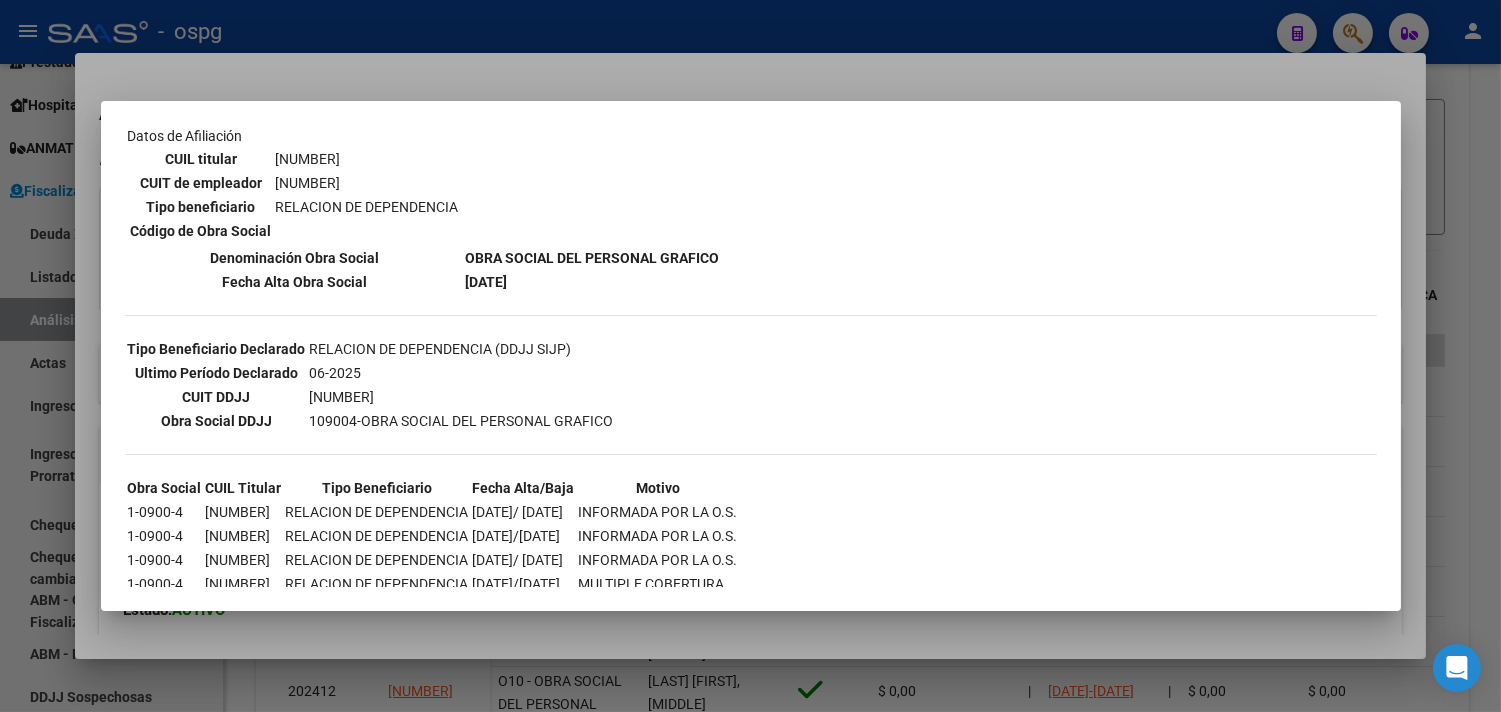 scroll, scrollTop: 382, scrollLeft: 0, axis: vertical 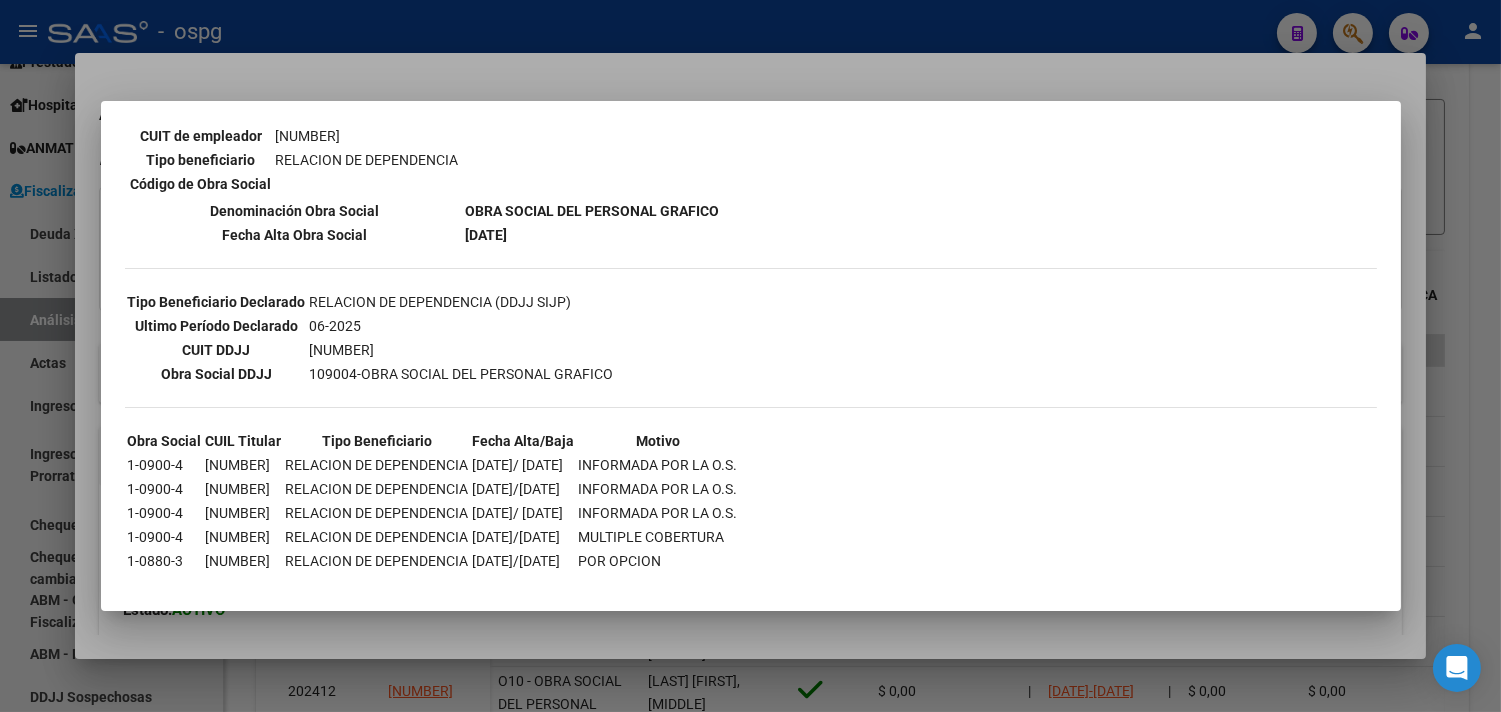 click at bounding box center [750, 356] 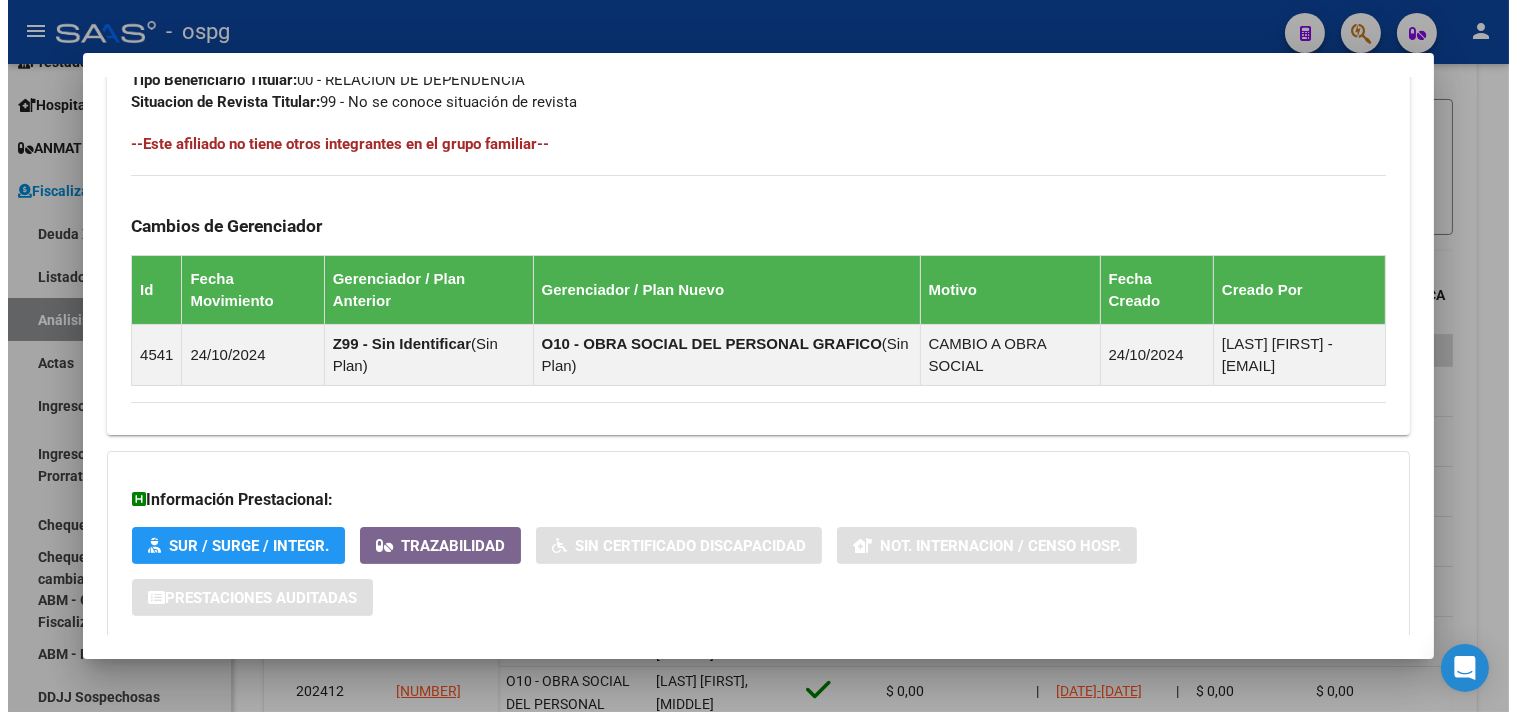 scroll, scrollTop: 1184, scrollLeft: 0, axis: vertical 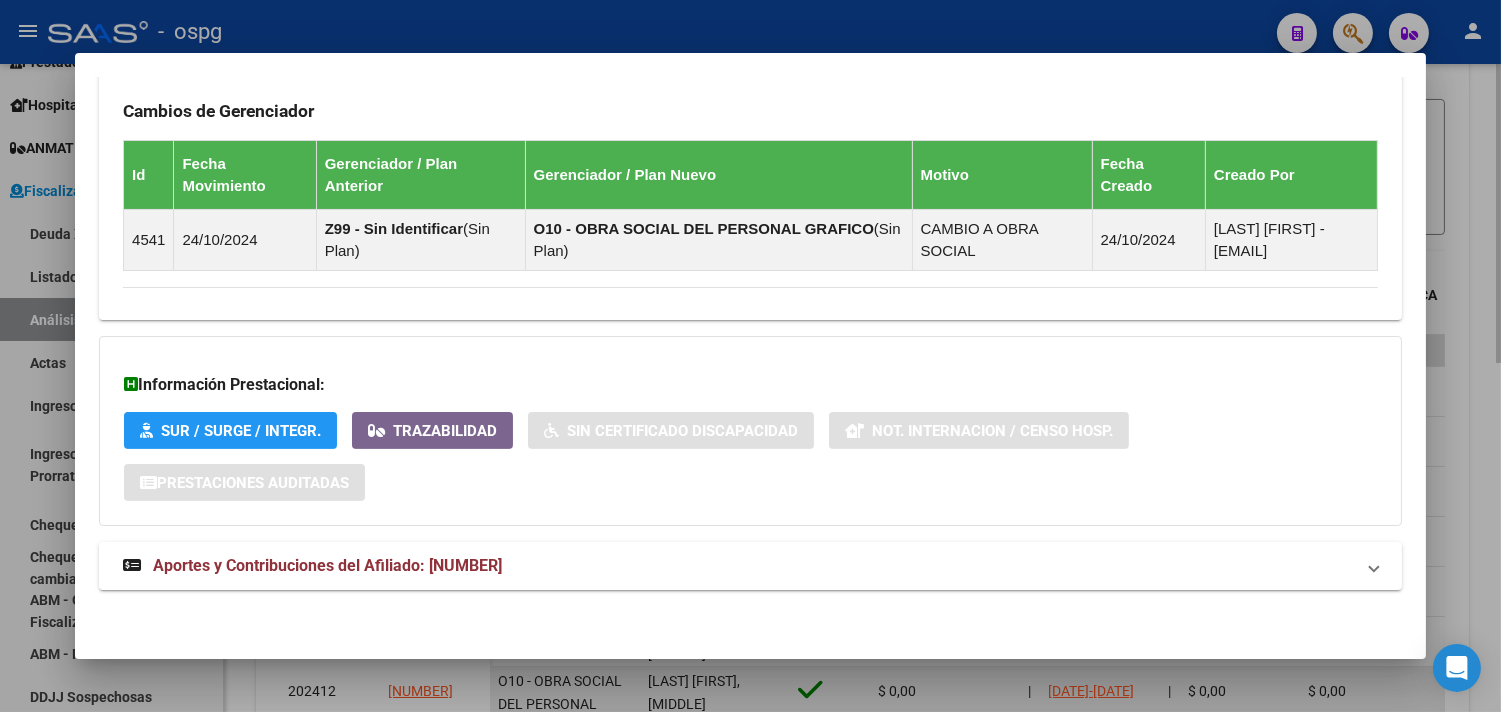 click at bounding box center (750, 356) 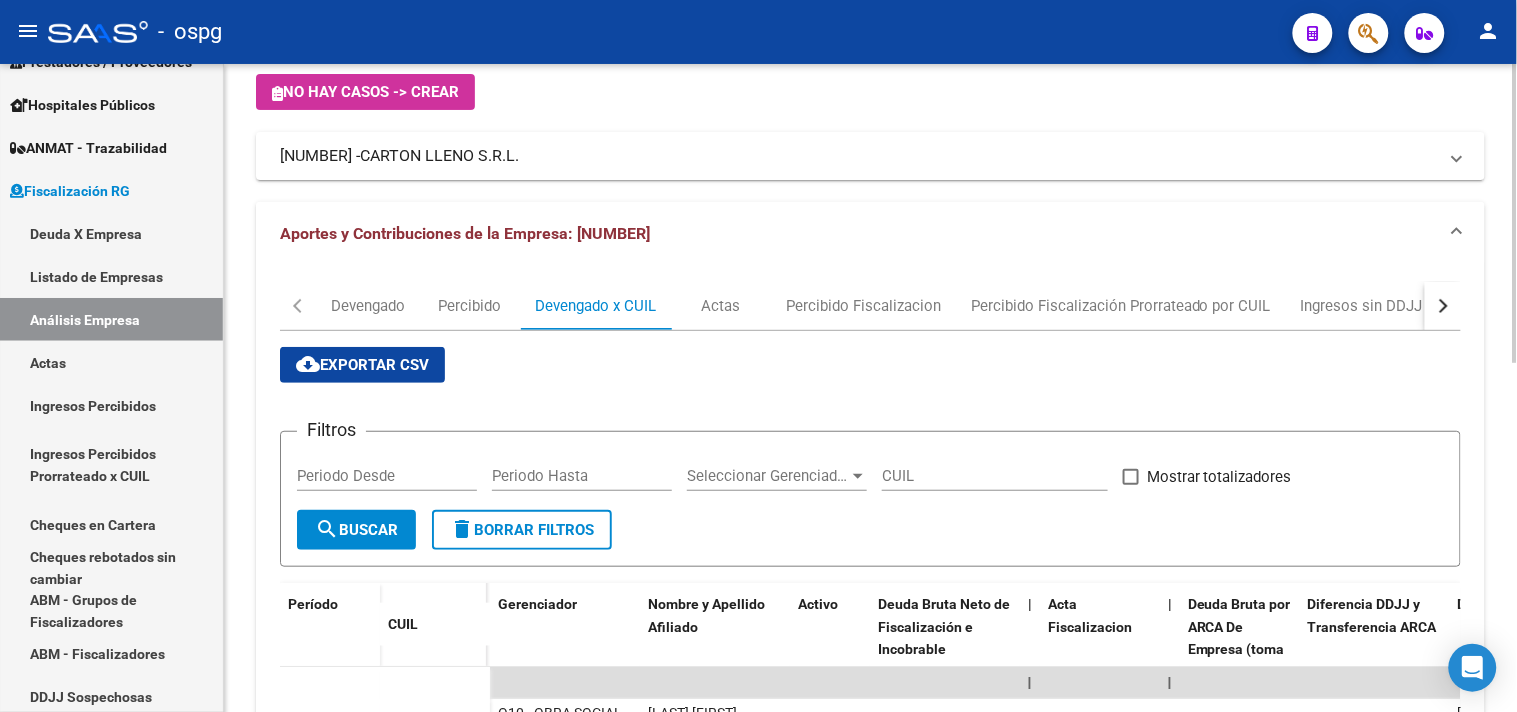 scroll, scrollTop: 121, scrollLeft: 0, axis: vertical 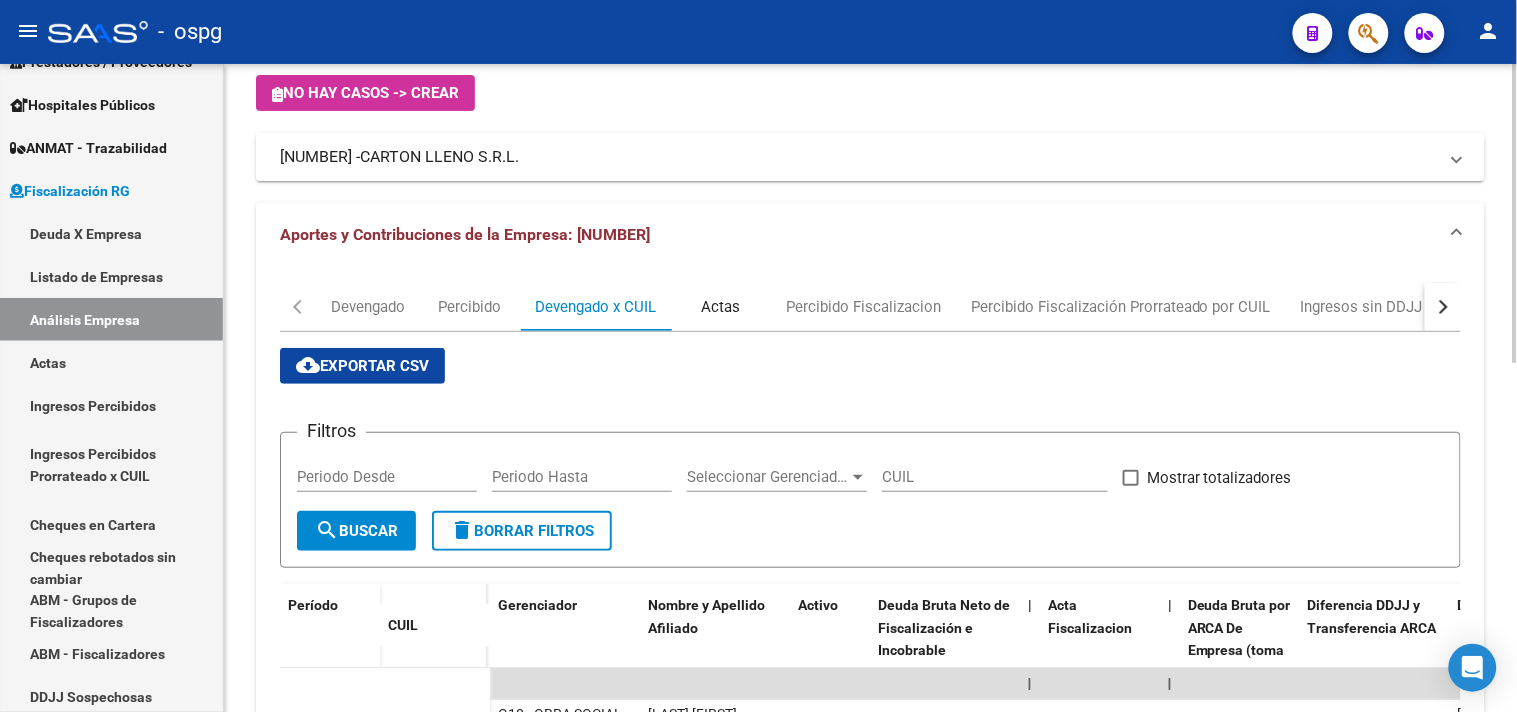 click on "Actas" at bounding box center [721, 307] 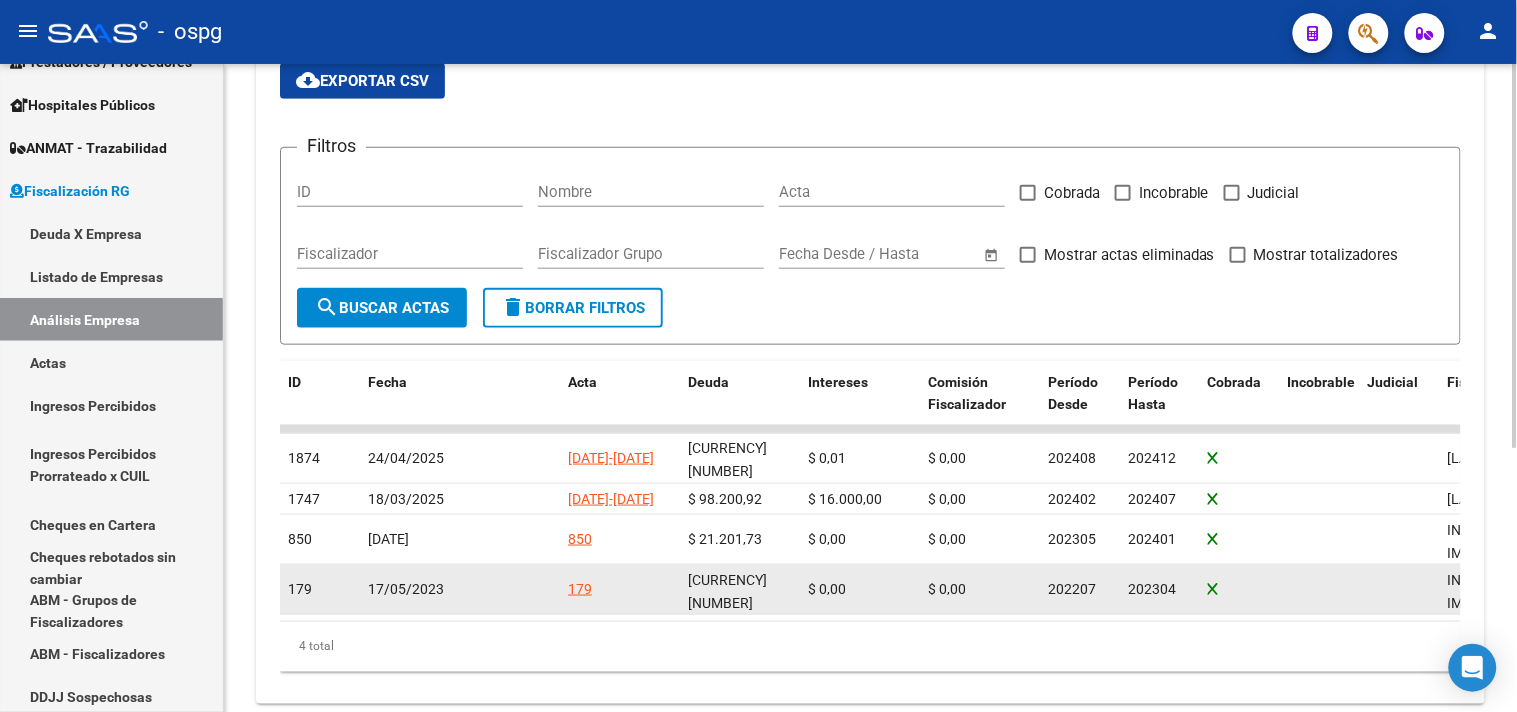 scroll, scrollTop: 444, scrollLeft: 0, axis: vertical 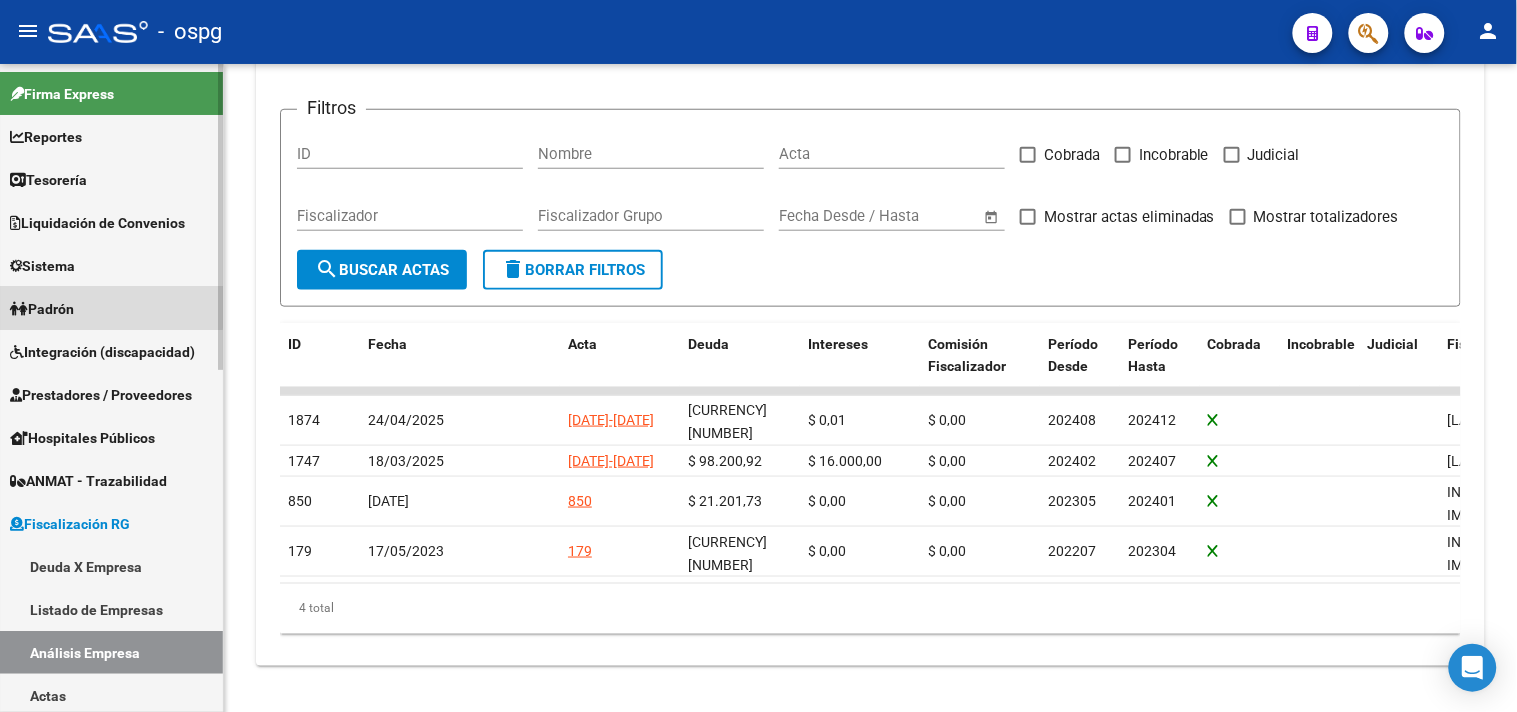 click on "Padrón" at bounding box center (42, 309) 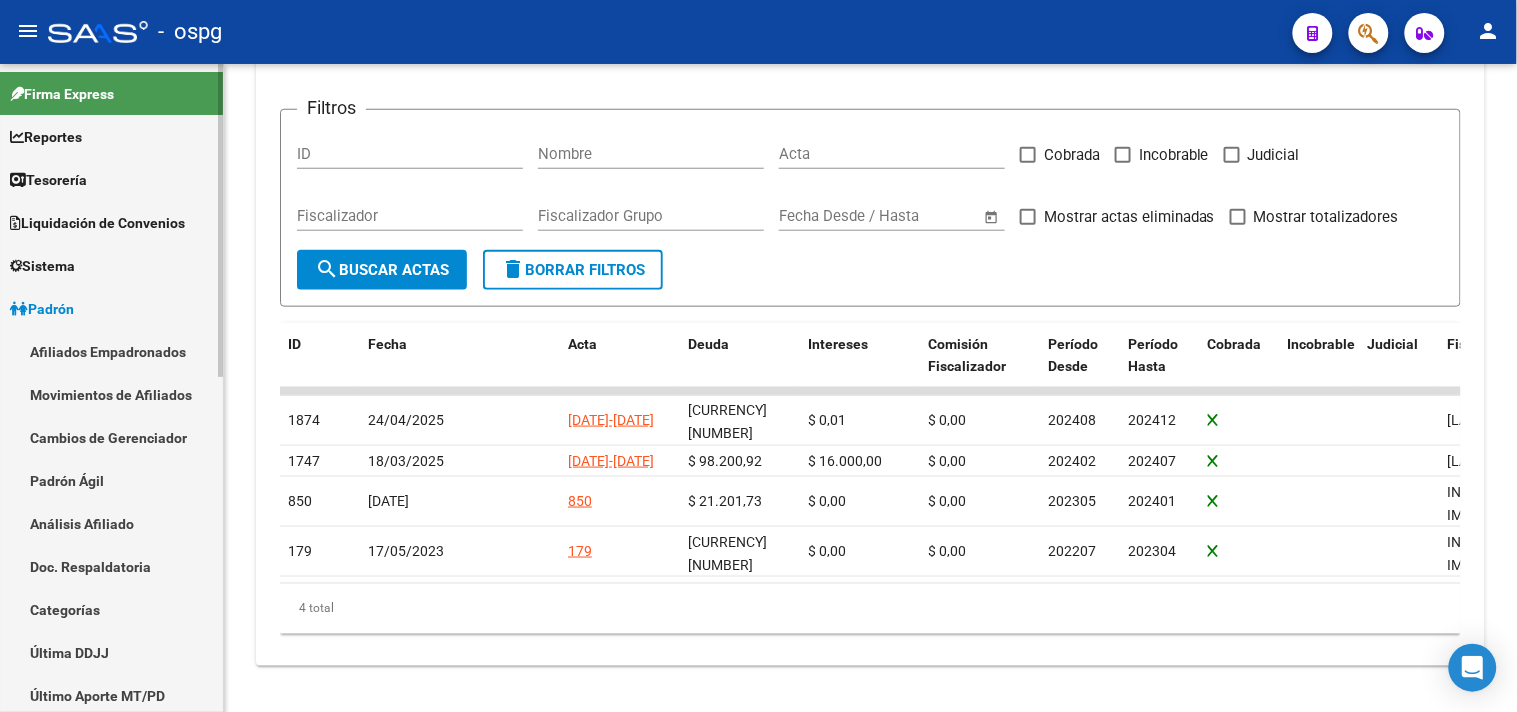click on "Análisis Afiliado" at bounding box center [111, 523] 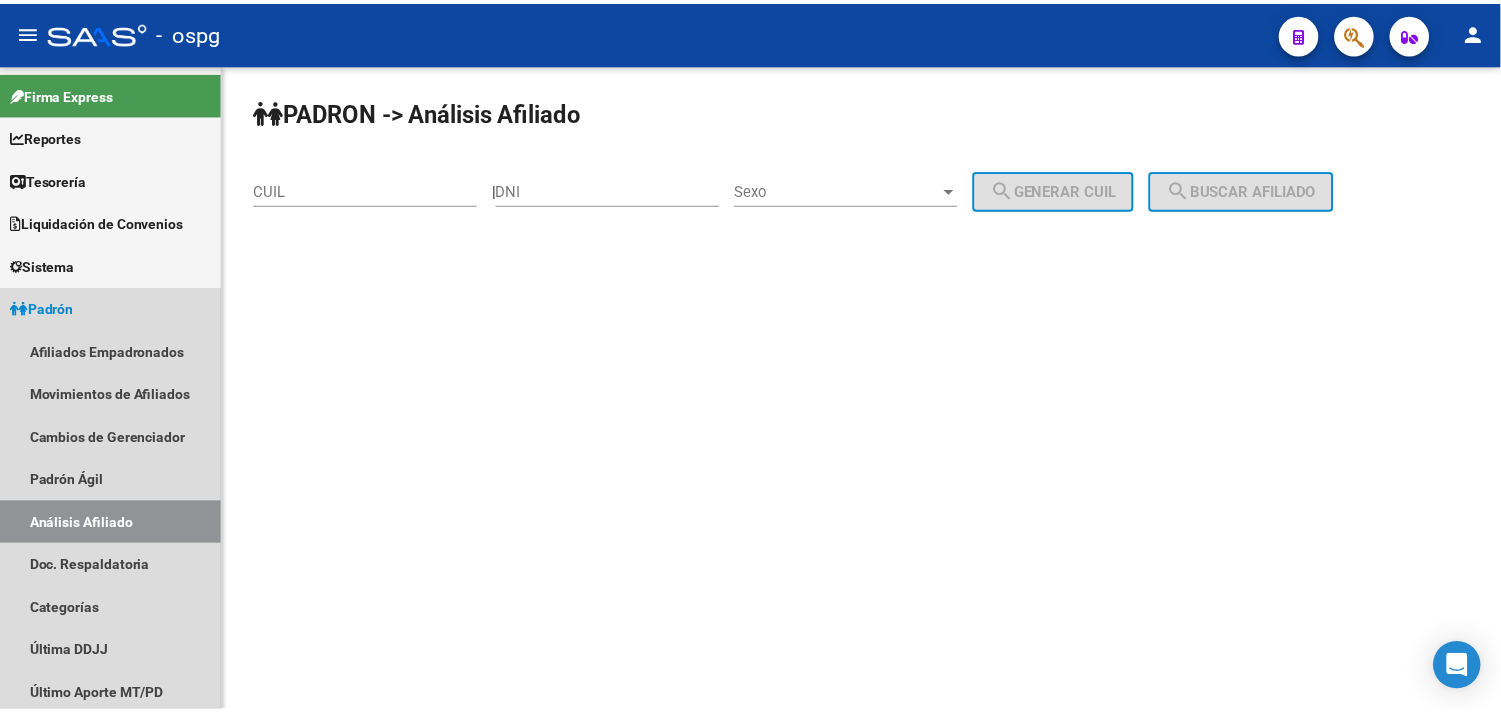 scroll, scrollTop: 0, scrollLeft: 0, axis: both 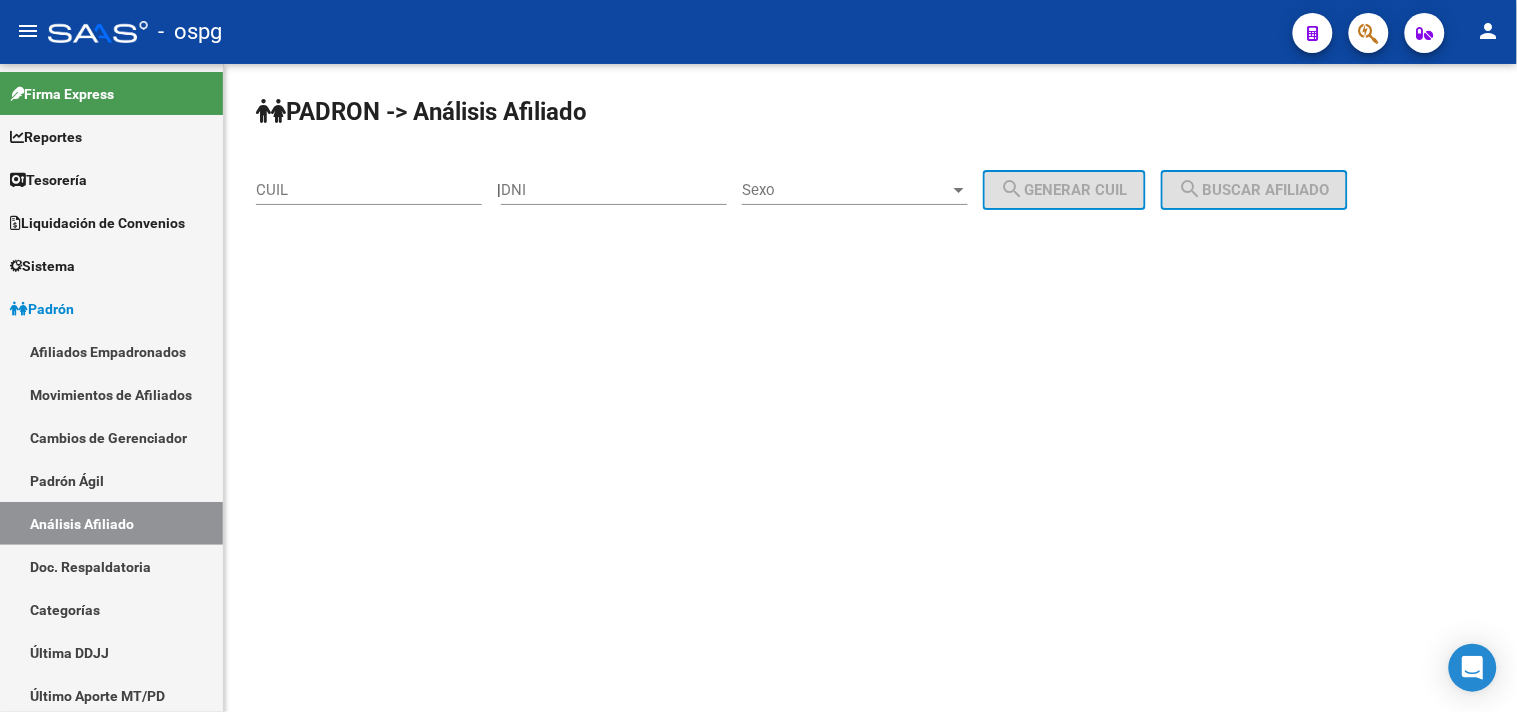 click on "CUIL" at bounding box center (369, 190) 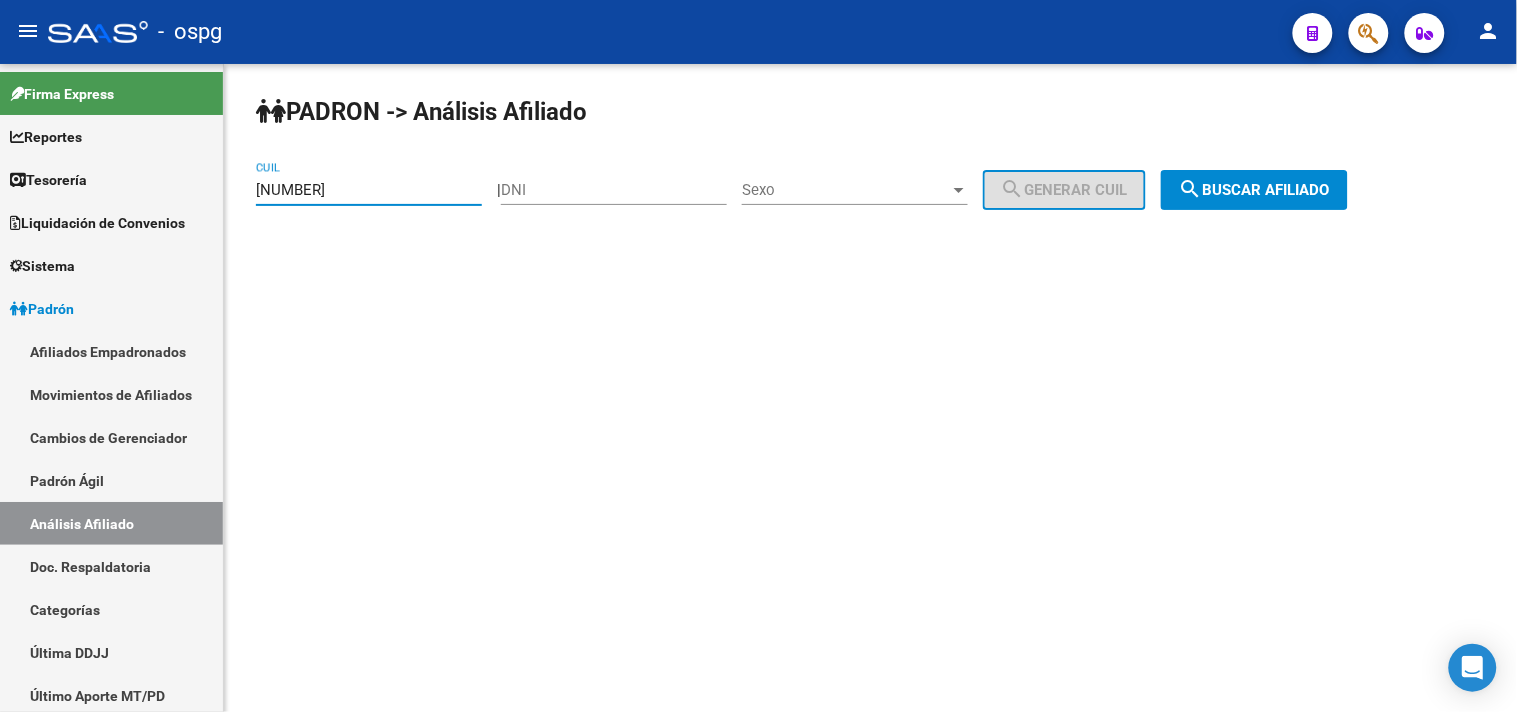 click on "search  Buscar afiliado" 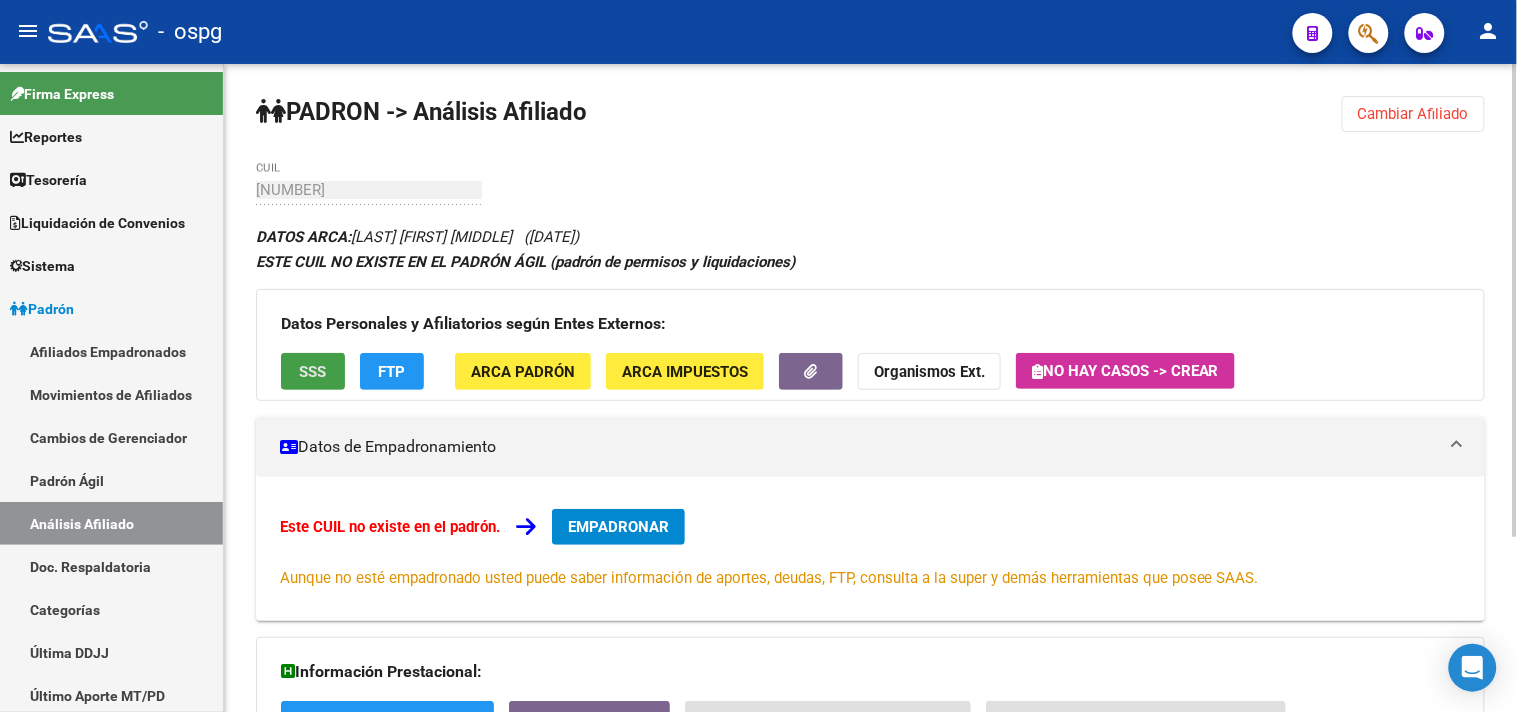 click on "SSS" 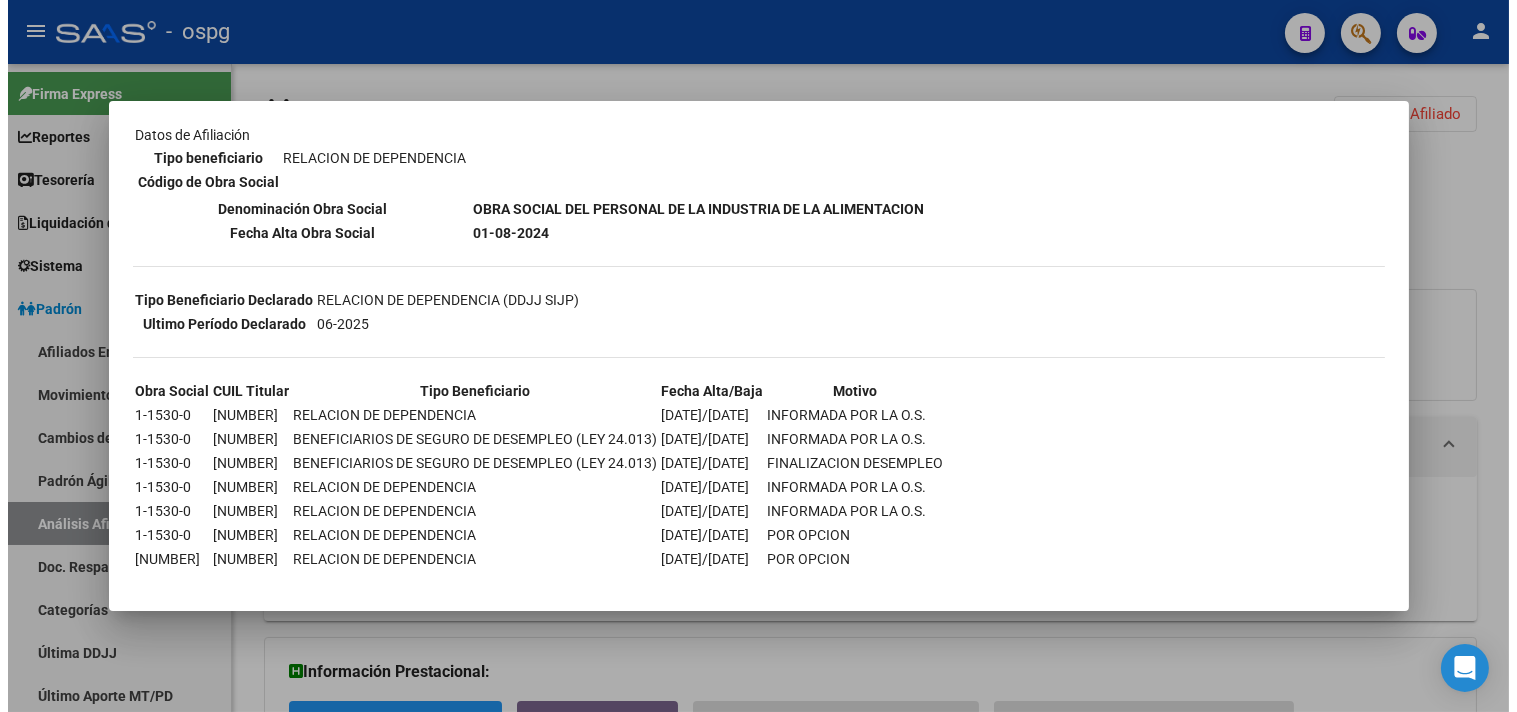 scroll, scrollTop: 303, scrollLeft: 0, axis: vertical 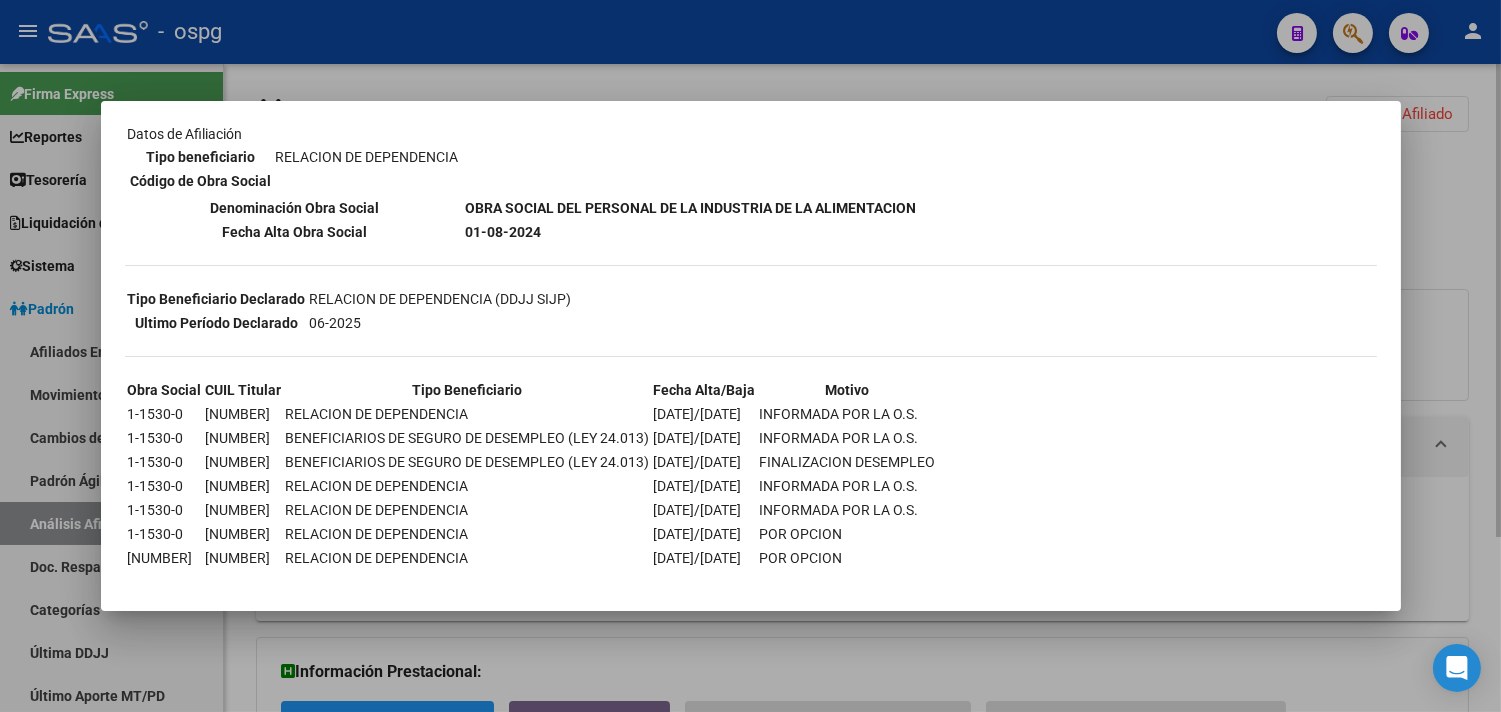 click at bounding box center (750, 356) 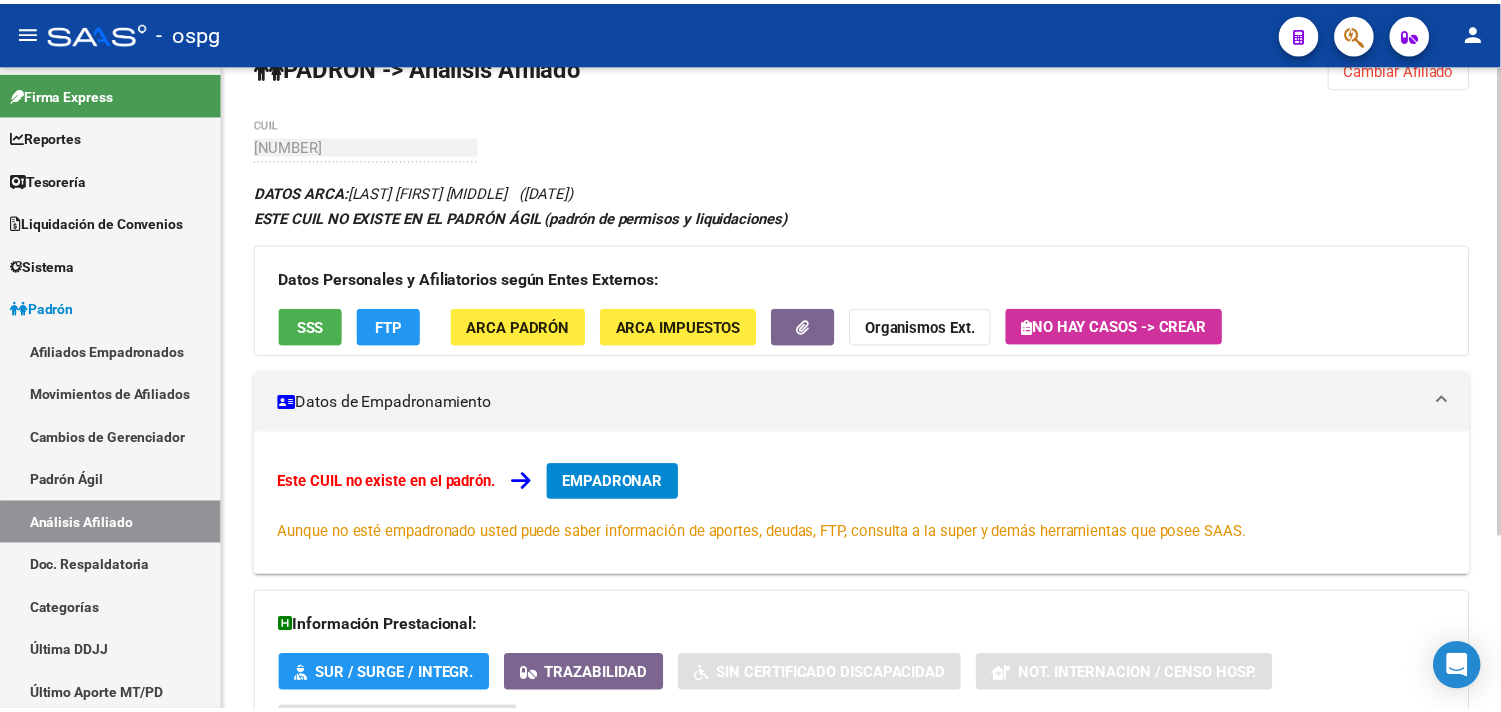 scroll, scrollTop: 0, scrollLeft: 0, axis: both 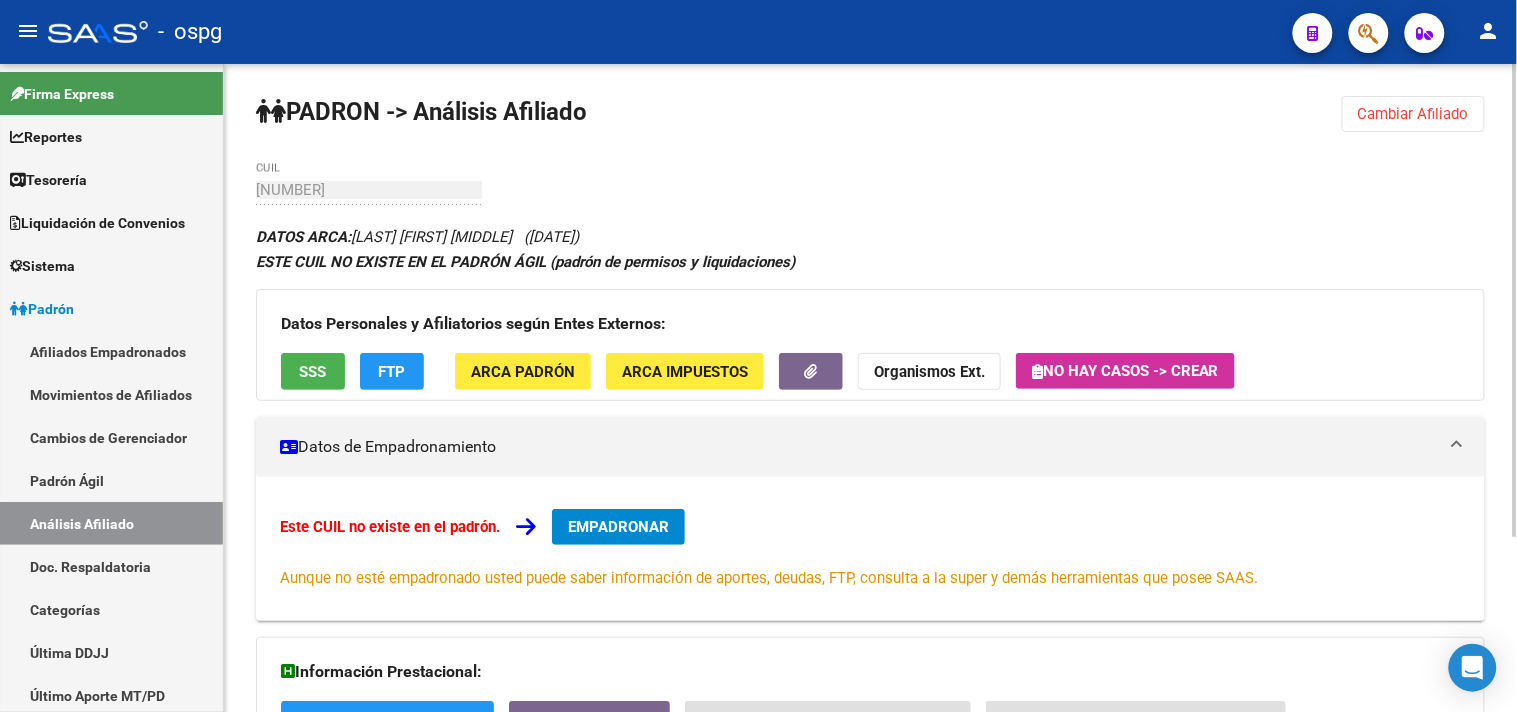 drag, startPoint x: 233, startPoint y: 193, endPoint x: 244, endPoint y: 193, distance: 11 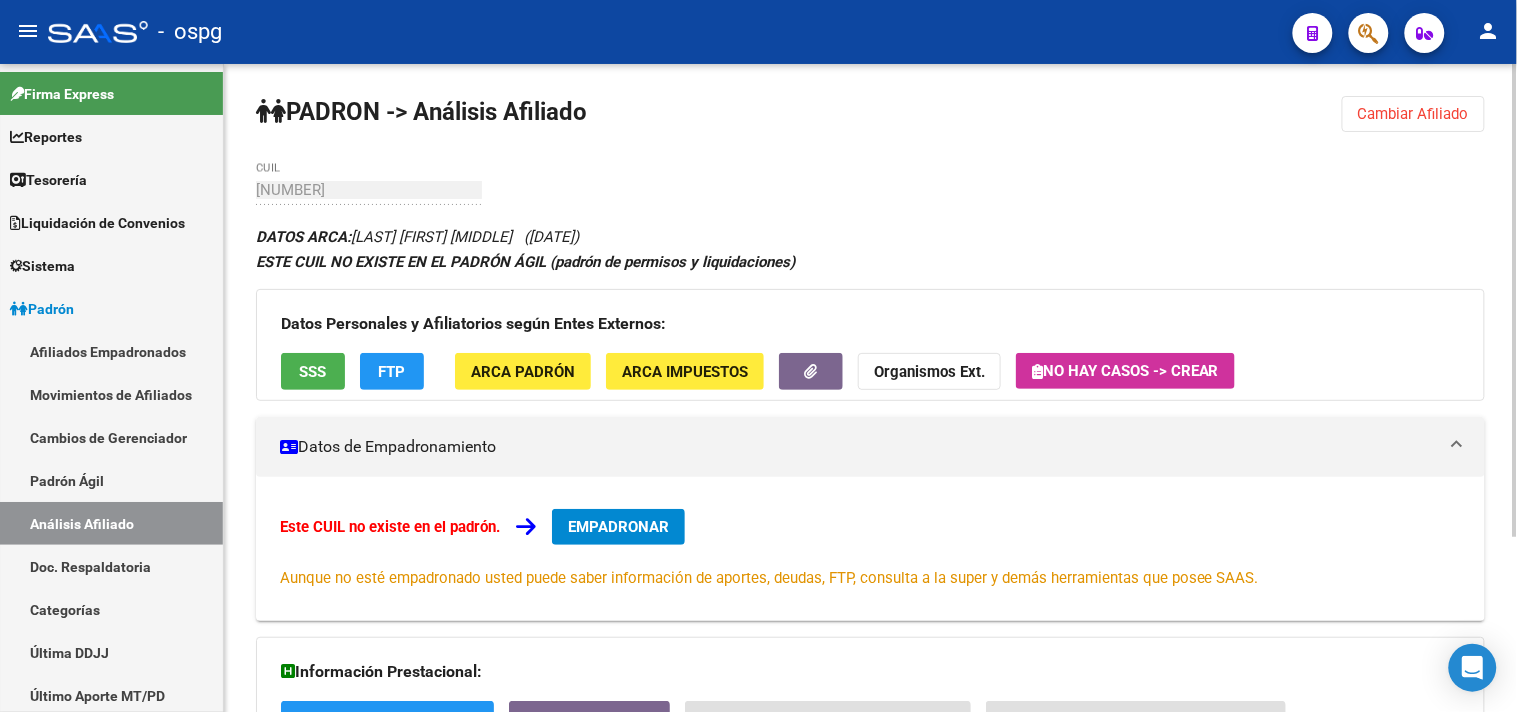 drag, startPoint x: 272, startPoint y: 192, endPoint x: 357, endPoint y: 192, distance: 85 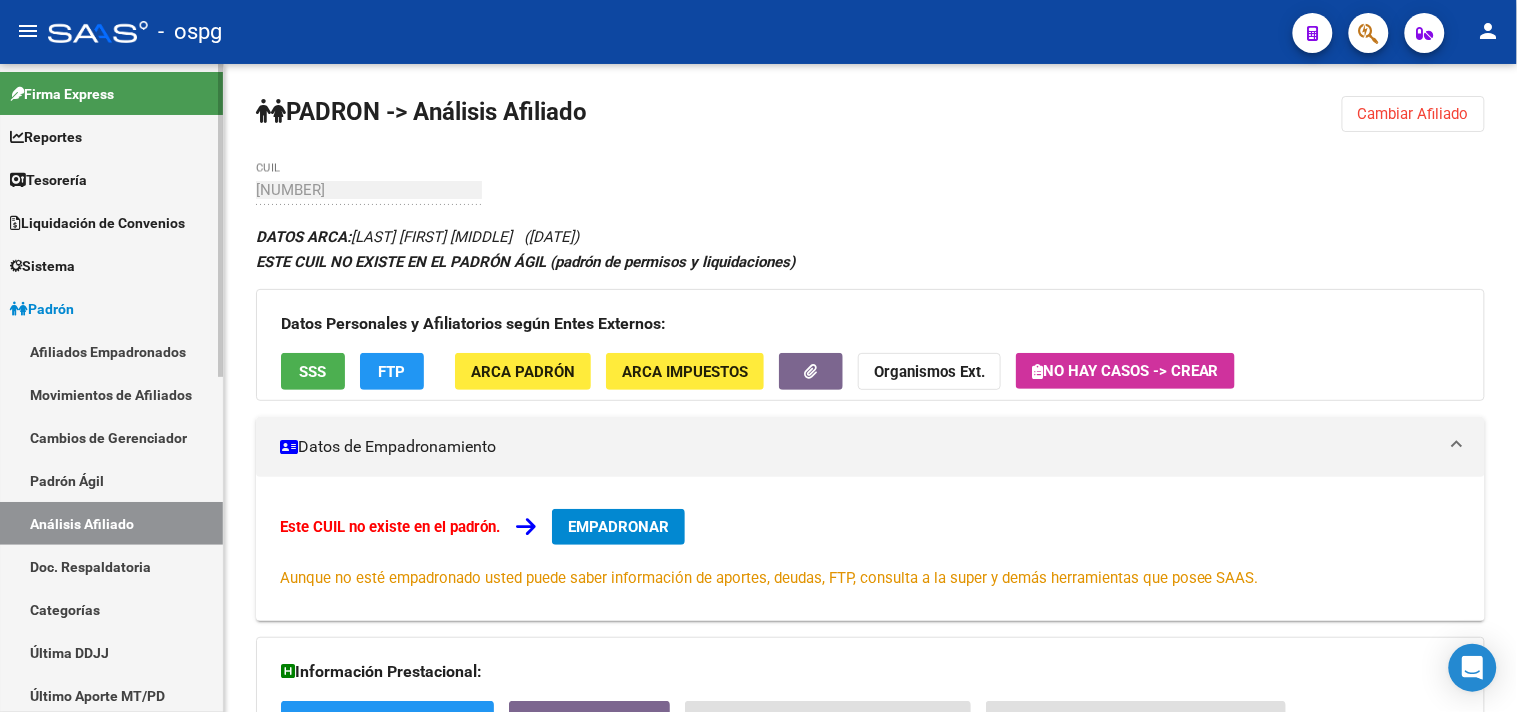 drag, startPoint x: 358, startPoint y: 200, endPoint x: 173, endPoint y: 188, distance: 185.38878 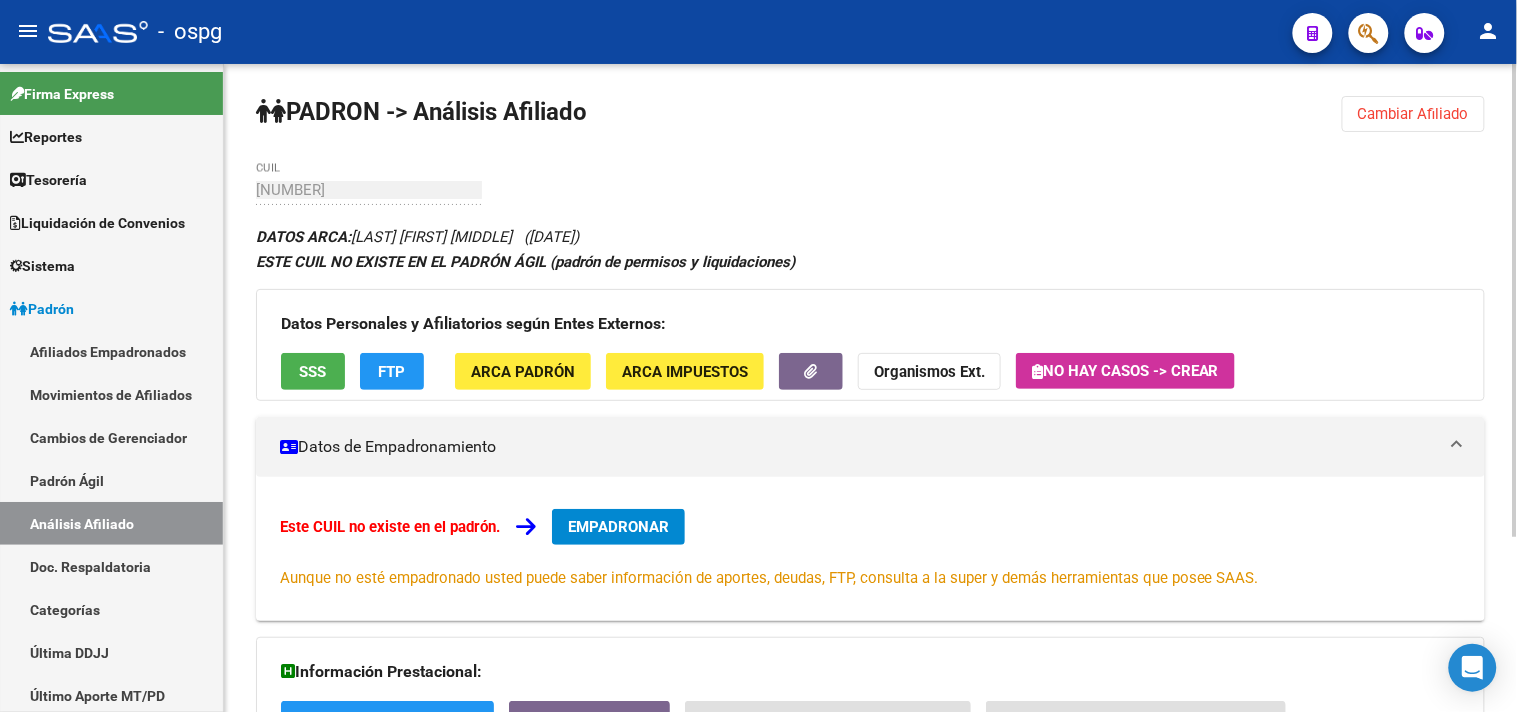 drag, startPoint x: 296, startPoint y: 194, endPoint x: 252, endPoint y: 194, distance: 44 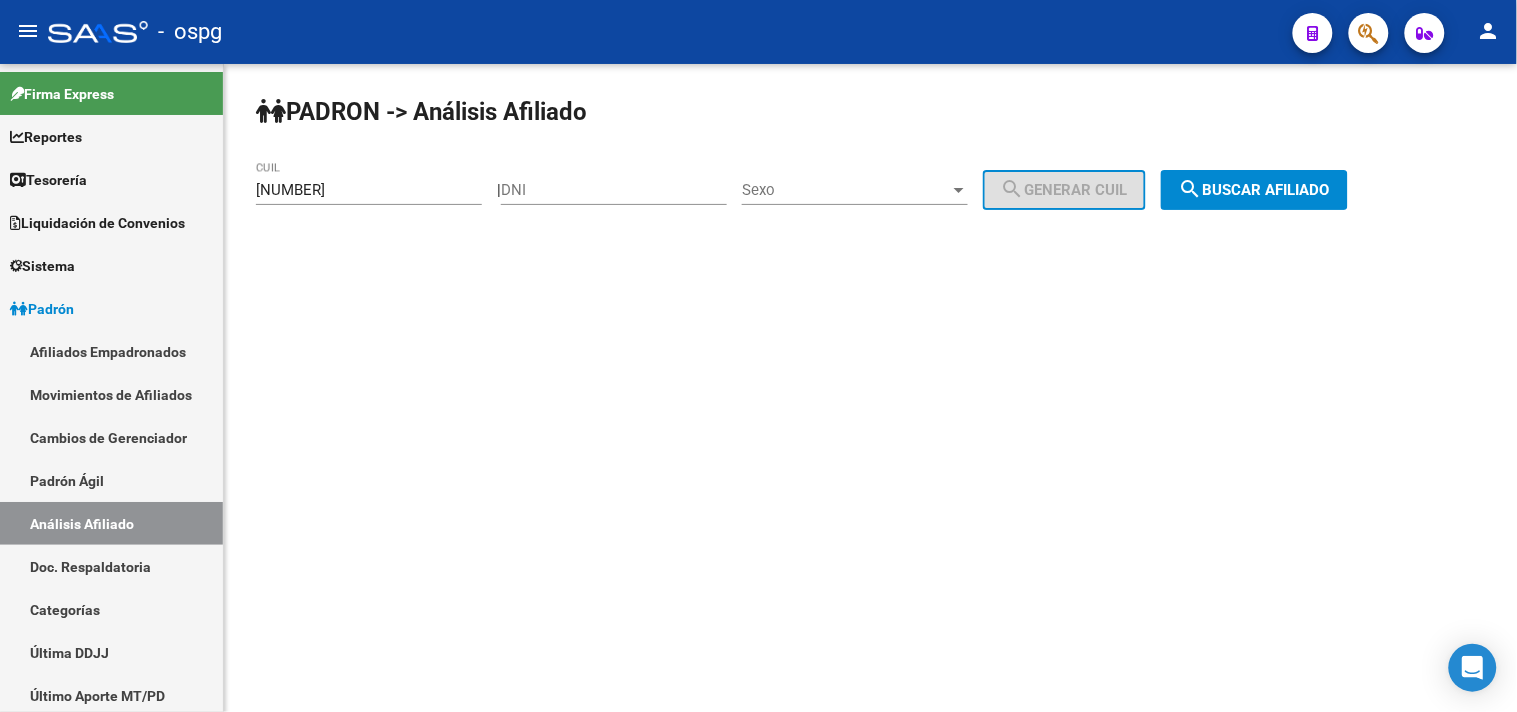 click on "Firma Express     Reportes Tablero de Control Ingresos Percibidos Análisis de todos los conceptos (histórico) Análisis de todos los conceptos detalle (mensual) Apertura de Transferencias Reales (histórico) Análisis Ingresos RG por CUIT (mensual) Imputación de Códigos Ingresos Devengados Análisis Histórico Detalles Transferencias RG sin DDJJ Detalles por CUIL RG Detalles - MT/PD MT morosos Egresos Devengados Comprobantes Recibidos Facturación Apócrifa Auditorías x Área Auditorías x Usuario Ítems de Auditorías x Usuario SUR Expedientes Internos Movimiento de Expte. SSS Padrón Traspasos x O.S. Traspasos x Gerenciador Traspasos x Provincia Nuevos Aportantes Métricas - Padrón SSS Métricas - Crecimiento Población Tesorería Cheques Emitidos Transferencias Bancarias Realizadas    Tesorería Extractos Procesados (csv) Extractos Originales (pdf) Otros Ingresos Cheques Emitidos Pendientes de Depósito Cheques Depositados Histórico Auditorías Confirmadas    Liquidación de Convenios Bancos" 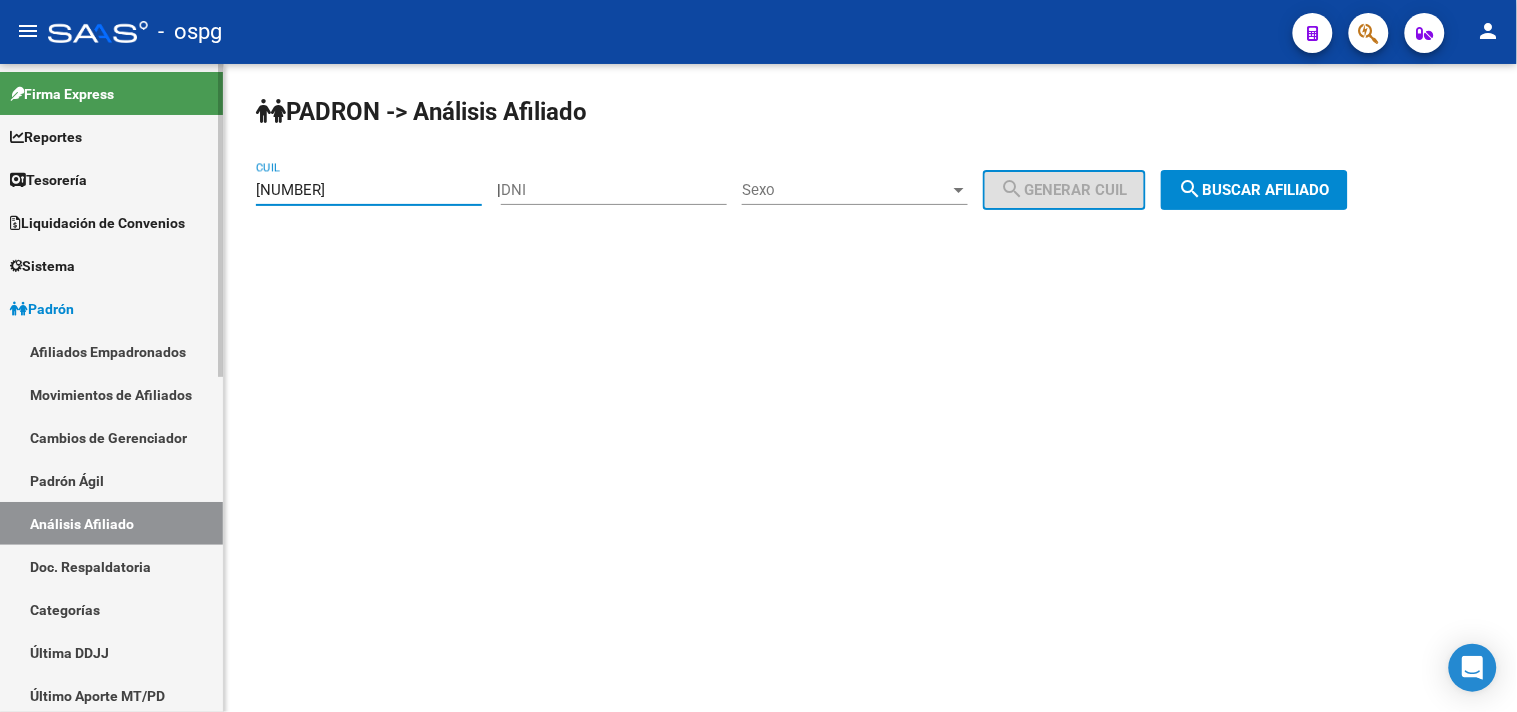 drag, startPoint x: 382, startPoint y: 184, endPoint x: 85, endPoint y: 183, distance: 297.00168 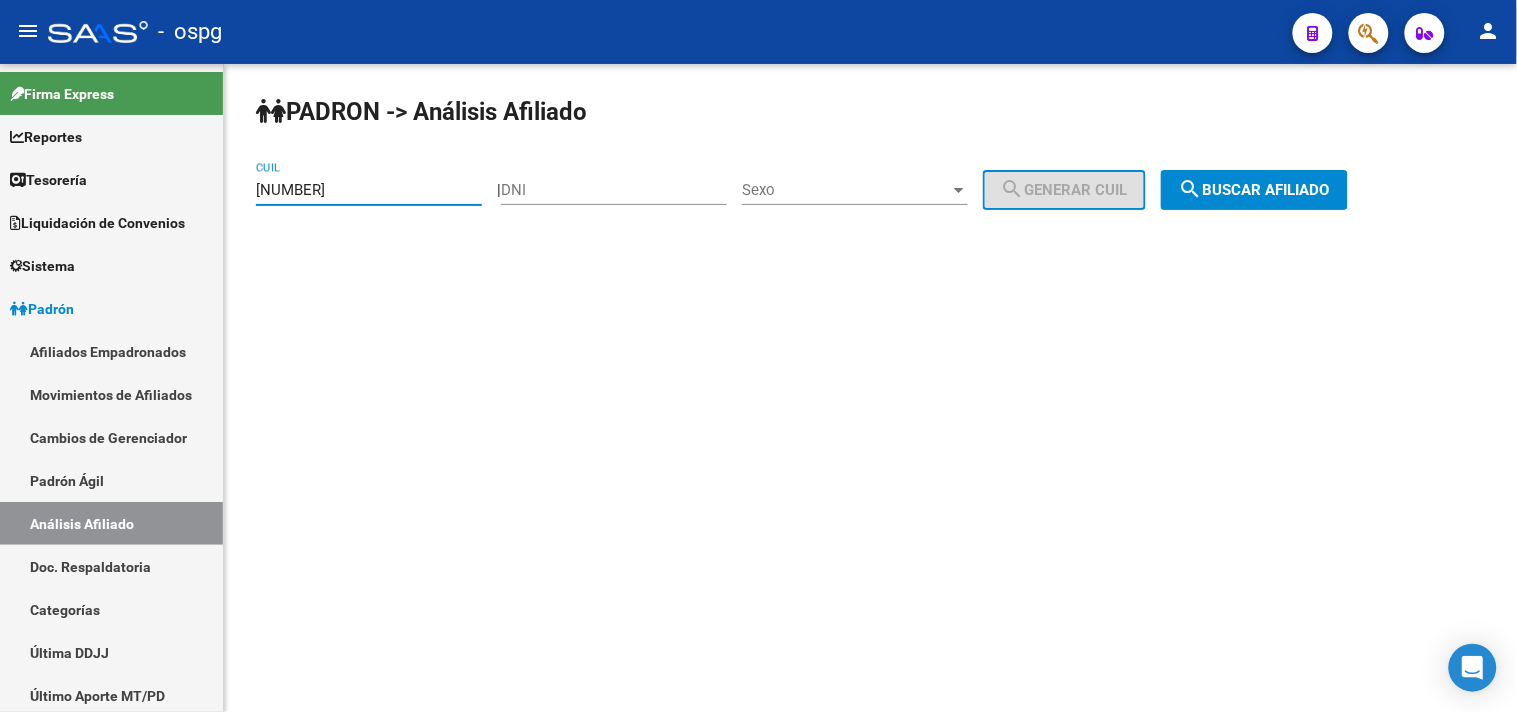 paste on "[NUMBER]" 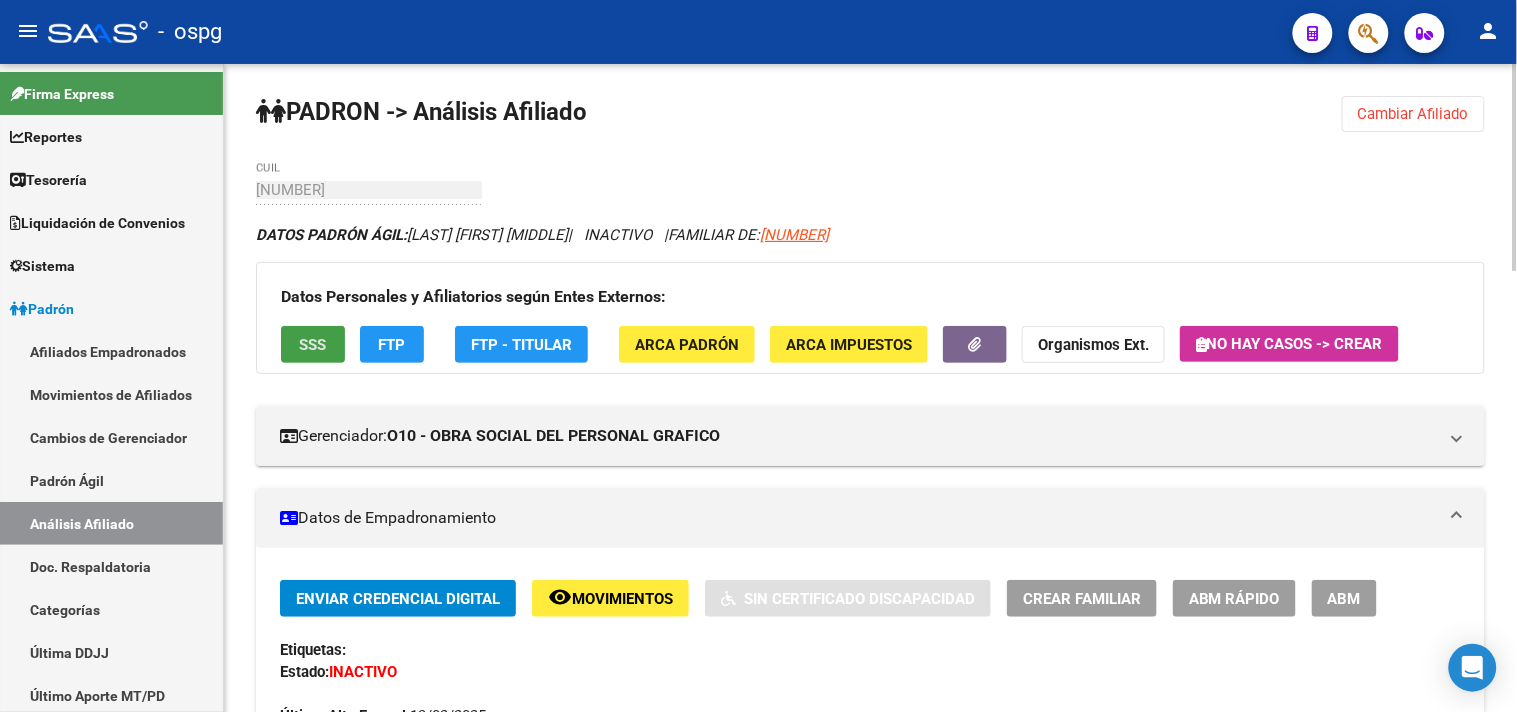 click on "SSS" 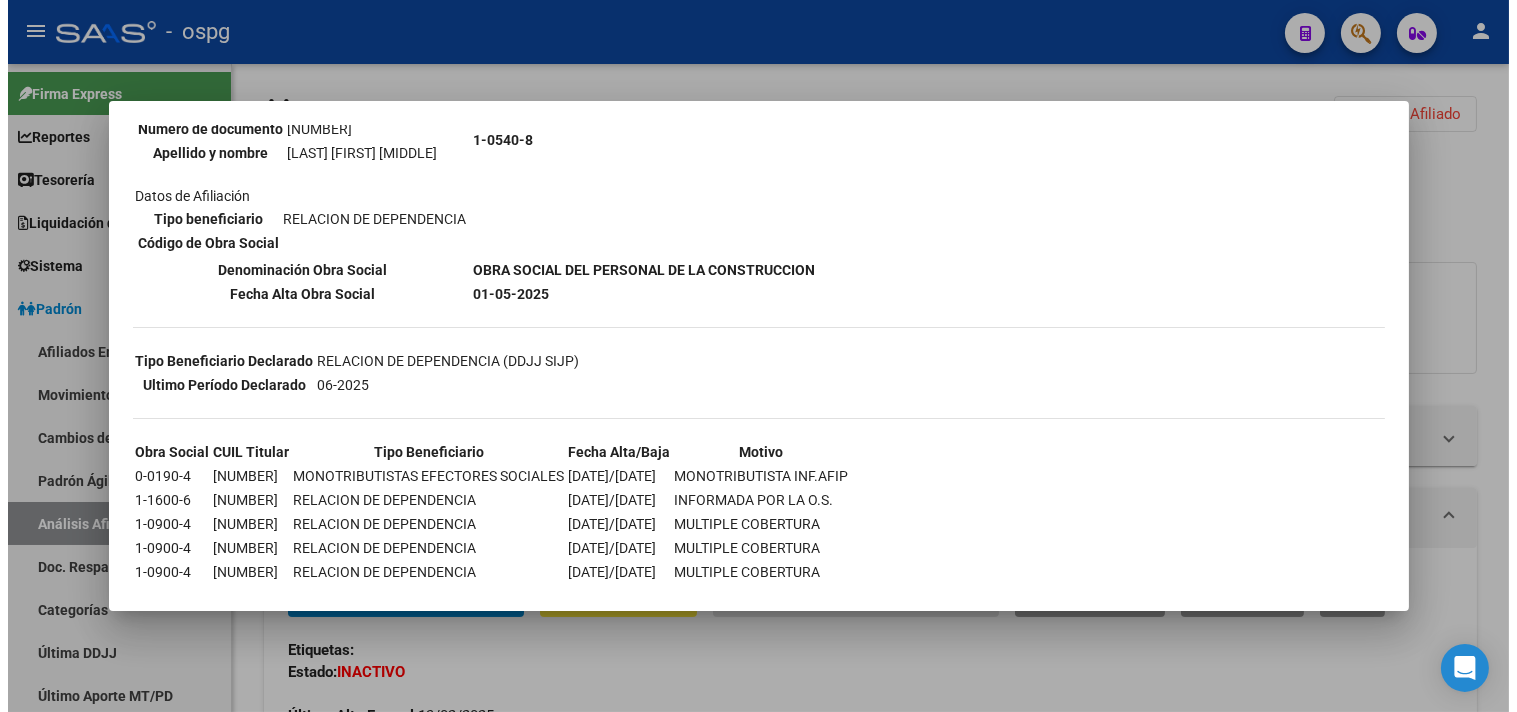 scroll, scrollTop: 257, scrollLeft: 0, axis: vertical 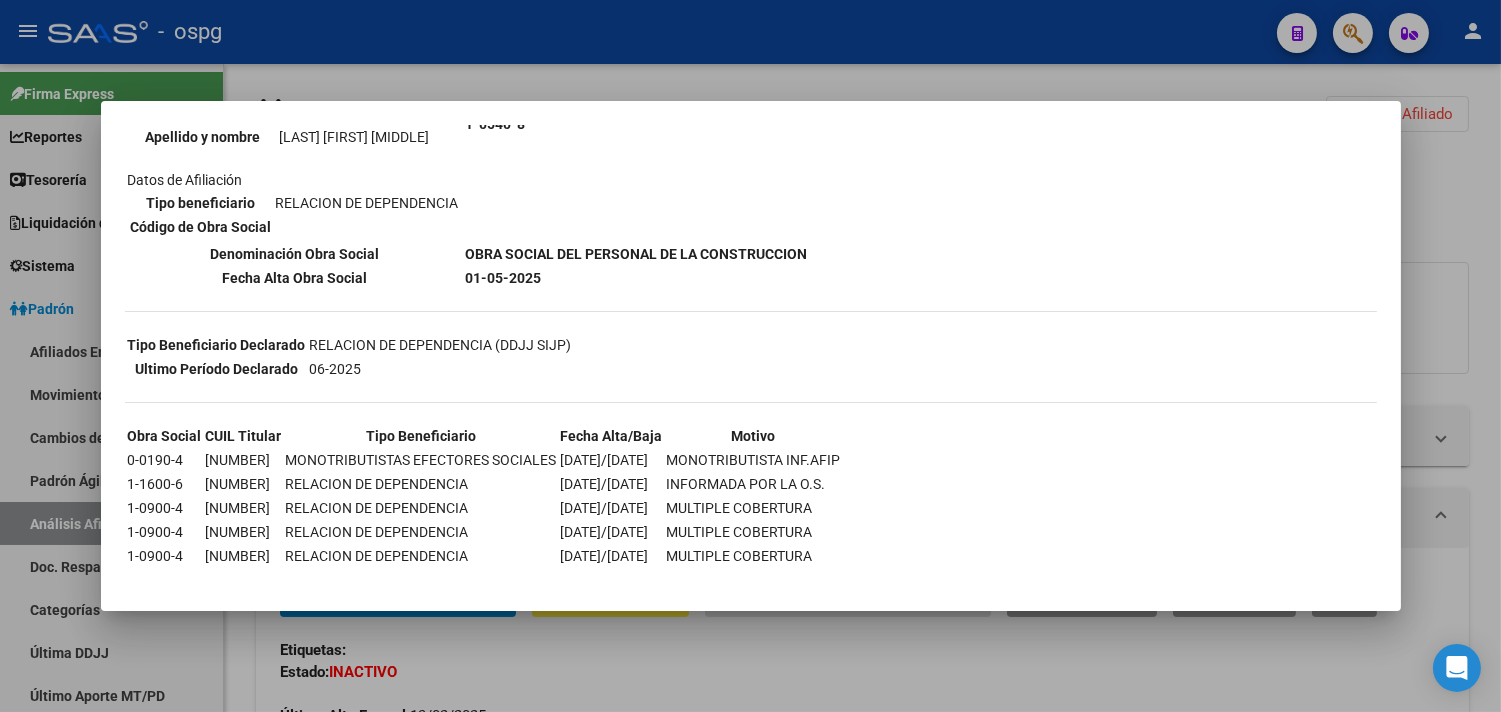 click at bounding box center (750, 356) 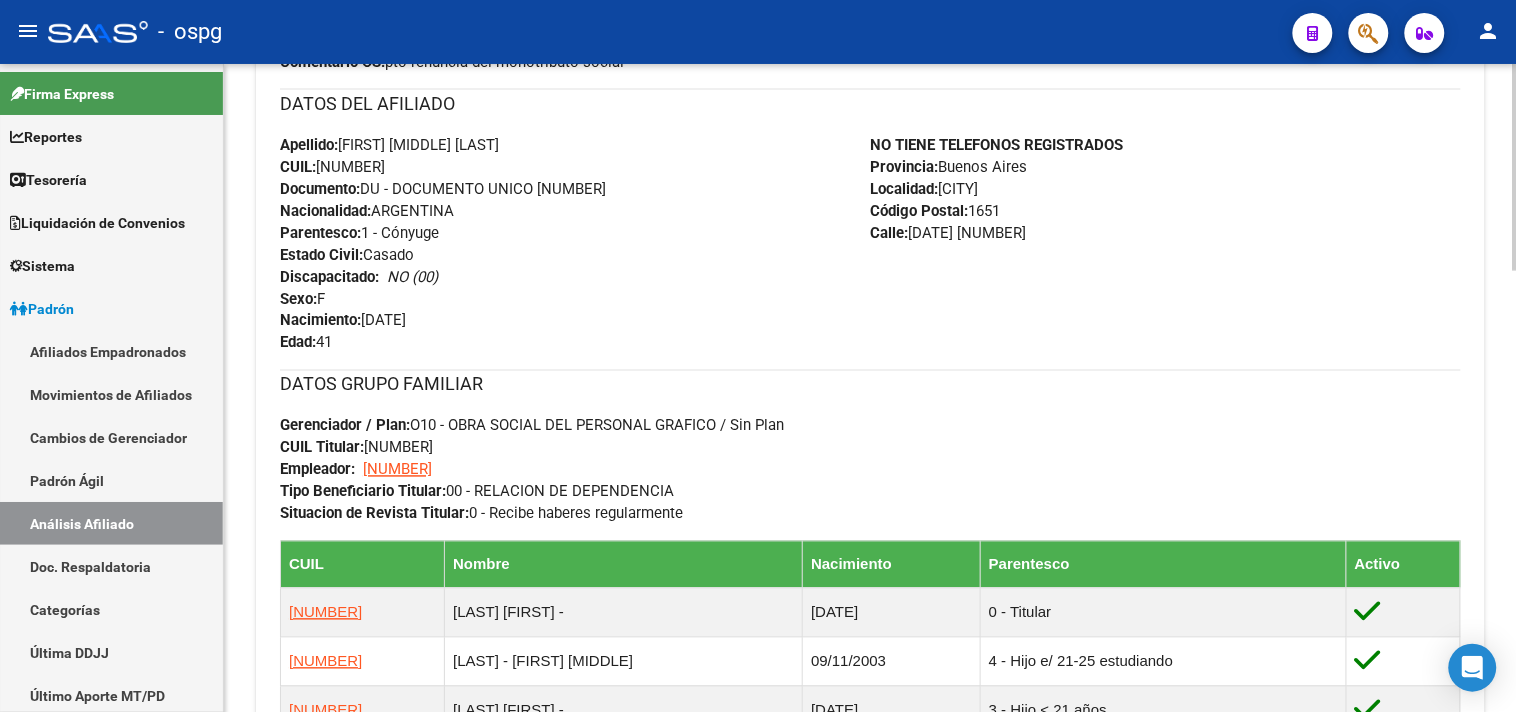 scroll, scrollTop: 333, scrollLeft: 0, axis: vertical 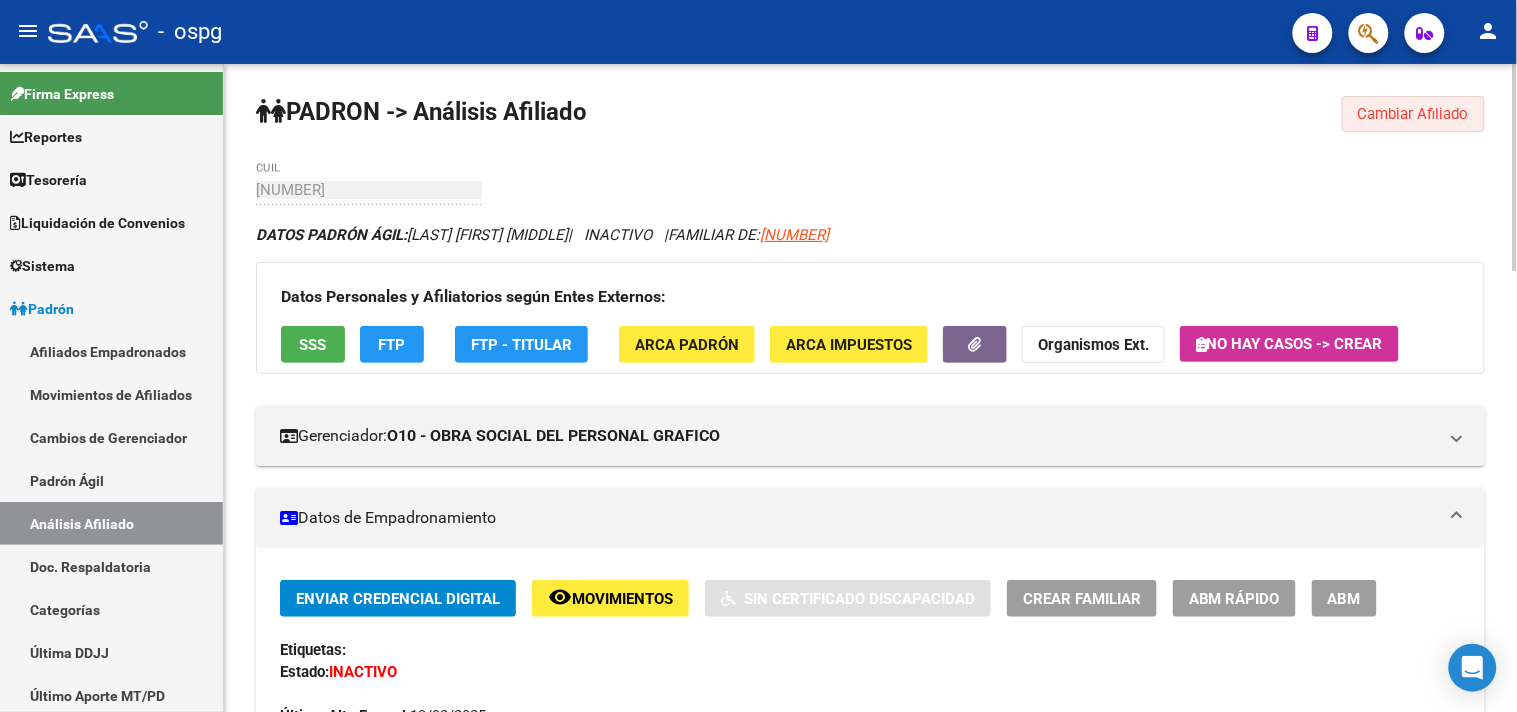 click on "Cambiar Afiliado" 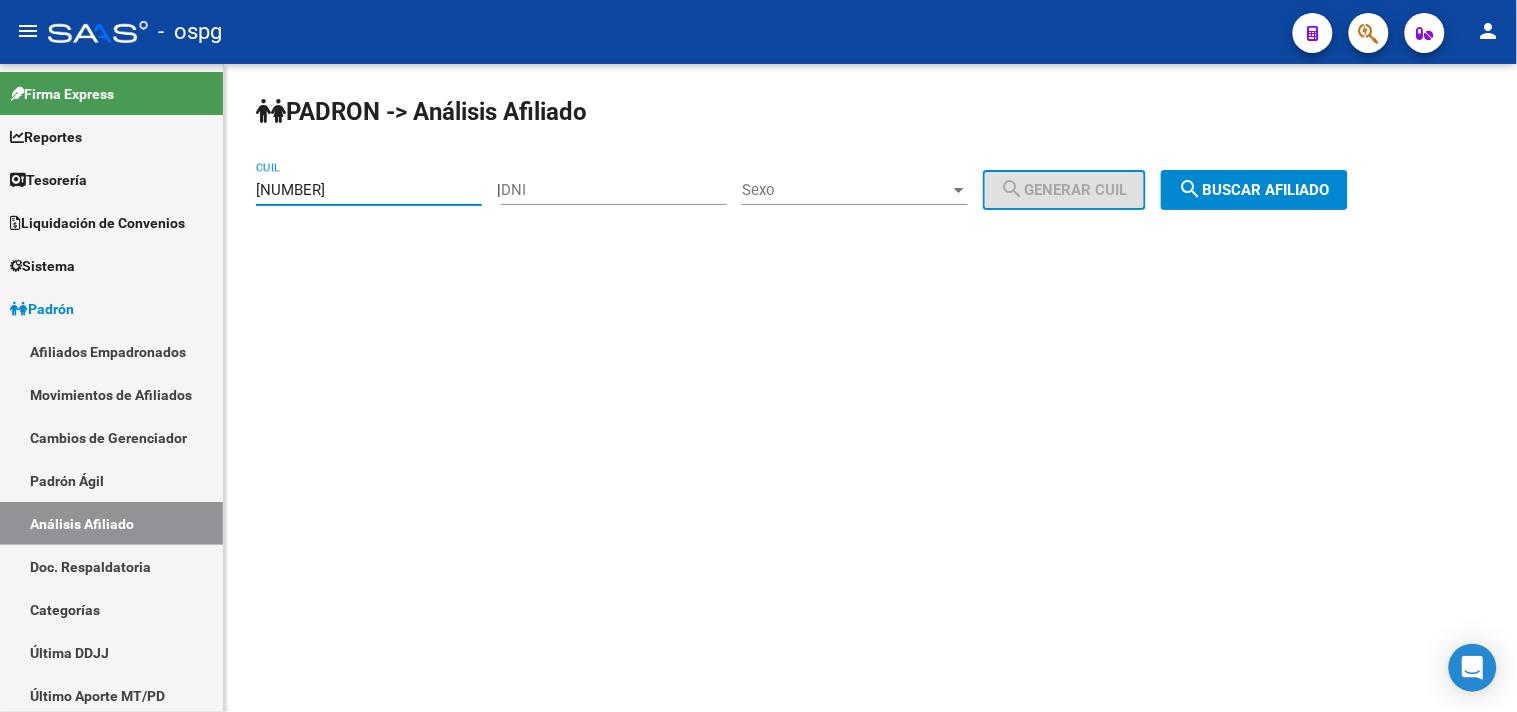 drag, startPoint x: 360, startPoint y: 185, endPoint x: 378, endPoint y: 180, distance: 18.681541 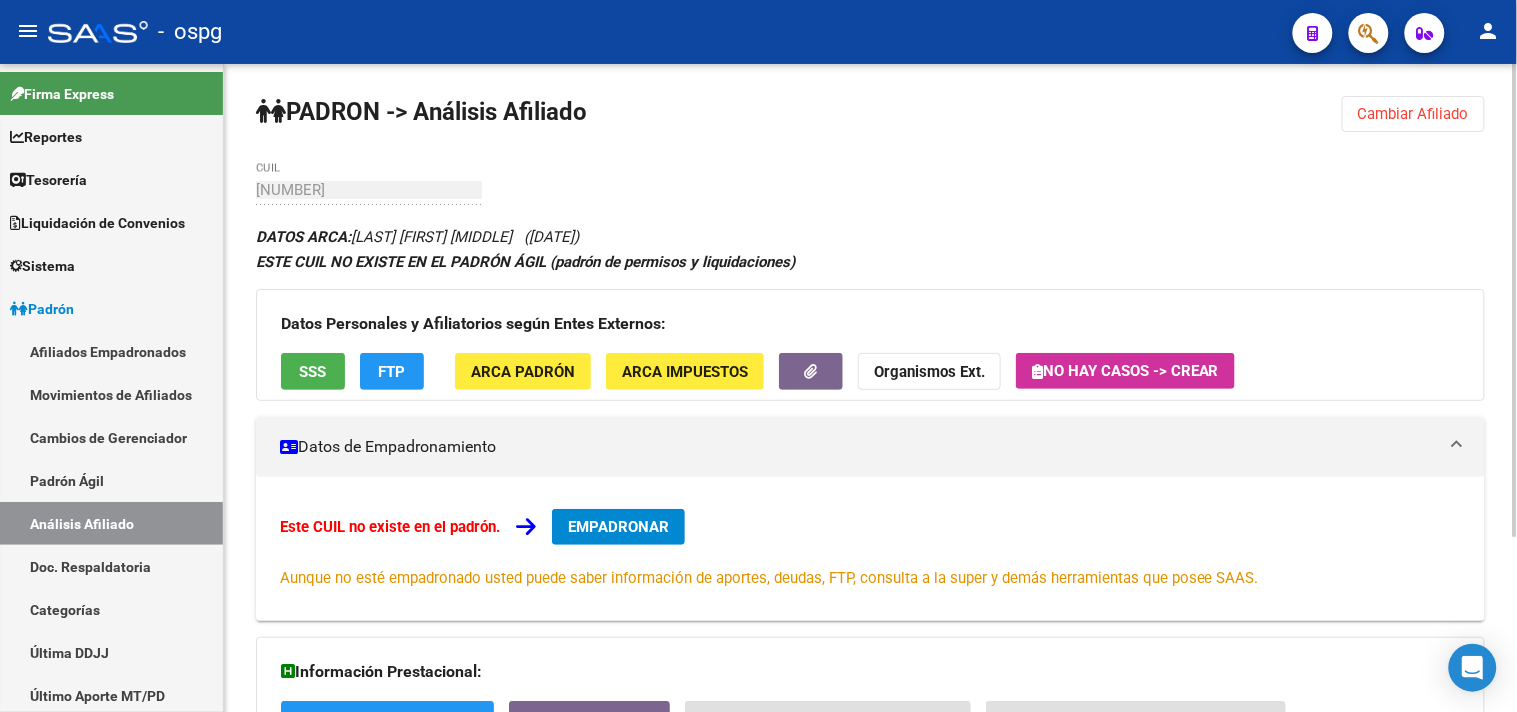 click on "SSS" 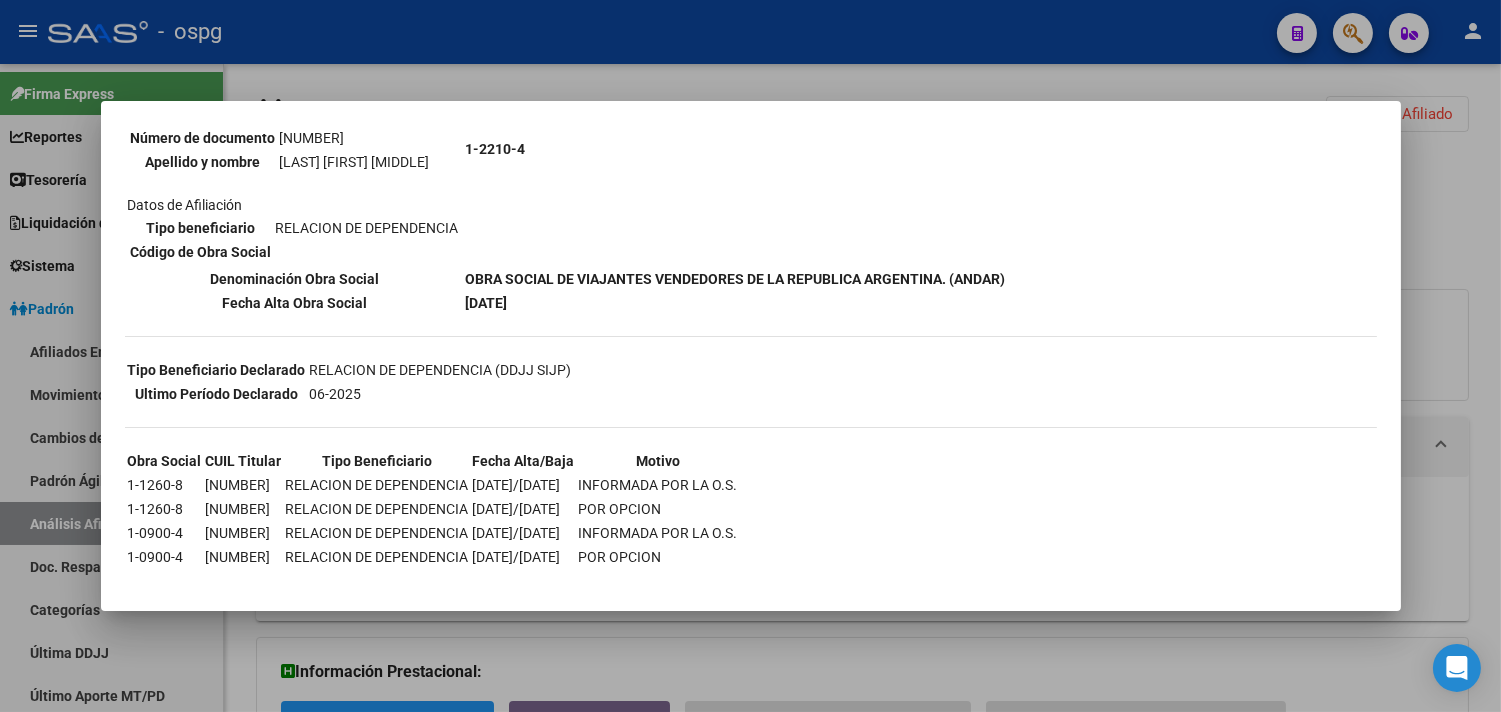 scroll, scrollTop: 234, scrollLeft: 0, axis: vertical 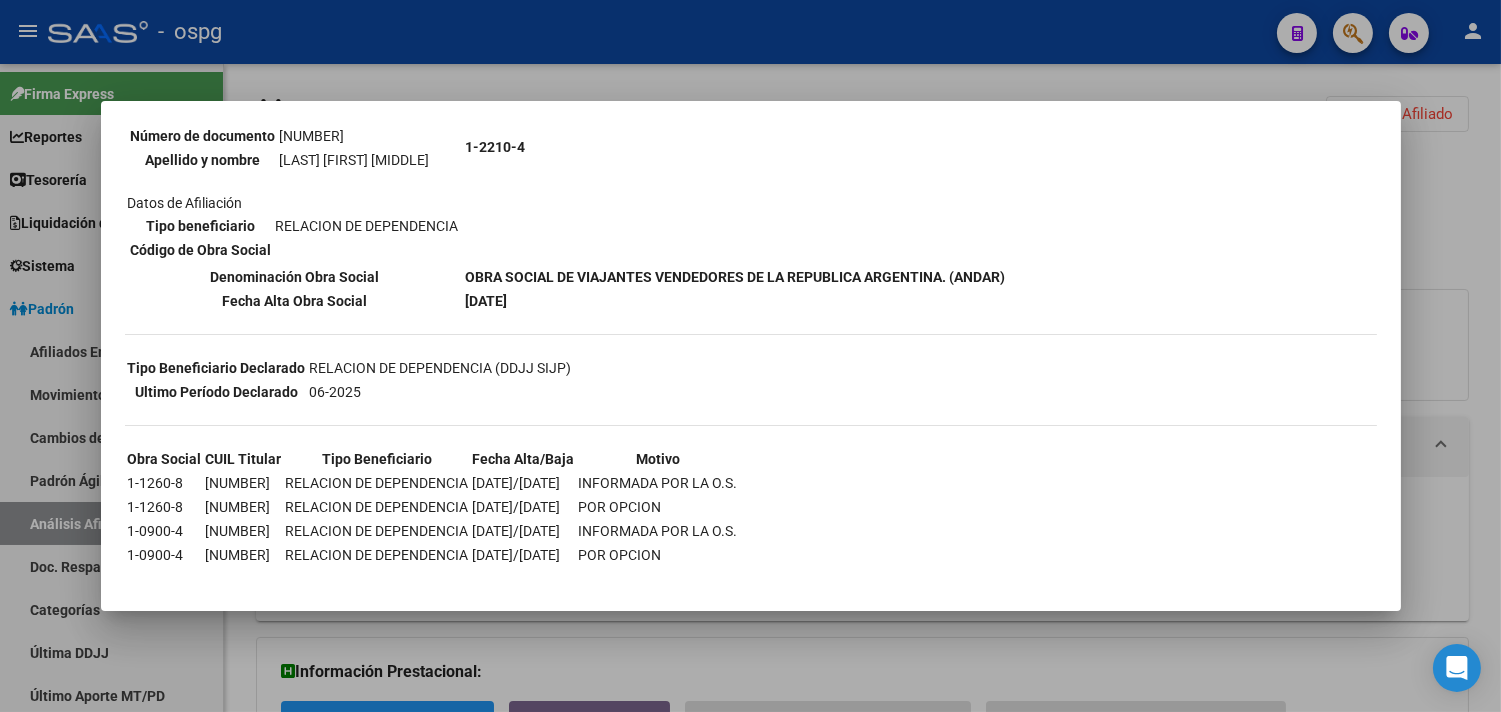 click at bounding box center (750, 356) 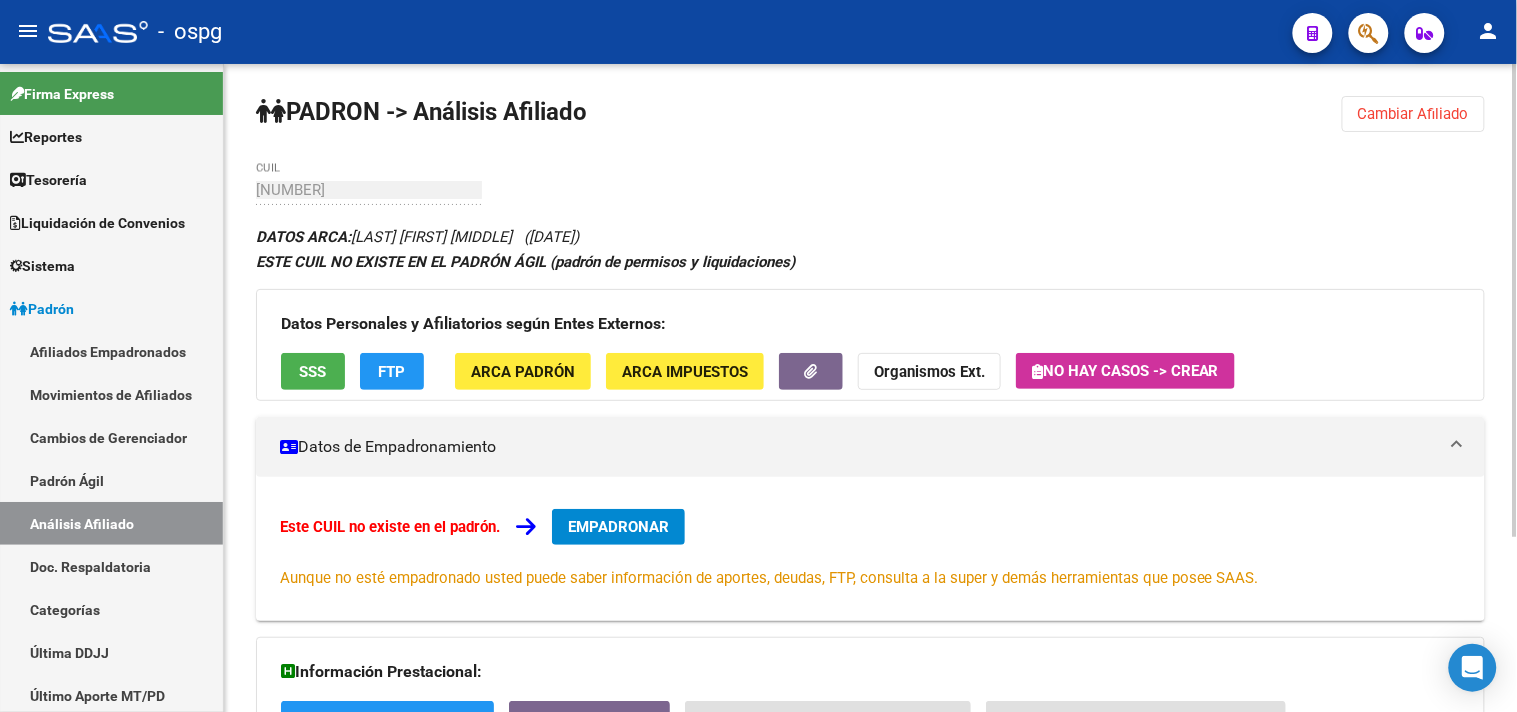 click on "Cambiar Afiliado" 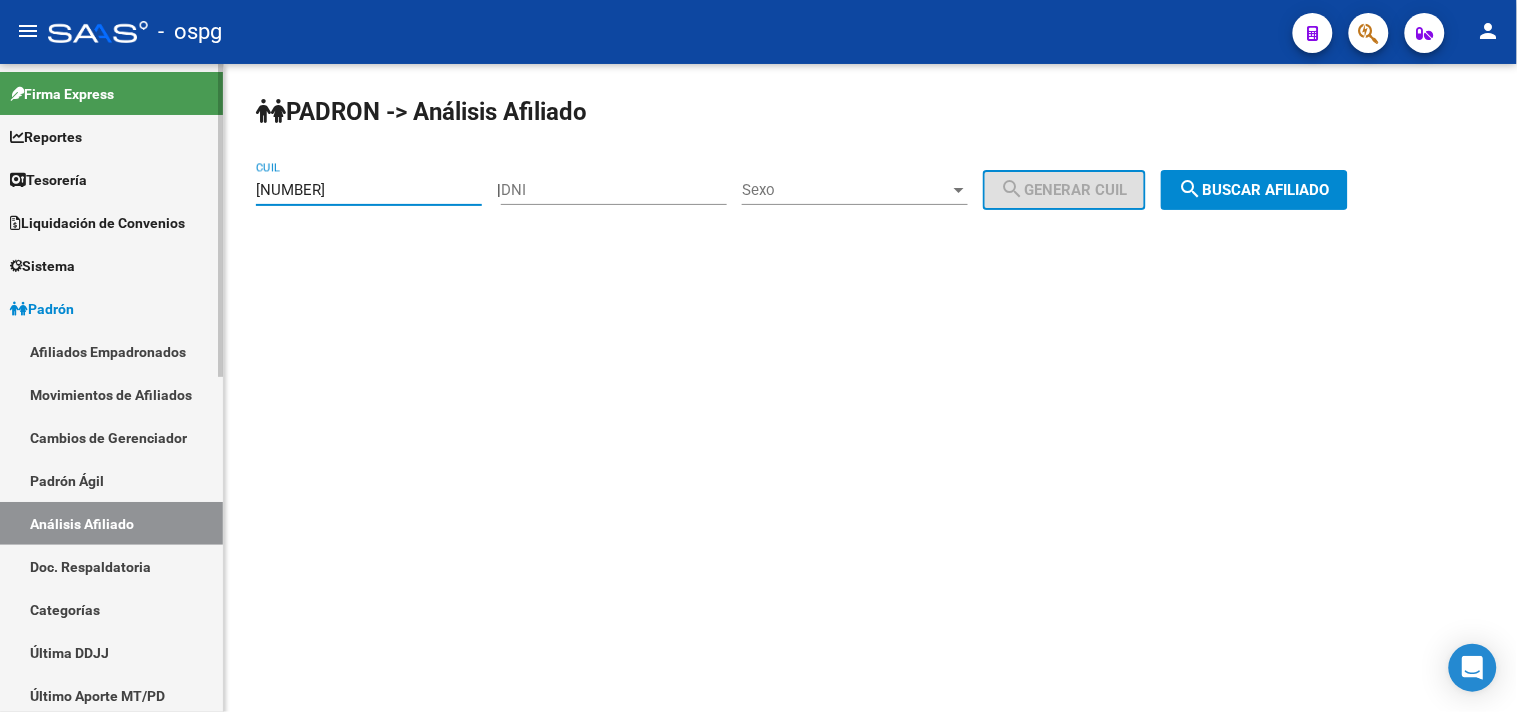 drag, startPoint x: 381, startPoint y: 190, endPoint x: 82, endPoint y: 181, distance: 299.1354 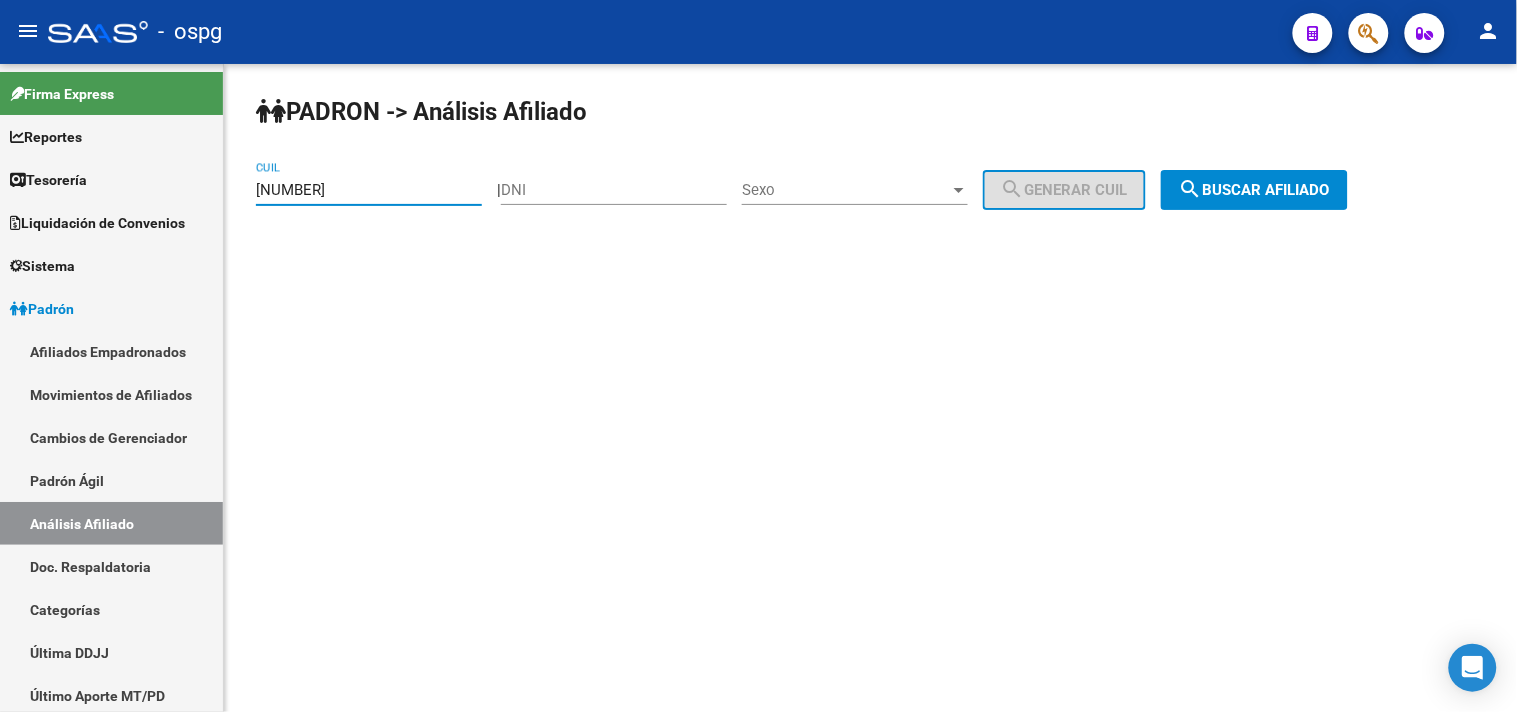 paste on "[NUMBER]" 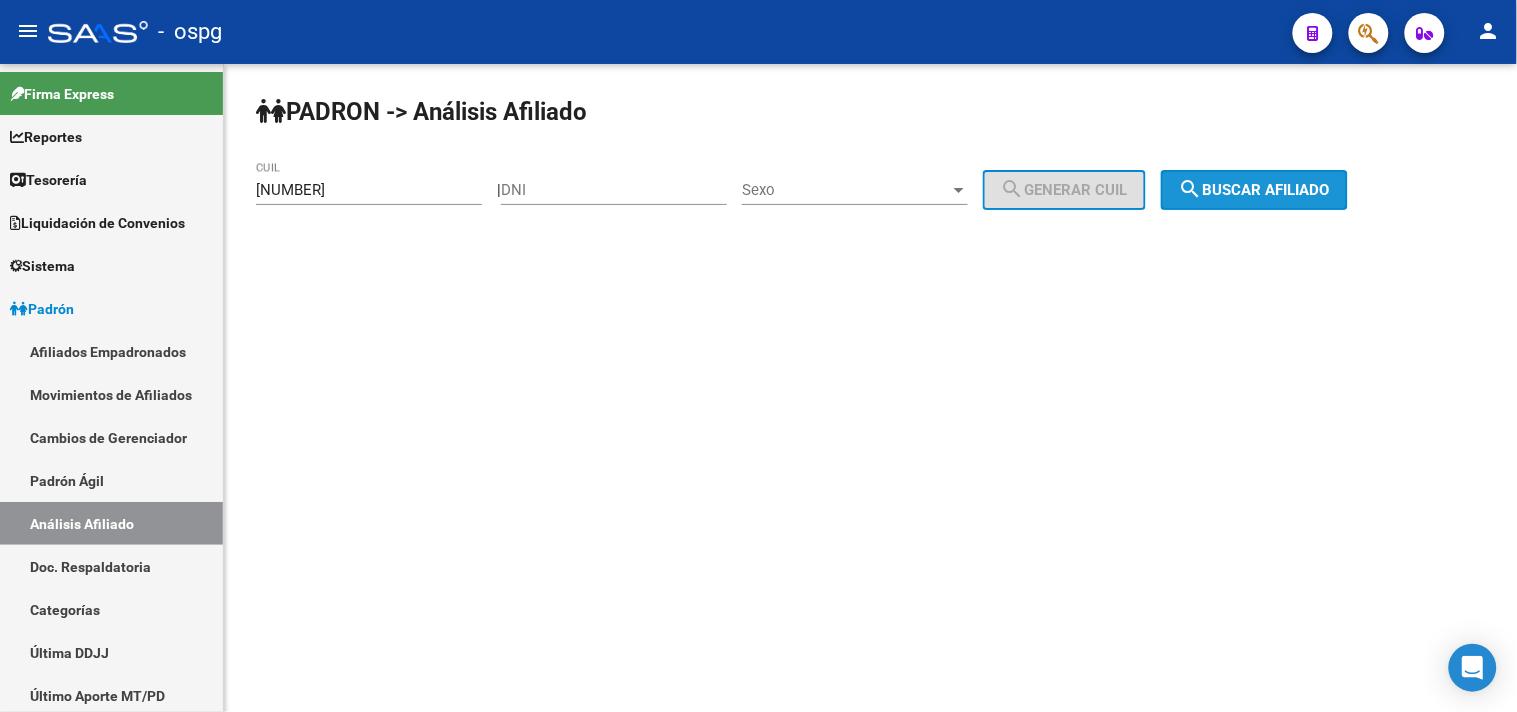 click on "search  Buscar afiliado" 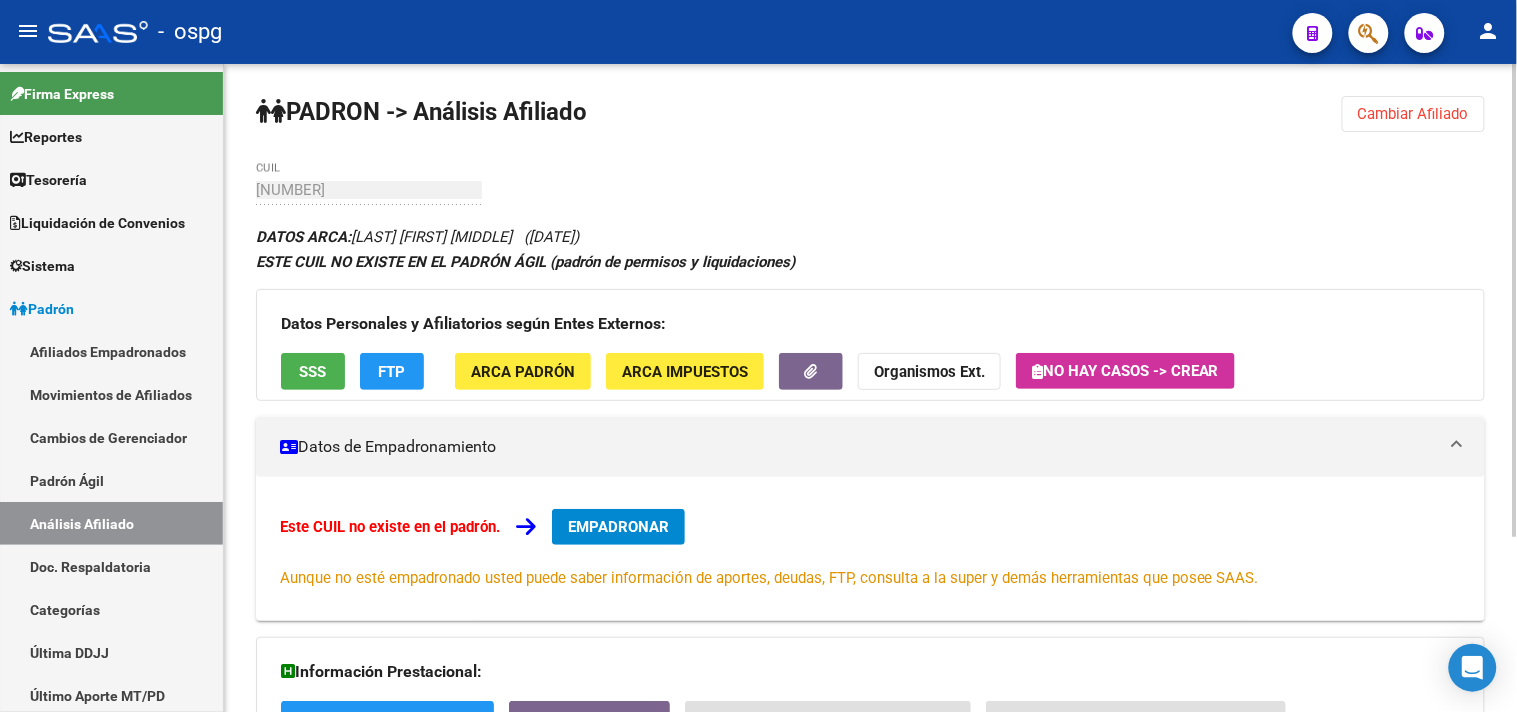 click on "Datos Personales y Afiliatorios según Entes Externos: SSS FTP ARCA Padrón ARCA Impuestos Organismos Ext.   No hay casos -> Crear" 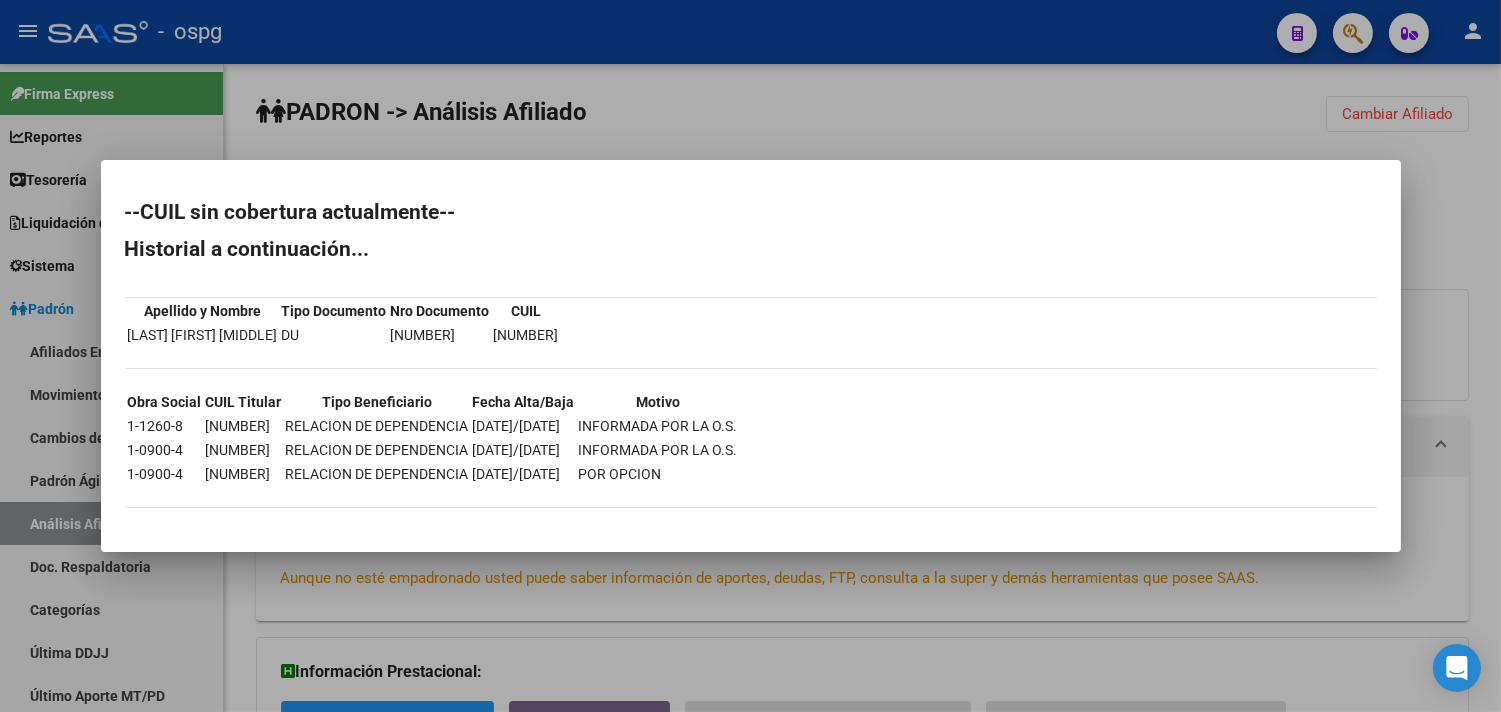click at bounding box center [750, 356] 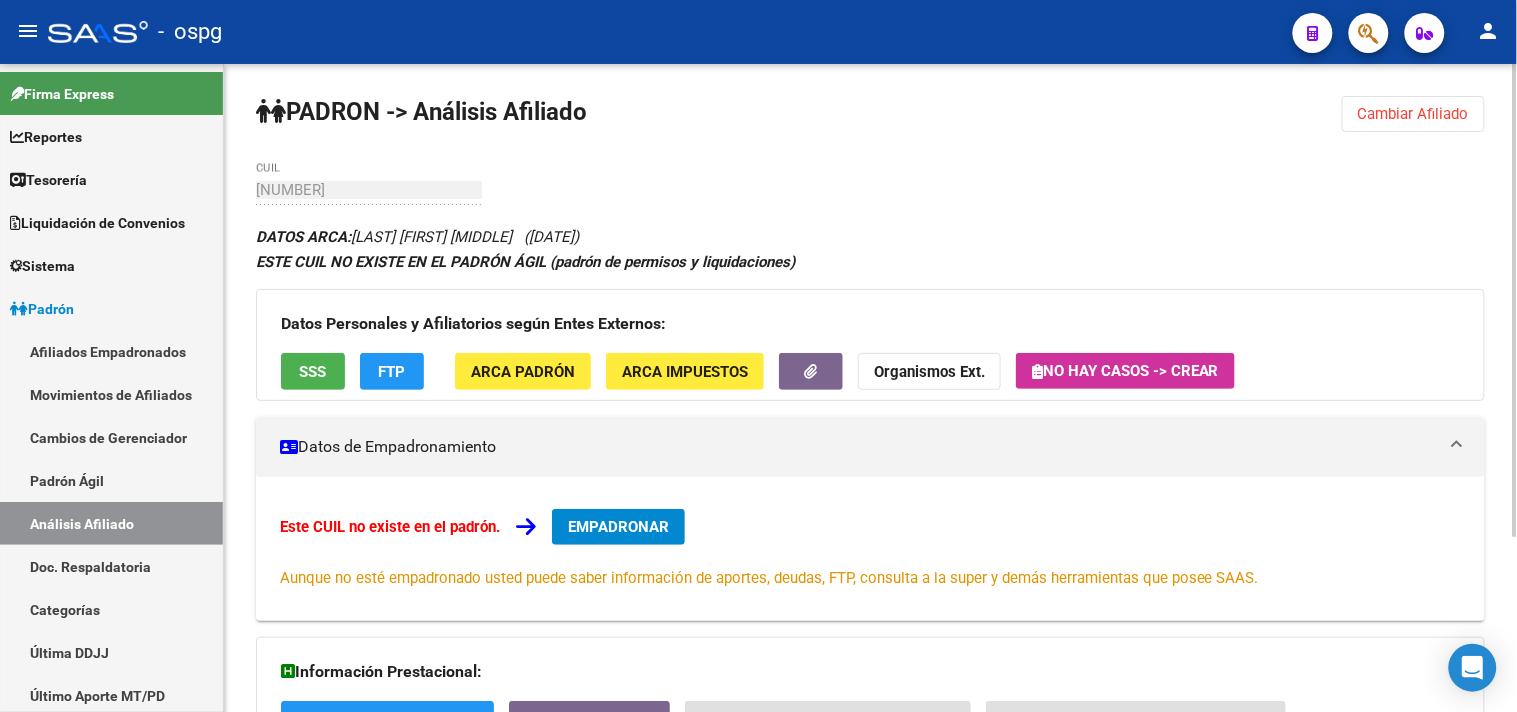 click on "Organismos Ext." 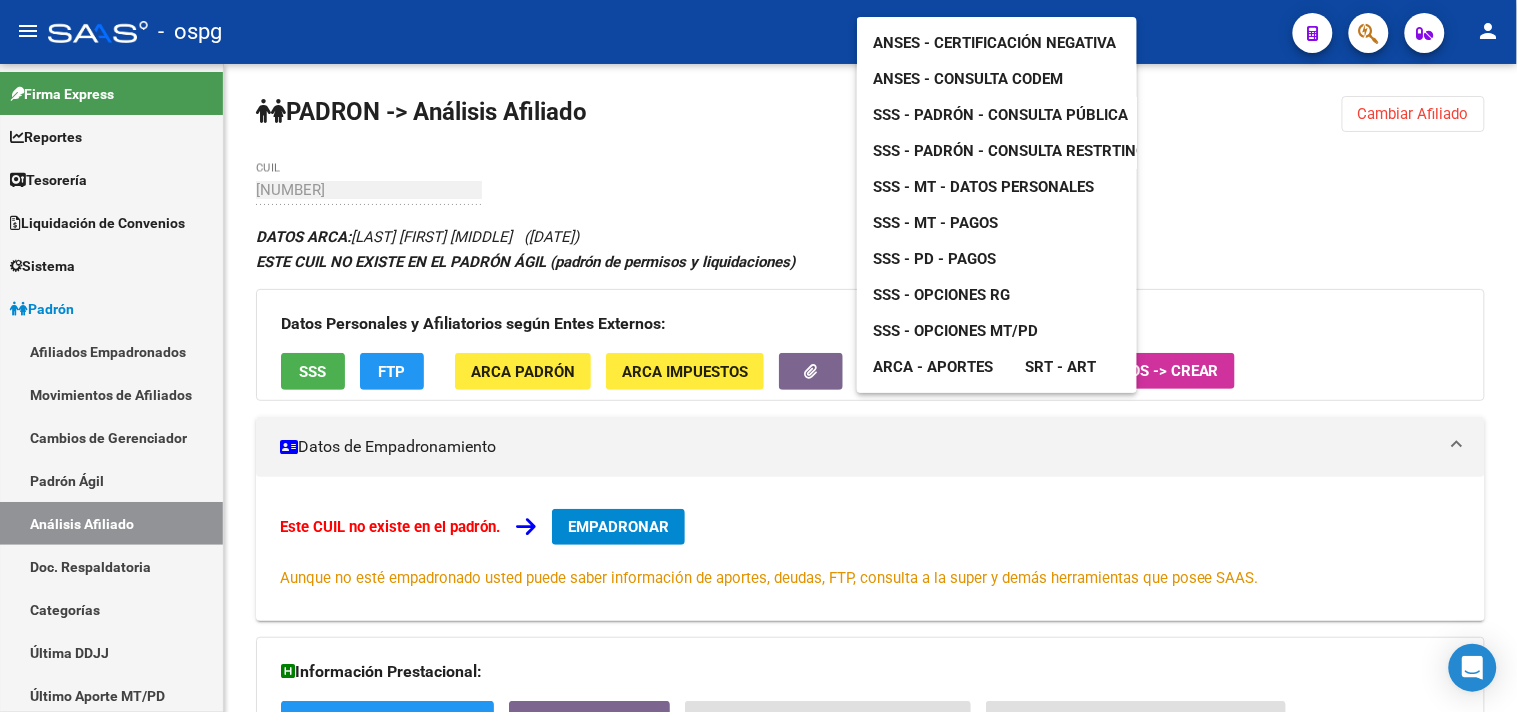 click on "ARCA - Aportes" at bounding box center (933, 367) 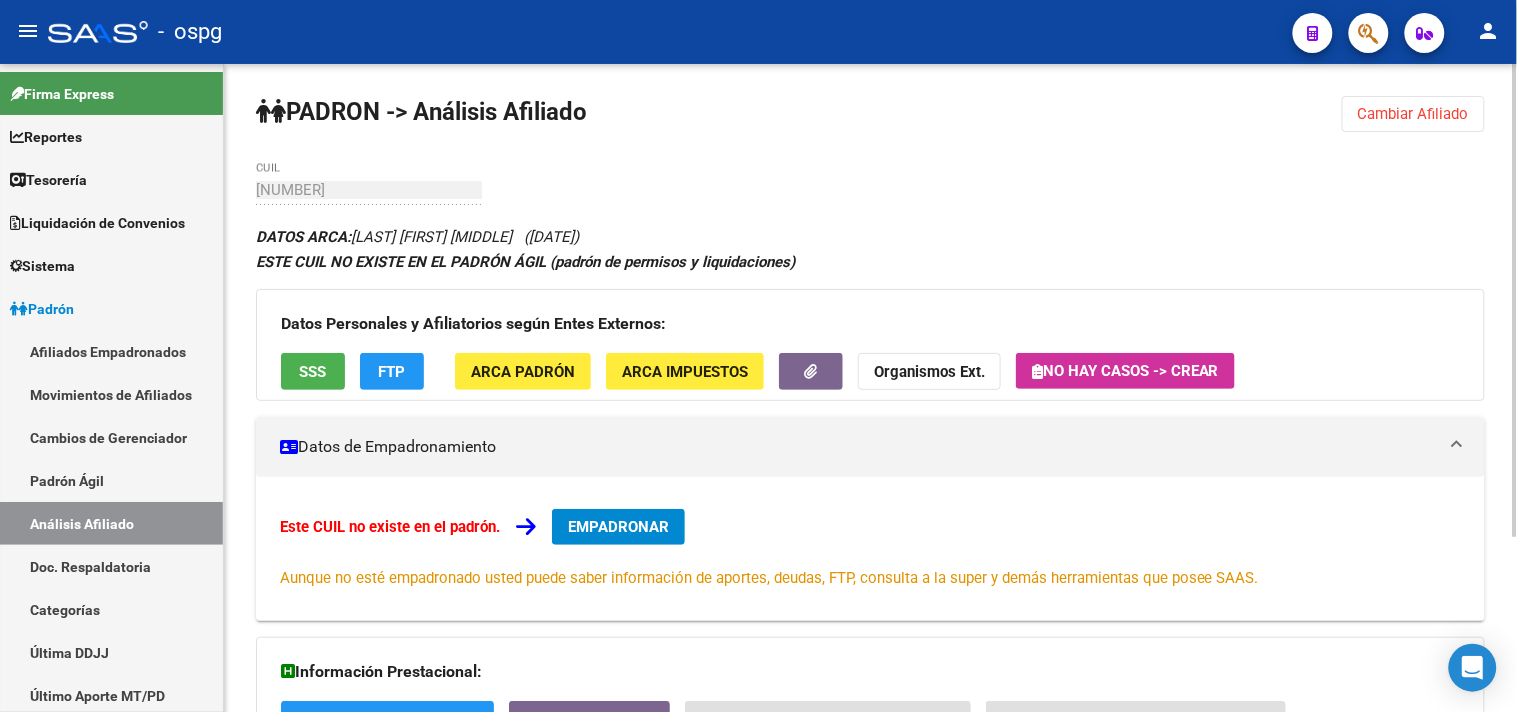 click on "PADRON -> Análisis Afiliado [NUMBER] CUIL    |    DNI Sexo Sexo search  Generar CUIL  search  Buscar afiliado" 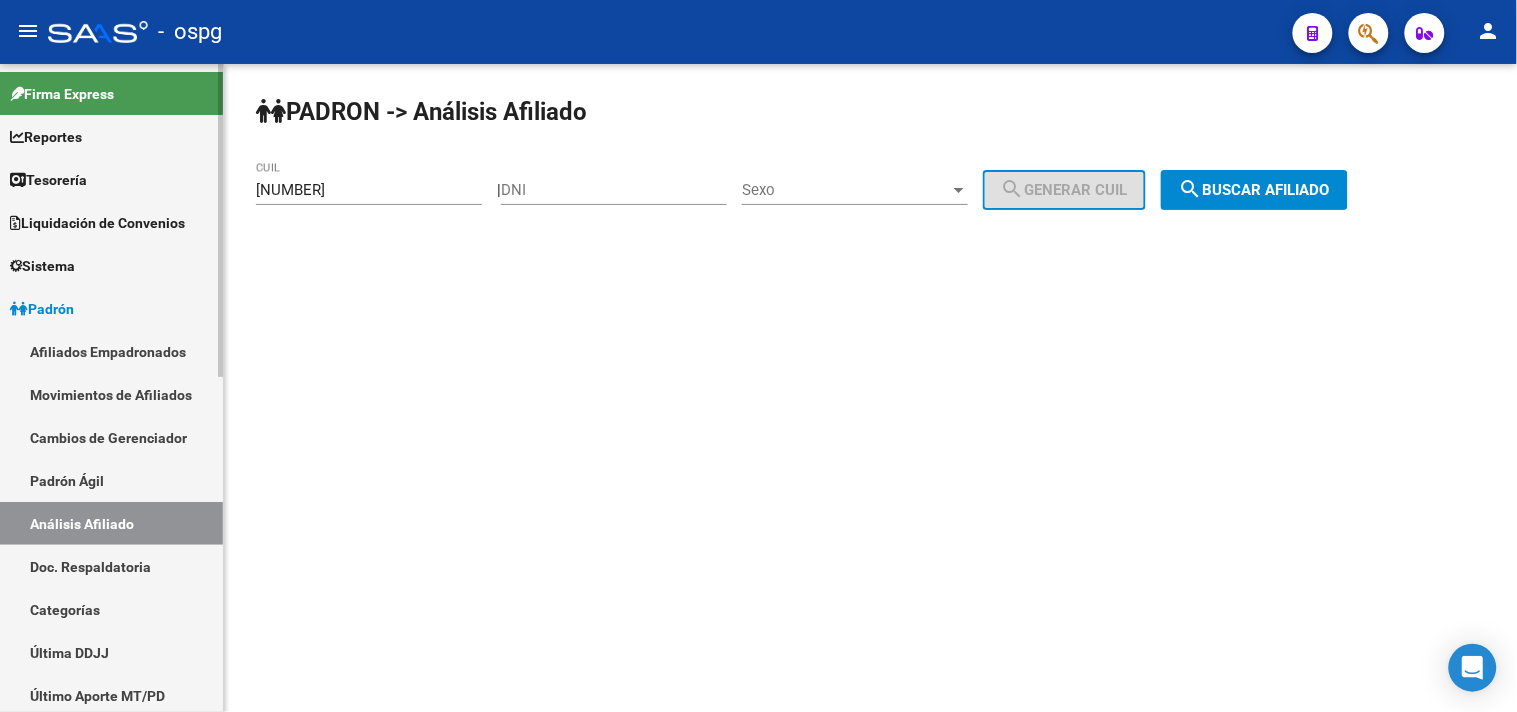 drag, startPoint x: 82, startPoint y: 197, endPoint x: 58, endPoint y: 197, distance: 24 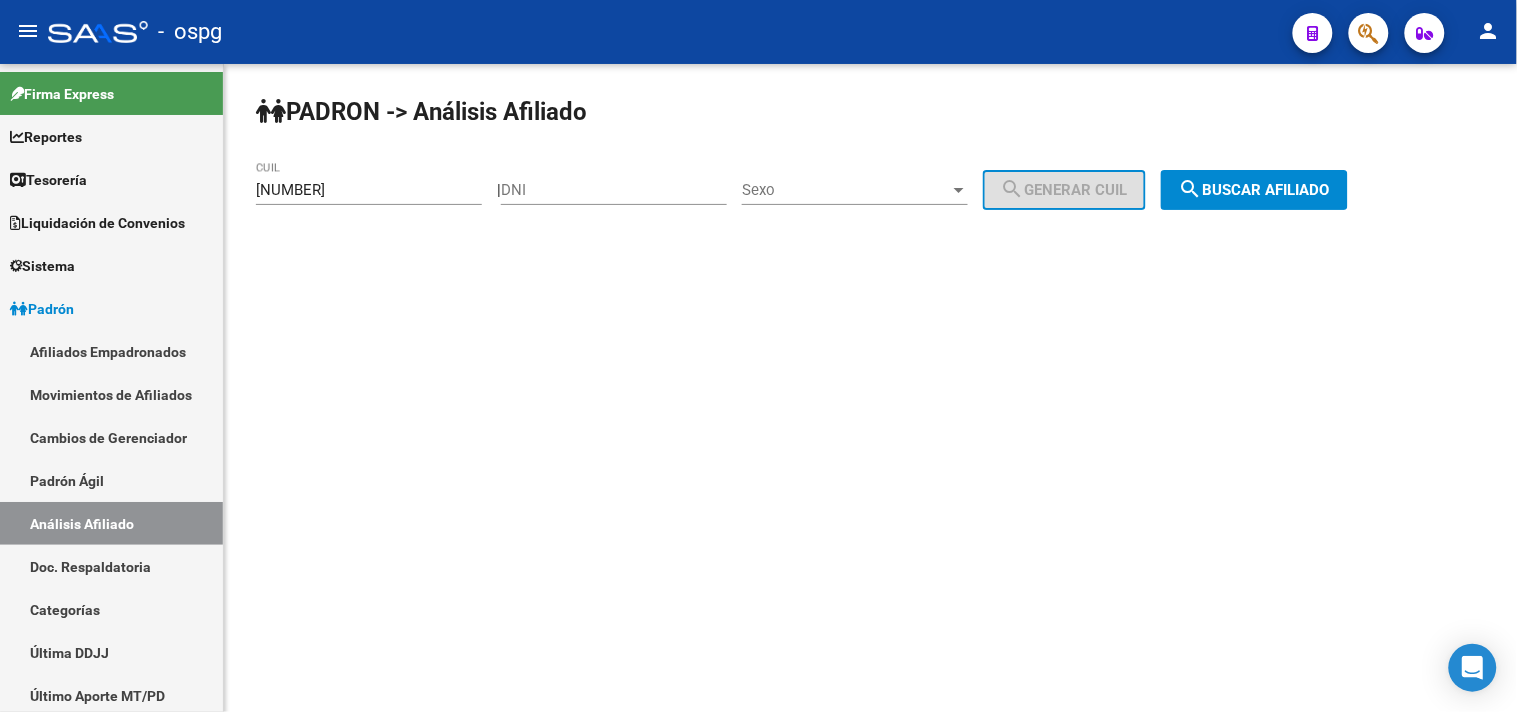 drag, startPoint x: 418, startPoint y: 224, endPoint x: 380, endPoint y: 211, distance: 40.16217 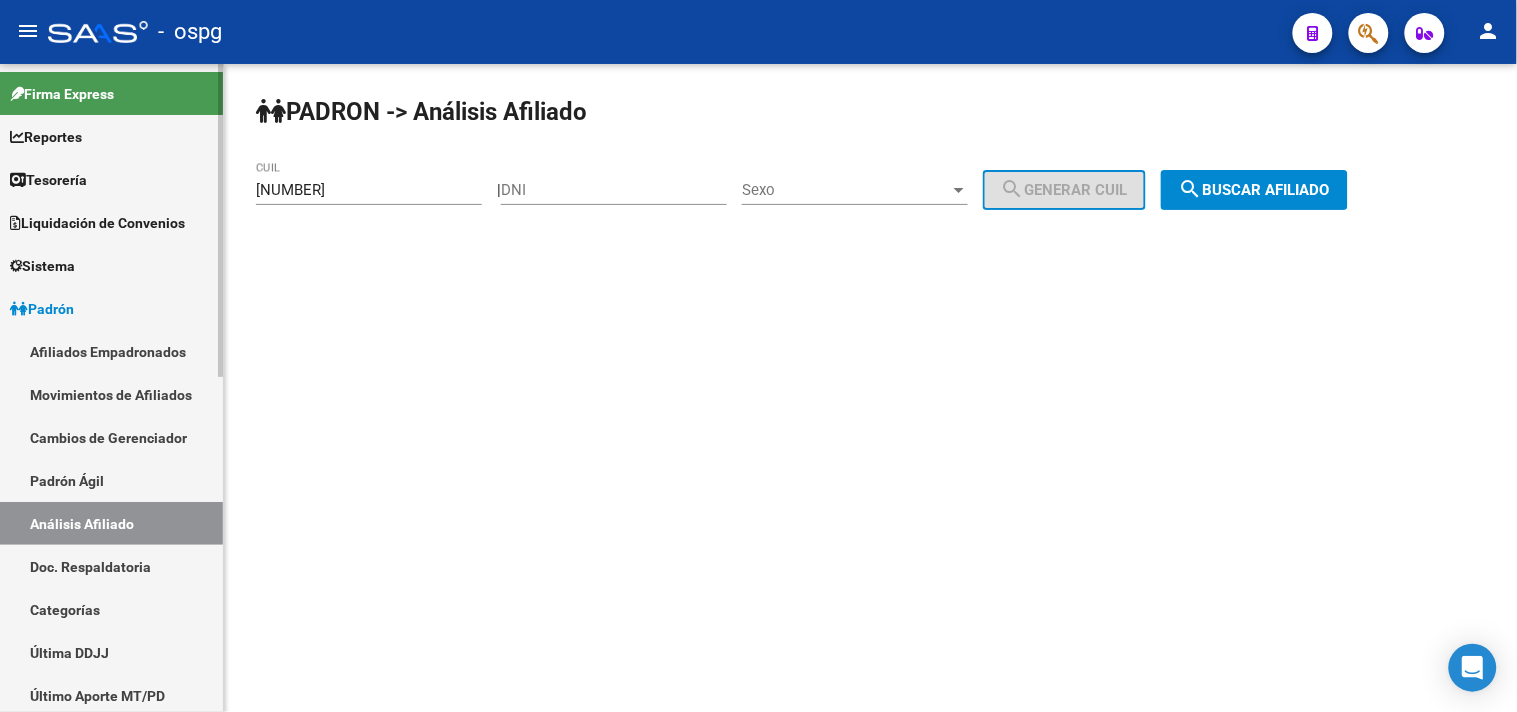 click on "Firma Express     Reportes Tablero de Control Ingresos Percibidos Análisis de todos los conceptos (histórico) Análisis de todos los conceptos detalle (mensual) Apertura de Transferencias Reales (histórico) Análisis Ingresos RG por CUIT (mensual) Imputación de Códigos Ingresos Devengados Análisis Histórico Detalles Transferencias RG sin DDJJ Detalles por CUIL RG Detalles - MT/PD MT morosos Egresos Devengados Comprobantes Recibidos Facturación Apócrifa Auditorías x Área Auditorías x Usuario Ítems de Auditorías x Usuario SUR Expedientes Internos Movimiento de Expte. SSS Padrón Traspasos x O.S. Traspasos x Gerenciador Traspasos x Provincia Nuevos Aportantes Métricas - Padrón SSS Métricas - Crecimiento Población Tesorería Cheques Emitidos Transferencias Bancarias Realizadas    Tesorería Extractos Procesados (csv) Extractos Originales (pdf) Otros Ingresos Cheques Emitidos Pendientes de Depósito Cheques Depositados Histórico Auditorías Confirmadas    Liquidación de Convenios Bancos" 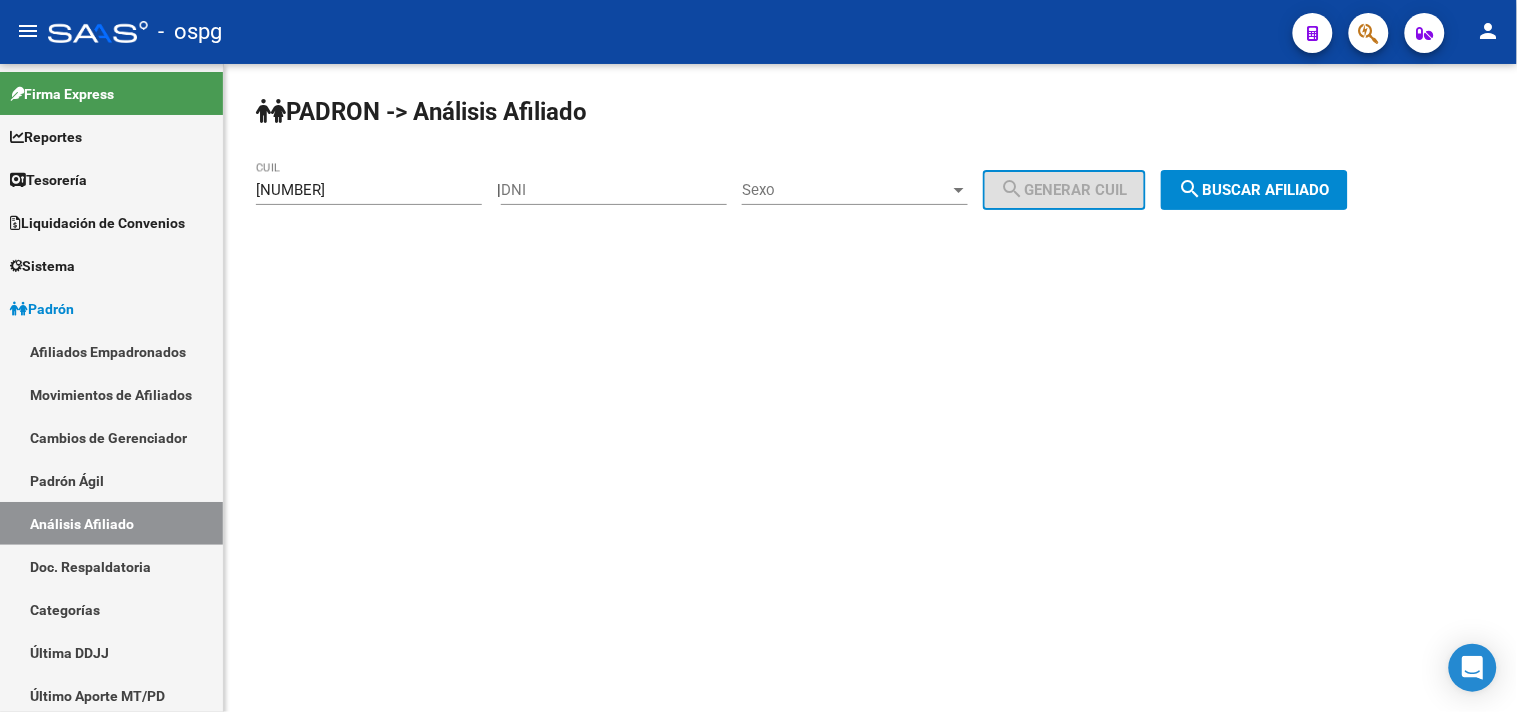 drag, startPoint x: 333, startPoint y: 211, endPoint x: 370, endPoint y: 191, distance: 42.059483 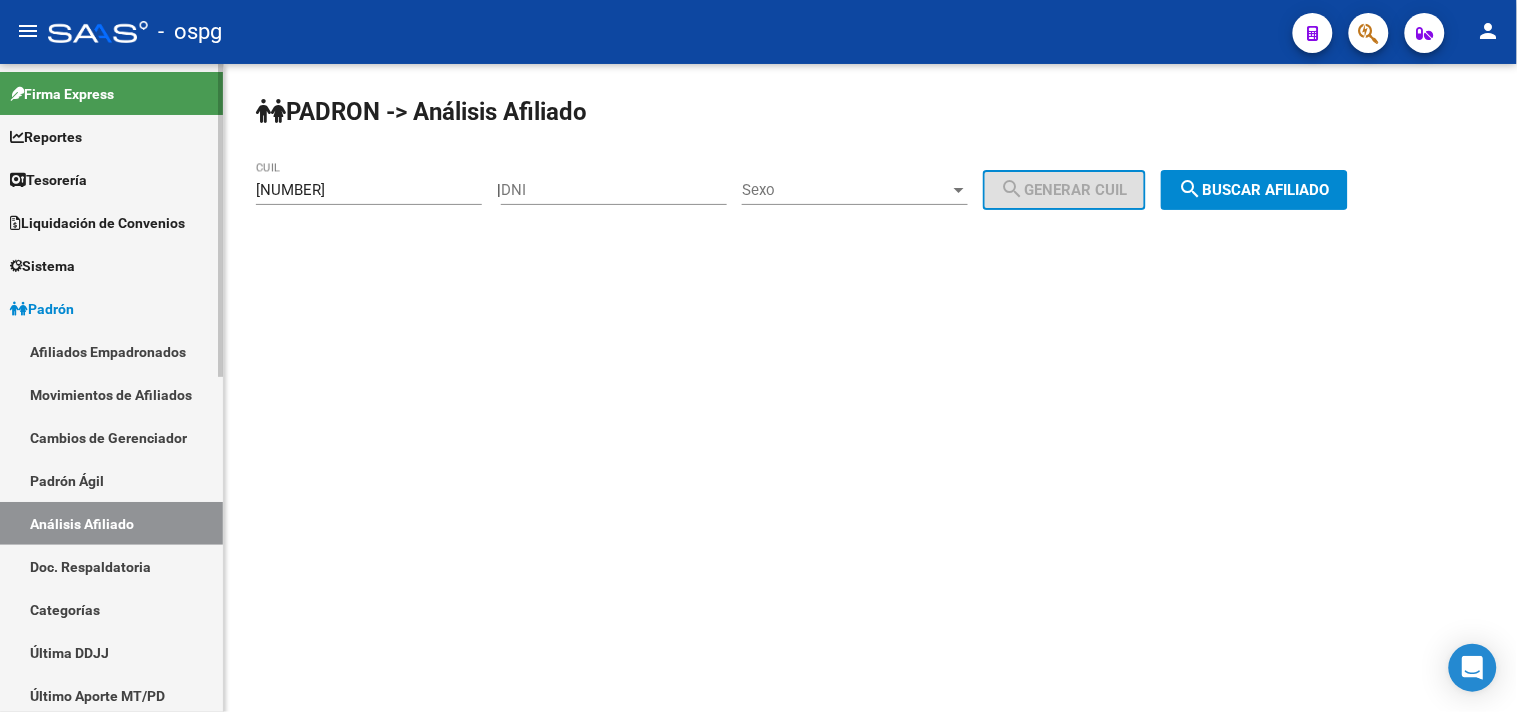 click on "Firma Express     Reportes Tablero de Control Ingresos Percibidos Análisis de todos los conceptos (histórico) Análisis de todos los conceptos detalle (mensual) Apertura de Transferencias Reales (histórico) Análisis Ingresos RG por CUIT (mensual) Imputación de Códigos Ingresos Devengados Análisis Histórico Detalles Transferencias RG sin DDJJ Detalles por CUIL RG Detalles - MT/PD MT morosos Egresos Devengados Comprobantes Recibidos Facturación Apócrifa Auditorías x Área Auditorías x Usuario Ítems de Auditorías x Usuario SUR Expedientes Internos Movimiento de Expte. SSS Padrón Traspasos x O.S. Traspasos x Gerenciador Traspasos x Provincia Nuevos Aportantes Métricas - Padrón SSS Métricas - Crecimiento Población Tesorería Cheques Emitidos Transferencias Bancarias Realizadas    Tesorería Extractos Procesados (csv) Extractos Originales (pdf) Otros Ingresos Cheques Emitidos Pendientes de Depósito Cheques Depositados Histórico Auditorías Confirmadas    Liquidación de Convenios Bancos" 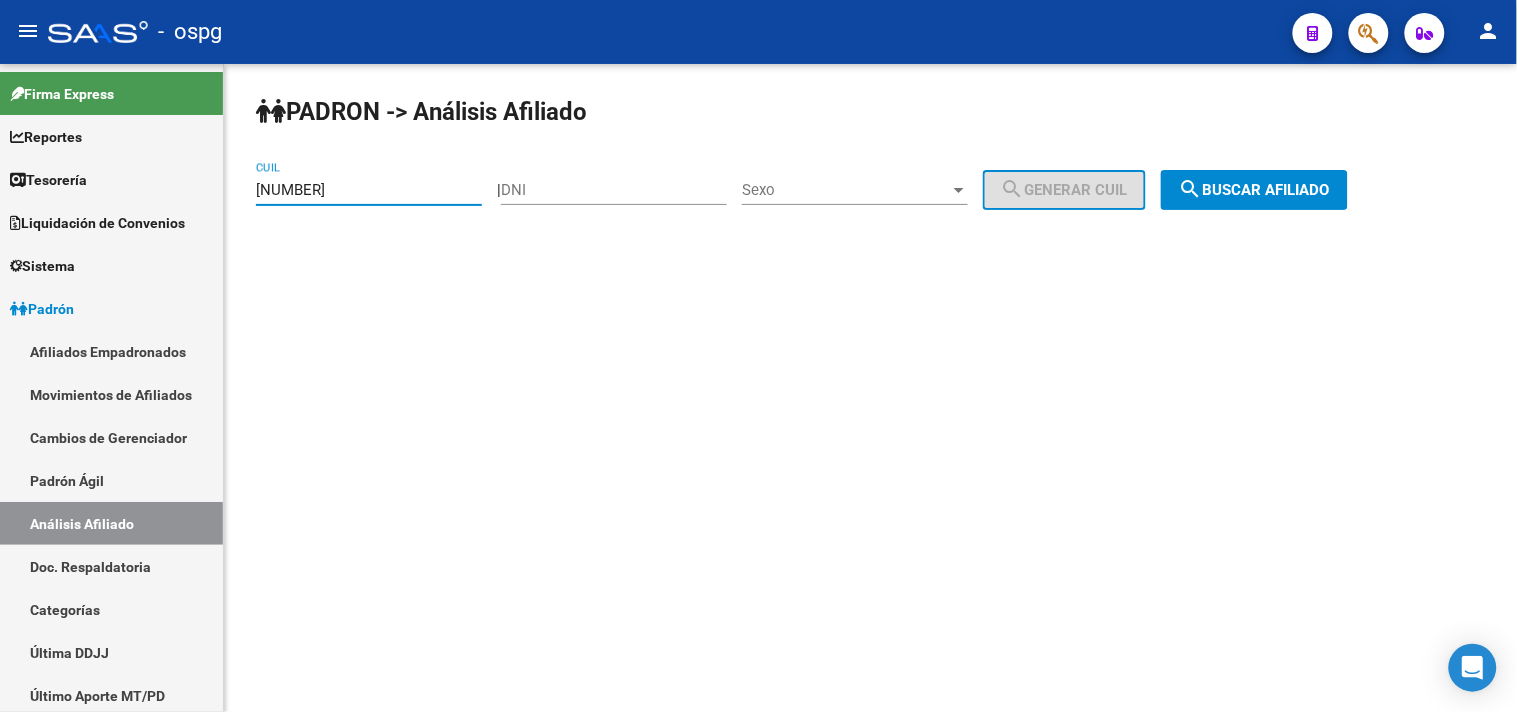paste on "[NUMBER]" 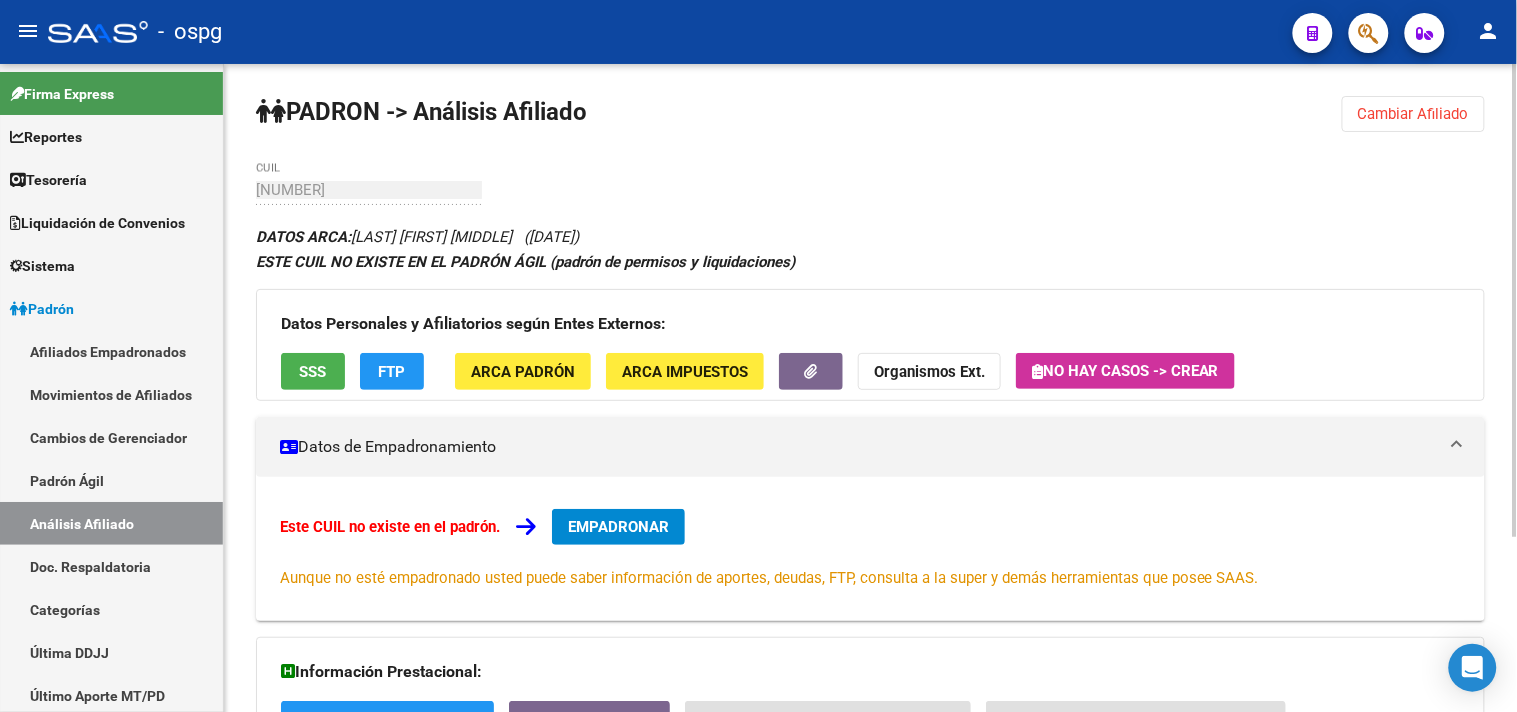 click on "Datos Personales y Afiliatorios según Entes Externos: SSS FTP ARCA Padrón ARCA Impuestos Organismos Ext.   No hay casos -> Crear" 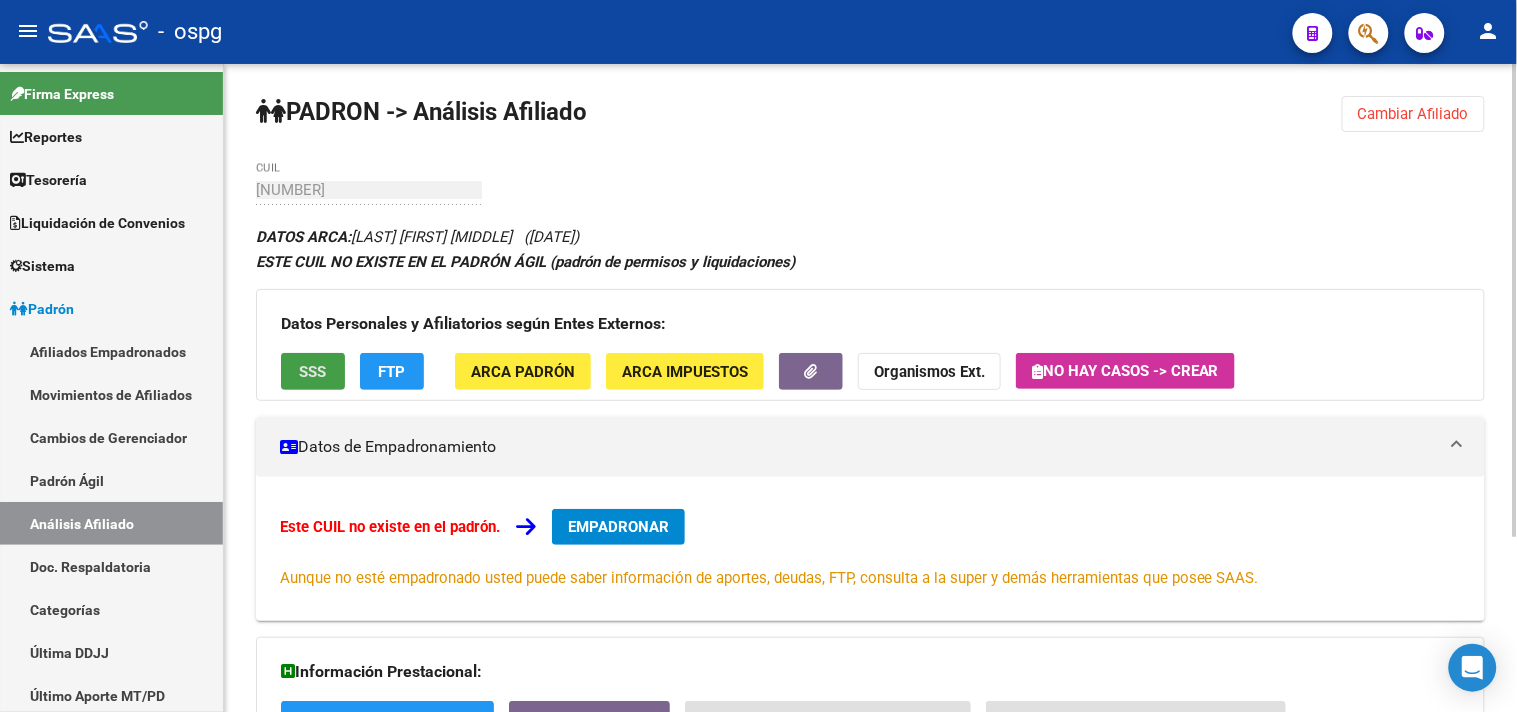 click on "SSS" 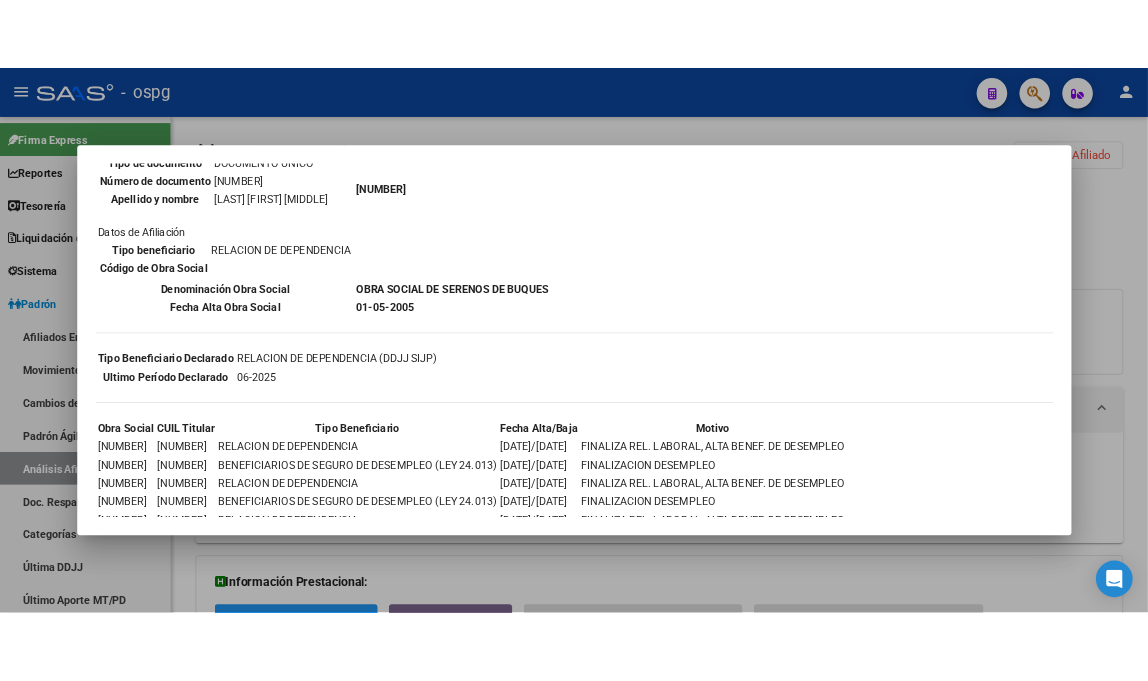 scroll, scrollTop: 257, scrollLeft: 0, axis: vertical 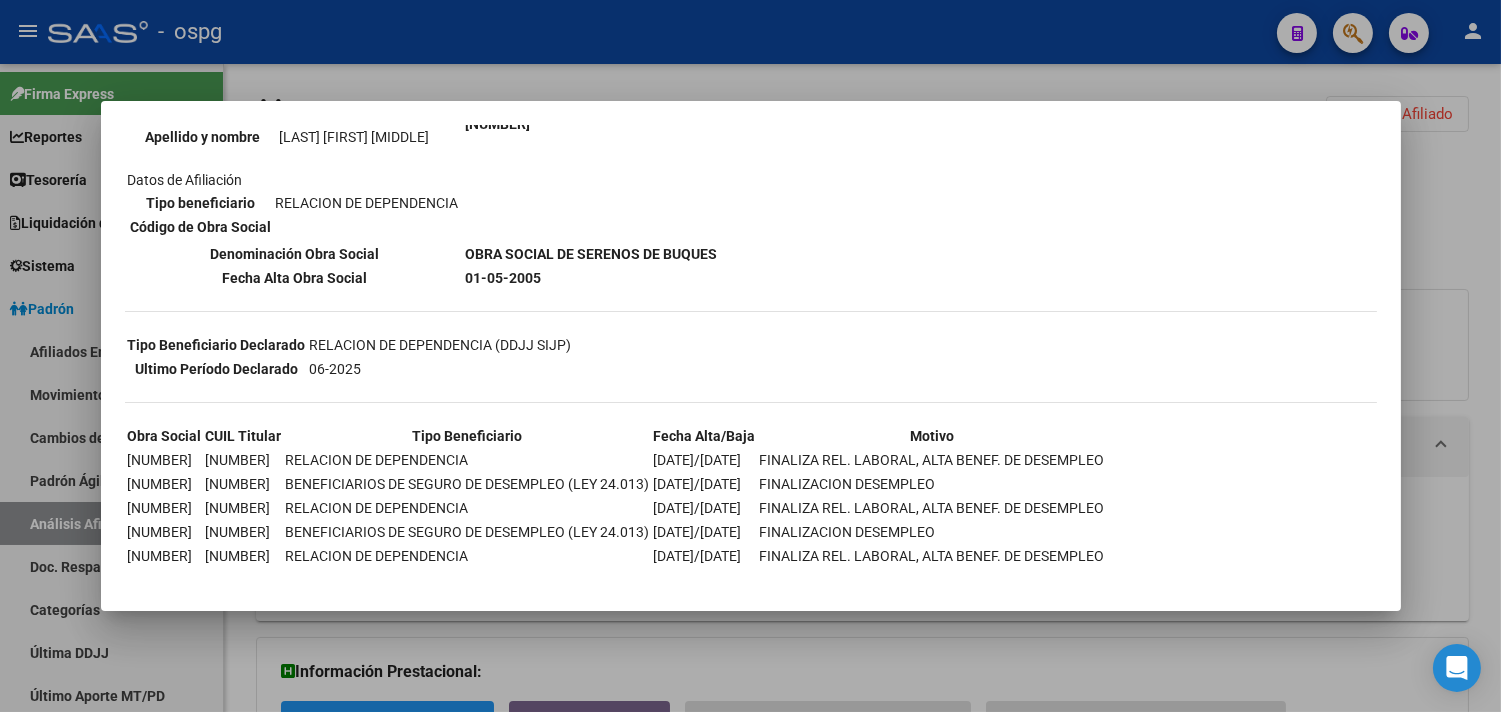 click at bounding box center (750, 356) 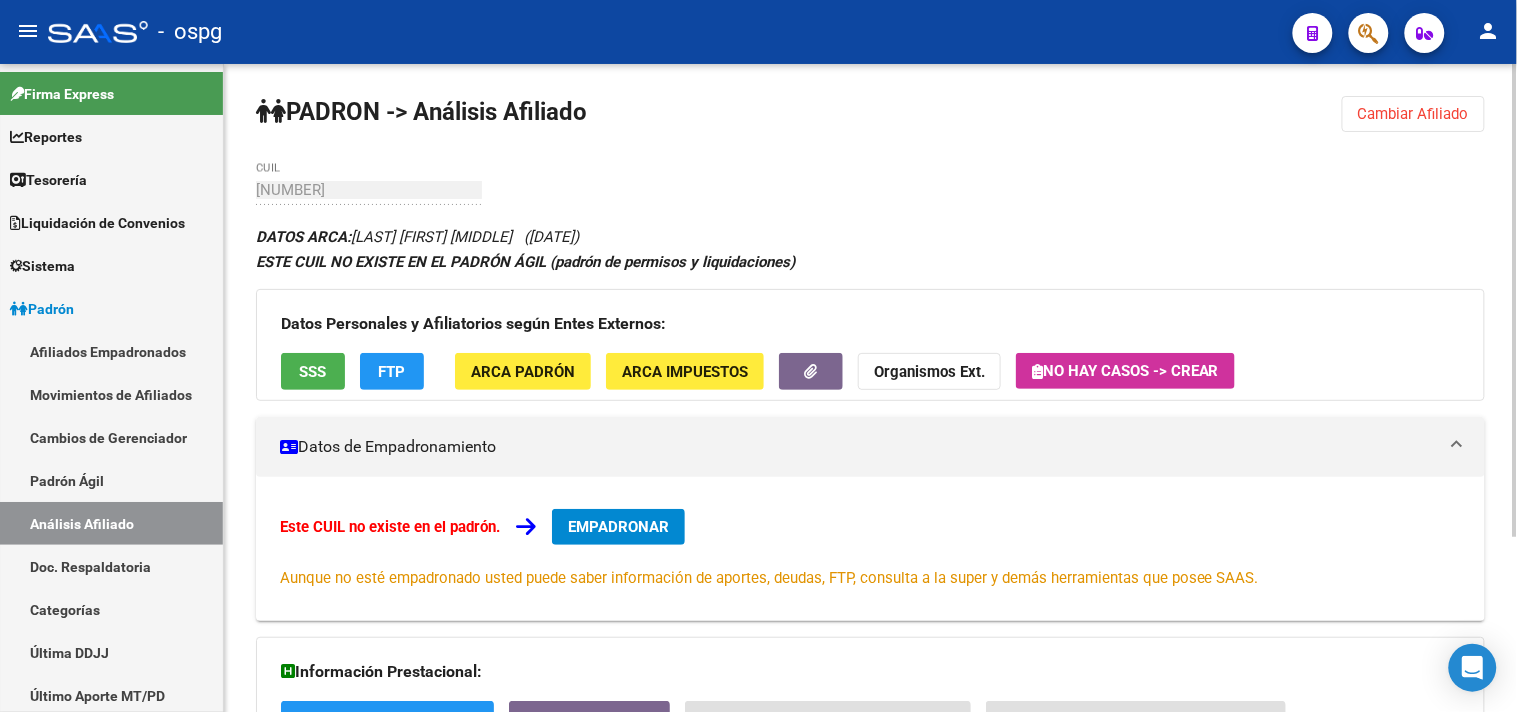 click on "Organismos Ext." 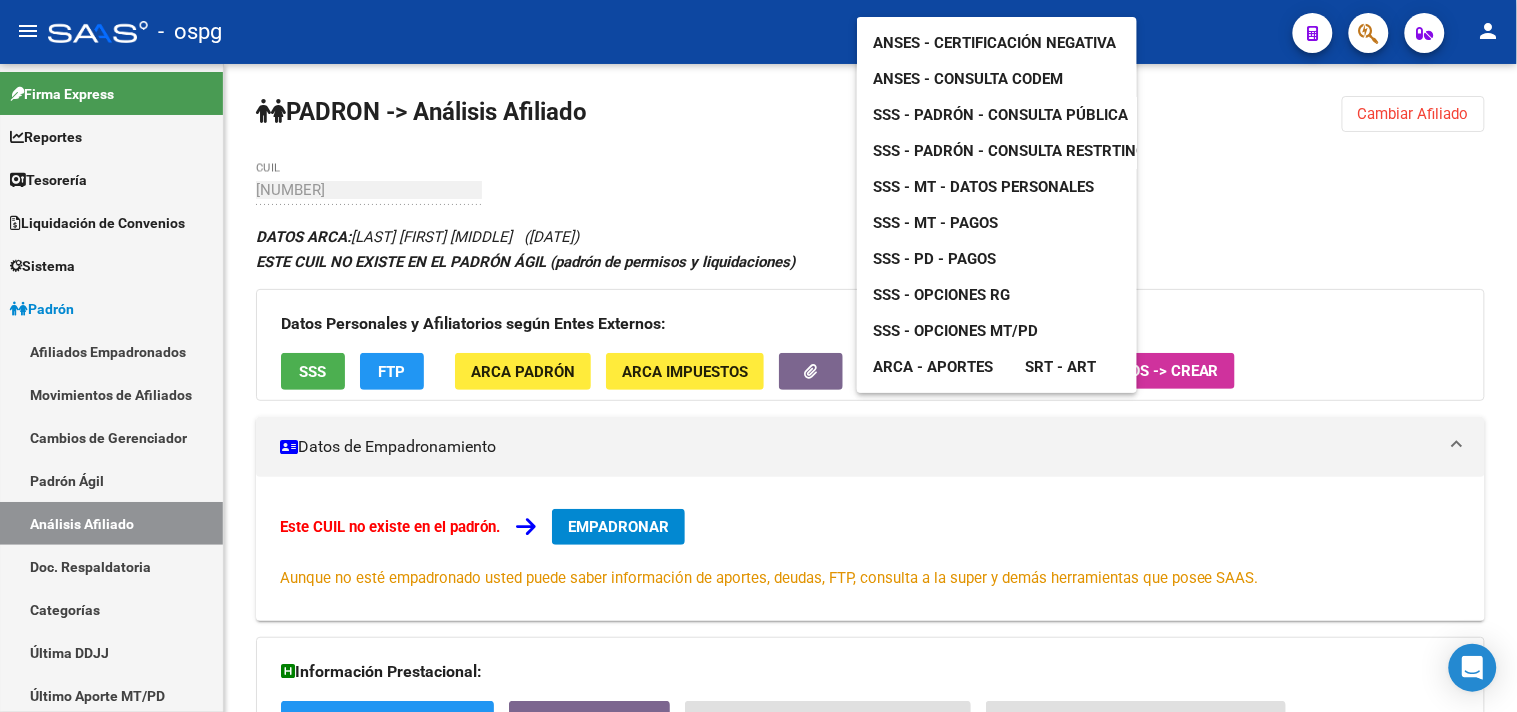 click on "ANSES - Consulta CODEM" at bounding box center (968, 79) 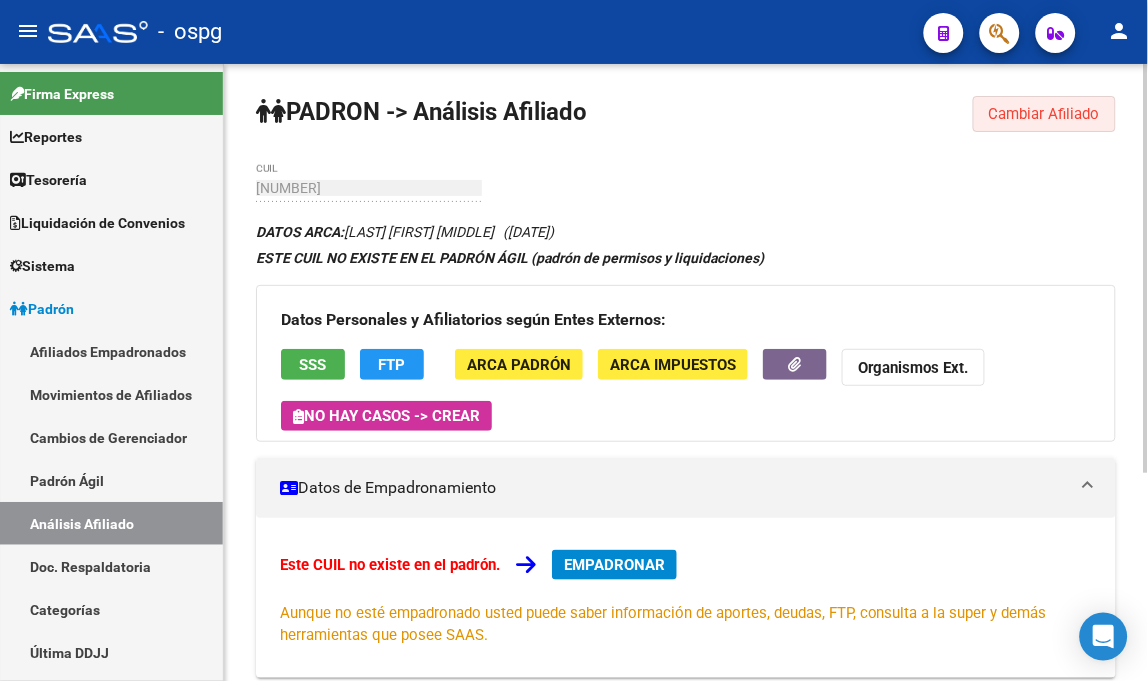drag, startPoint x: 1001, startPoint y: 120, endPoint x: 407, endPoint y: 163, distance: 595.5544 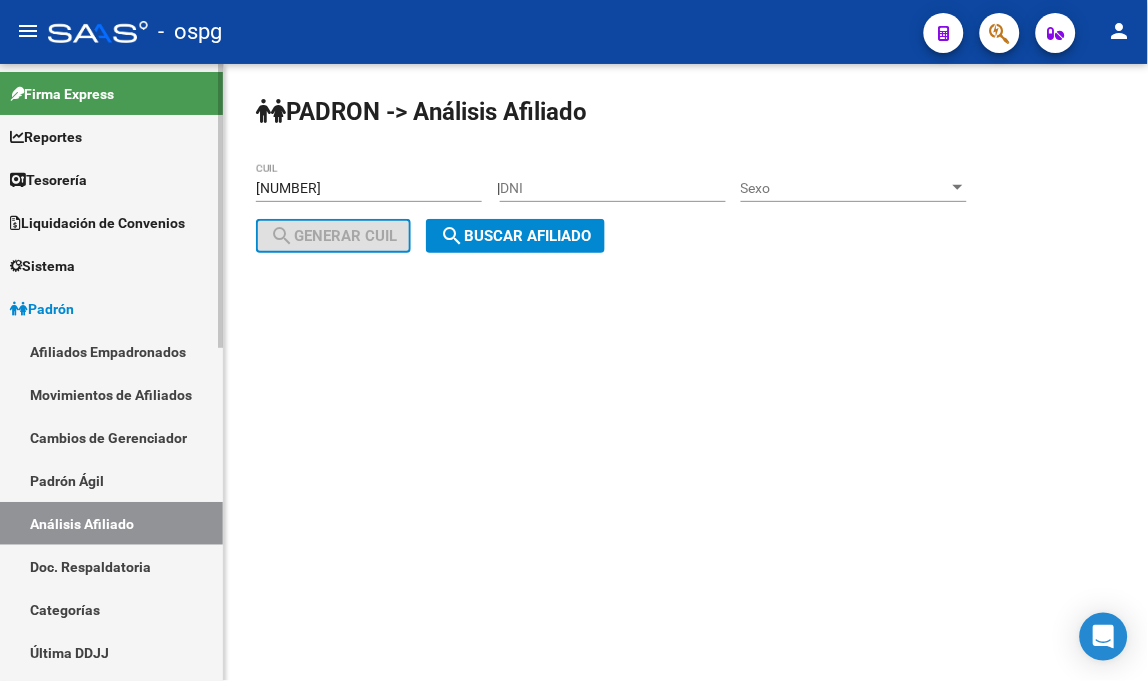 drag, startPoint x: 80, startPoint y: 181, endPoint x: 65, endPoint y: 181, distance: 15 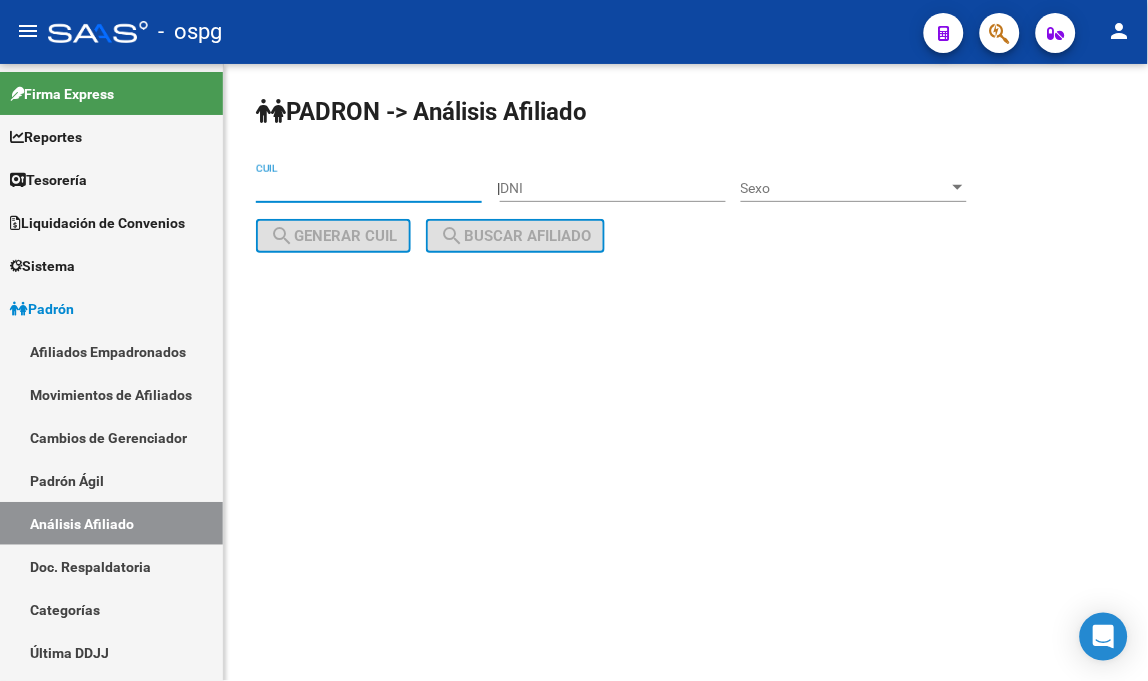type 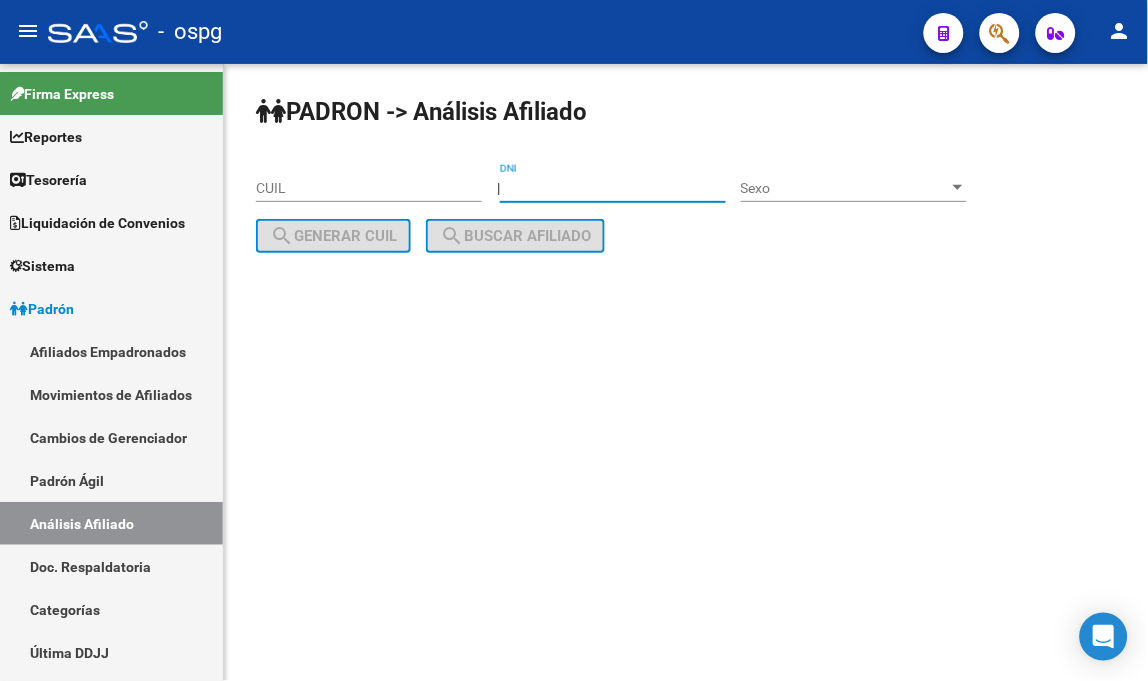 type on "[NUMBER]" 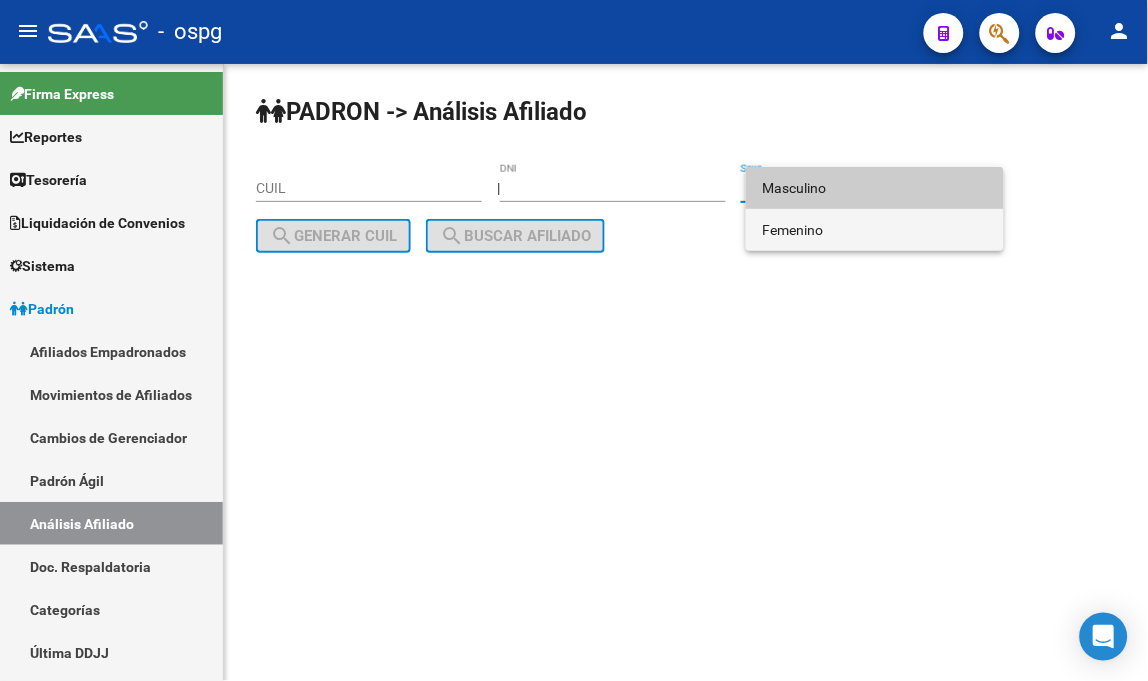 click on "Femenino" at bounding box center [875, 230] 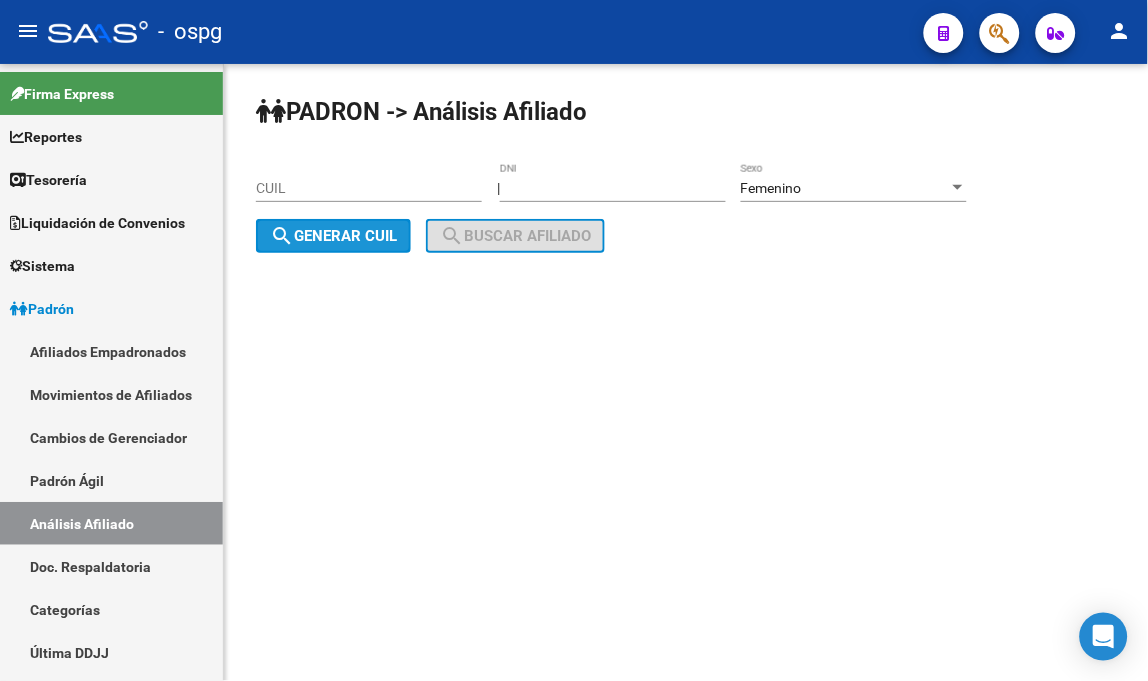 click on "search  Generar CUIL" 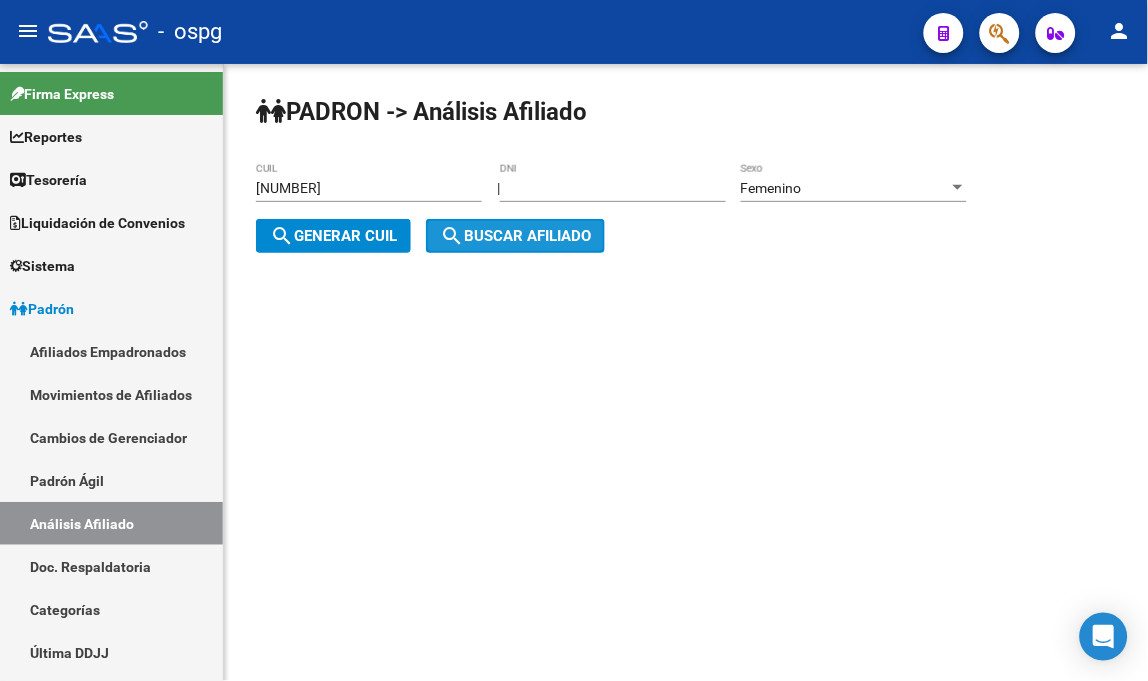 click on "search  Buscar afiliado" 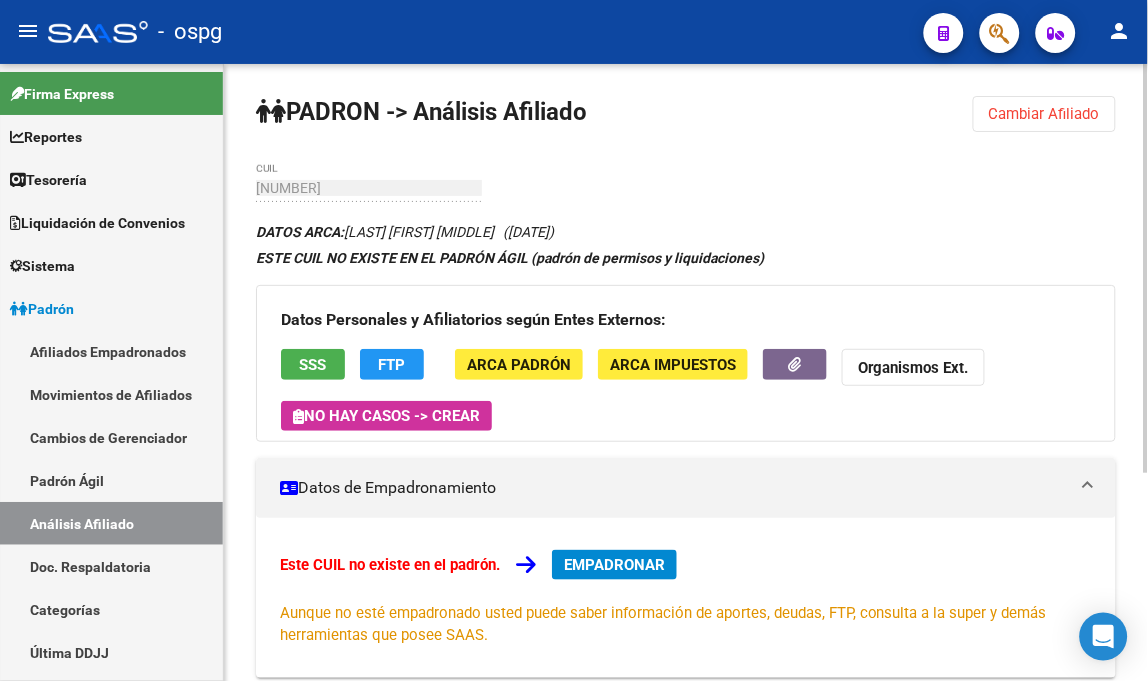 click on "SSS" 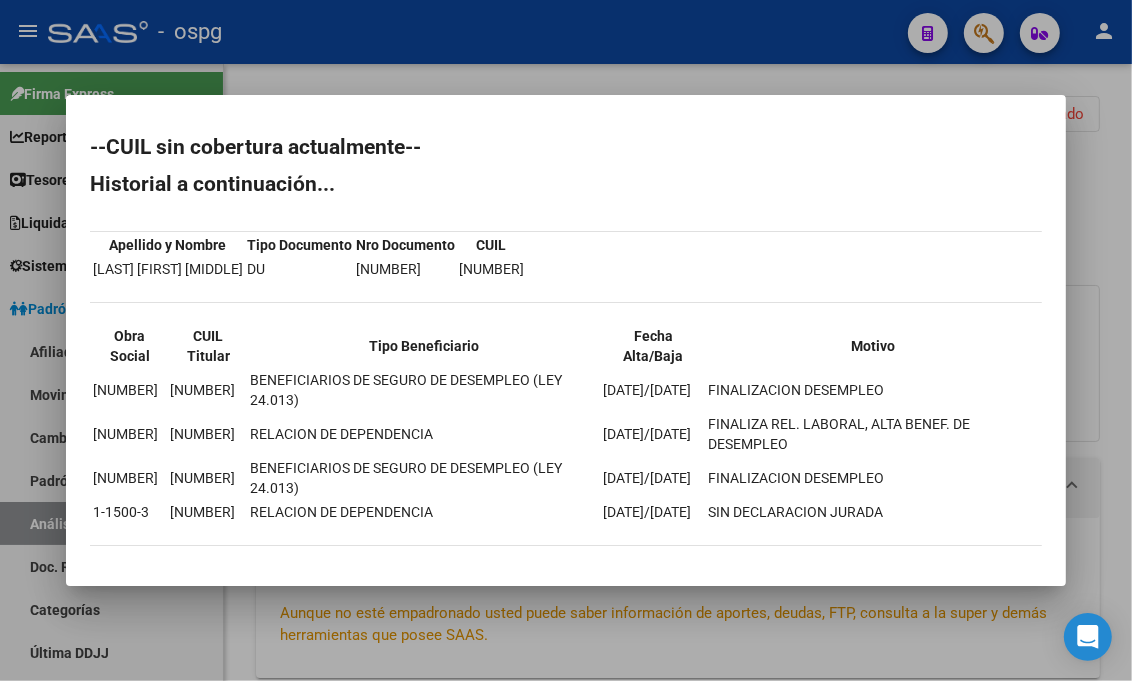 click at bounding box center (566, 340) 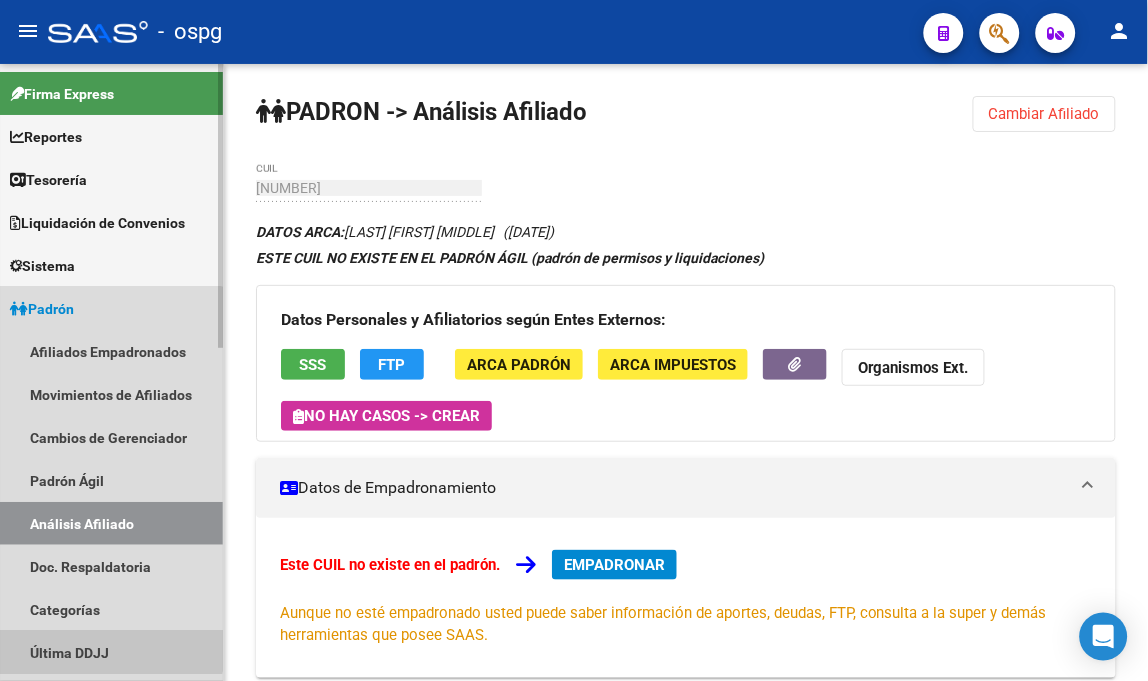 click on "Última DDJJ" at bounding box center [111, 652] 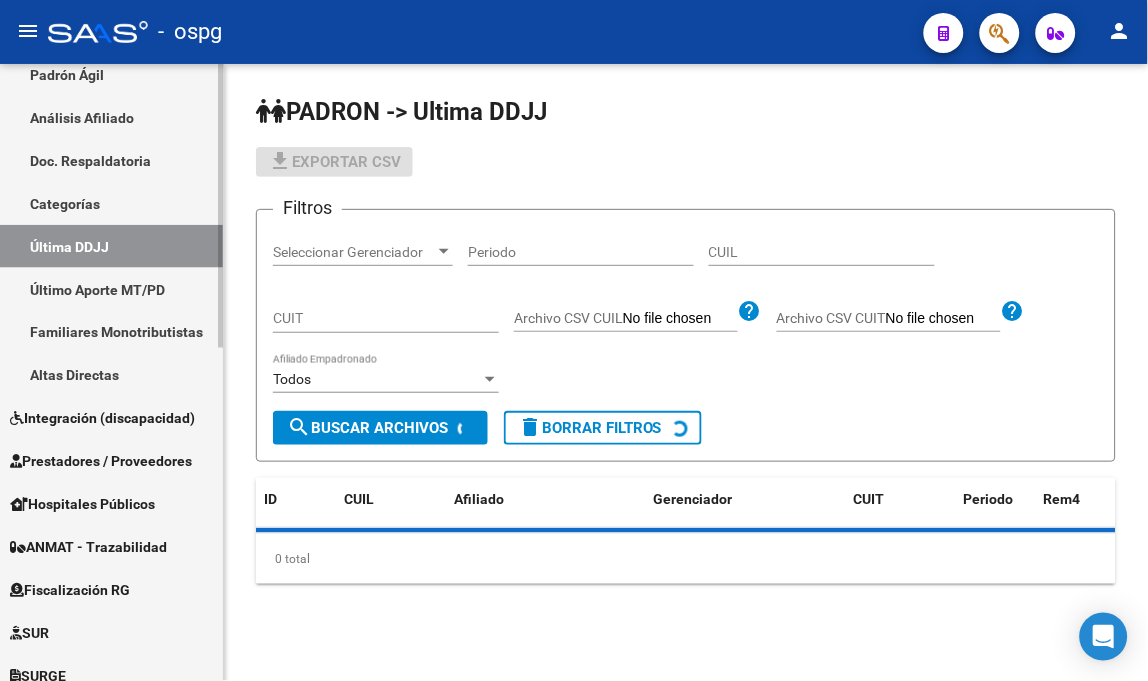 scroll, scrollTop: 444, scrollLeft: 0, axis: vertical 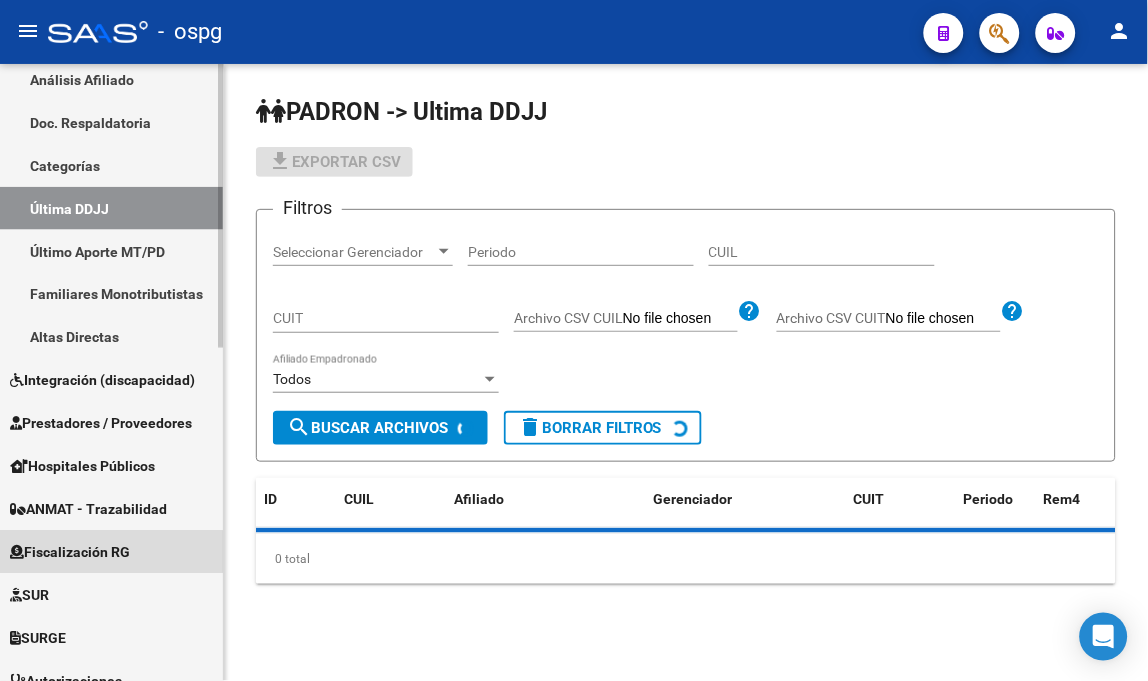 click on "Fiscalización RG" at bounding box center (70, 553) 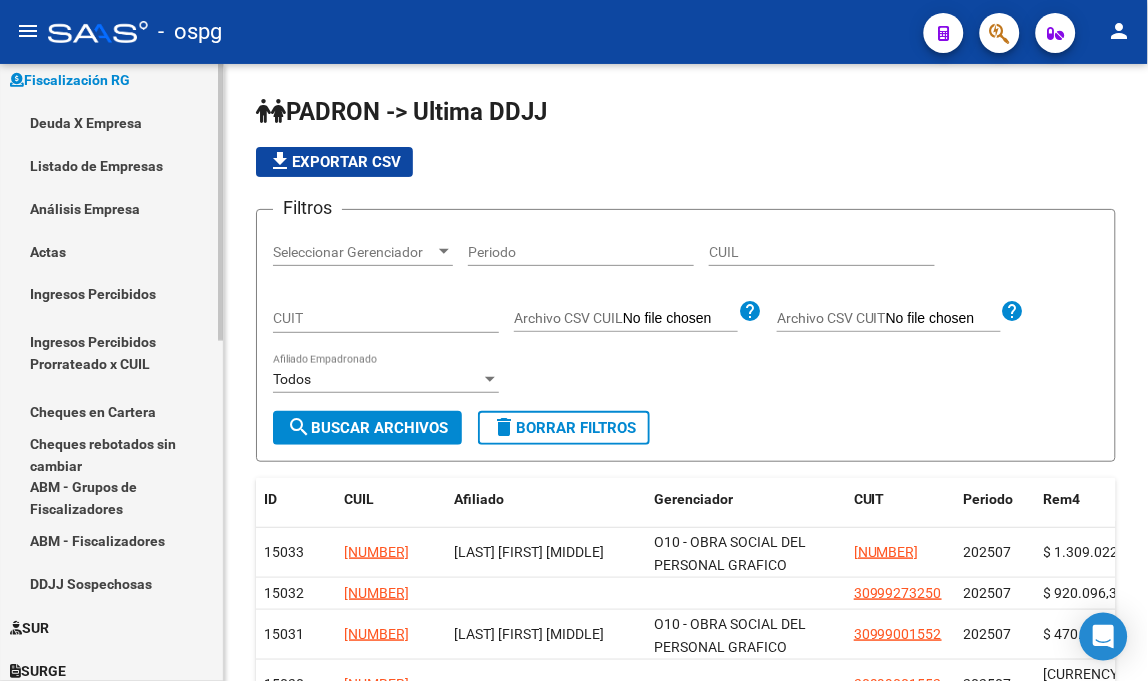 click on "Análisis Empresa" at bounding box center (111, 208) 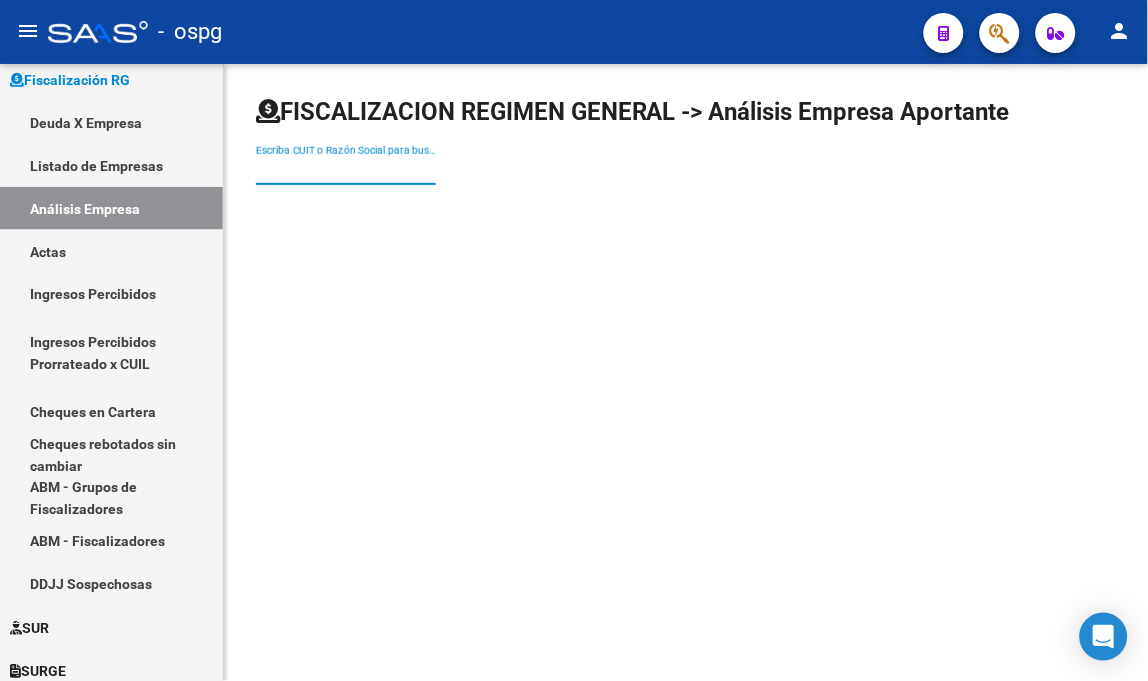 click on "Escriba CUIT o Razón Social para buscar" at bounding box center (346, 170) 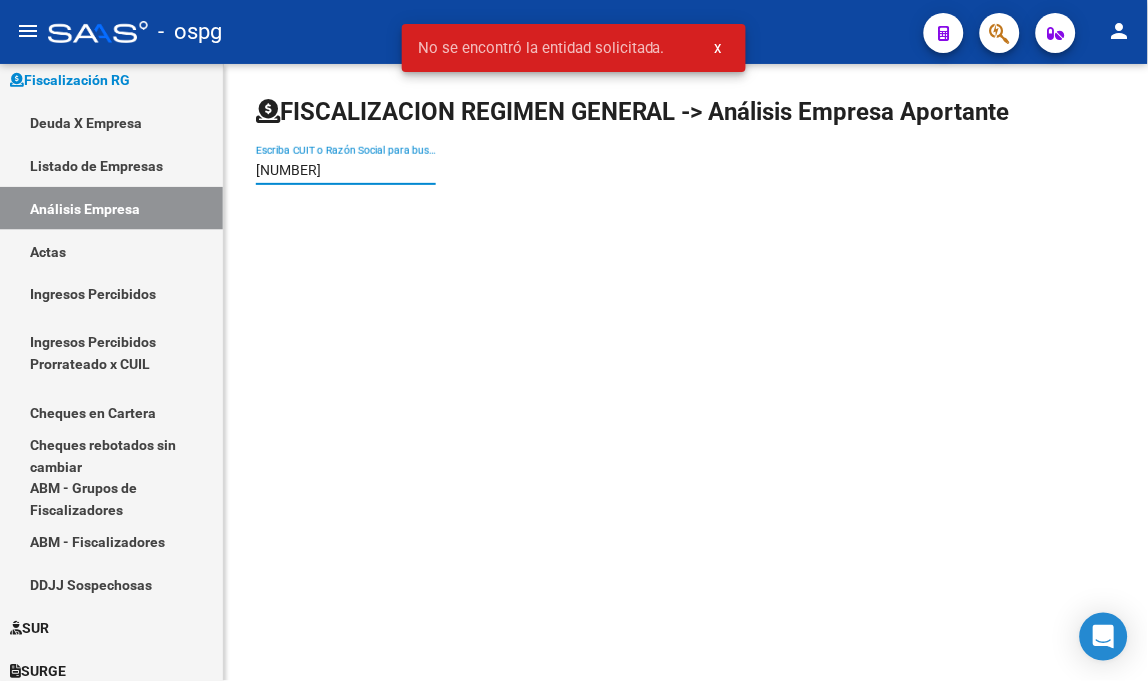 click on "[NUMBER]" at bounding box center [346, 170] 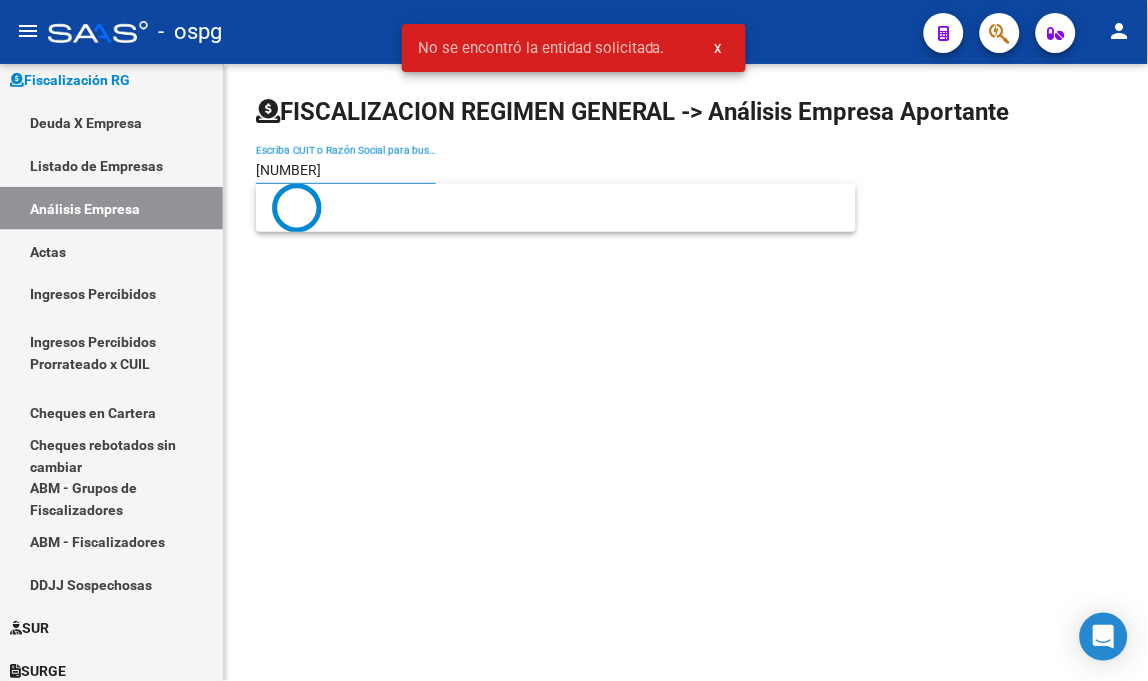 click on "[NUMBER]" at bounding box center [346, 170] 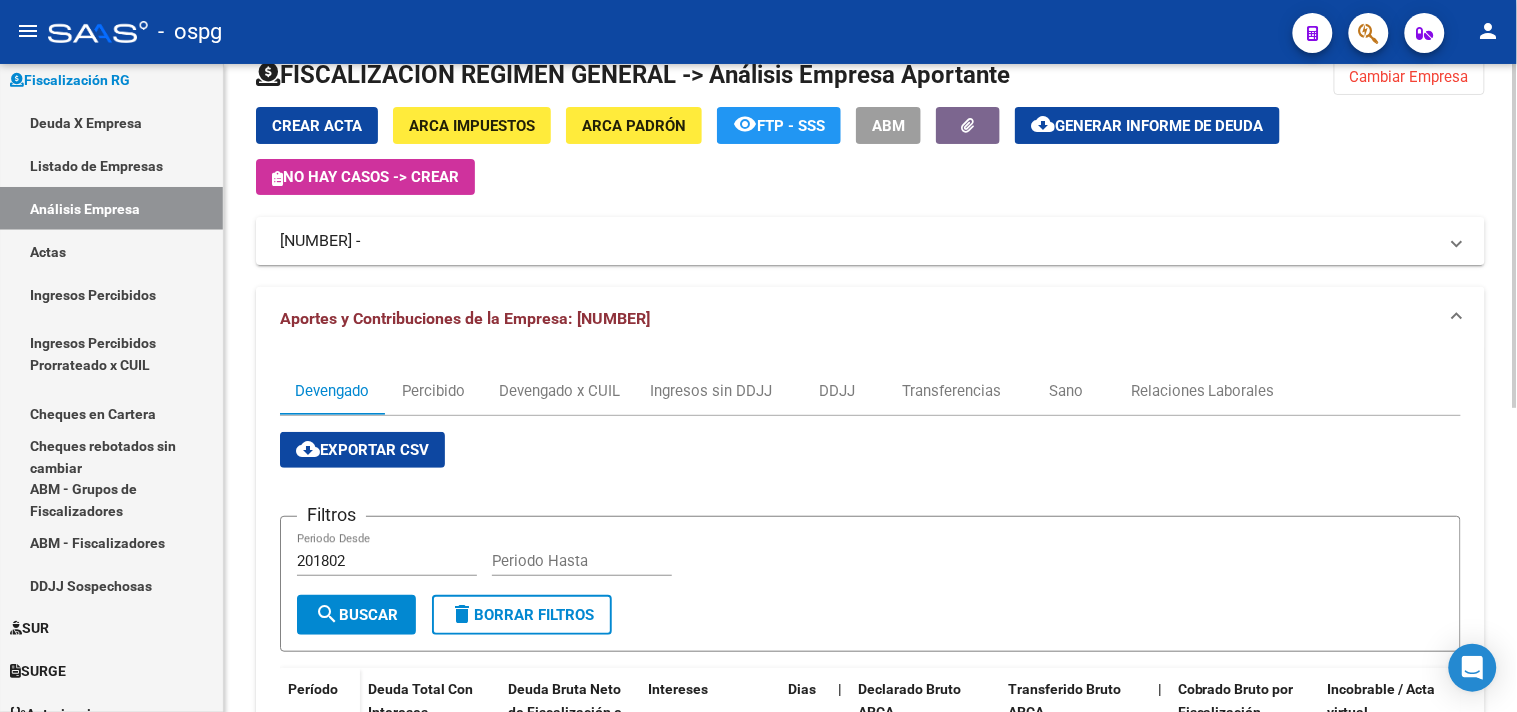 scroll, scrollTop: 0, scrollLeft: 0, axis: both 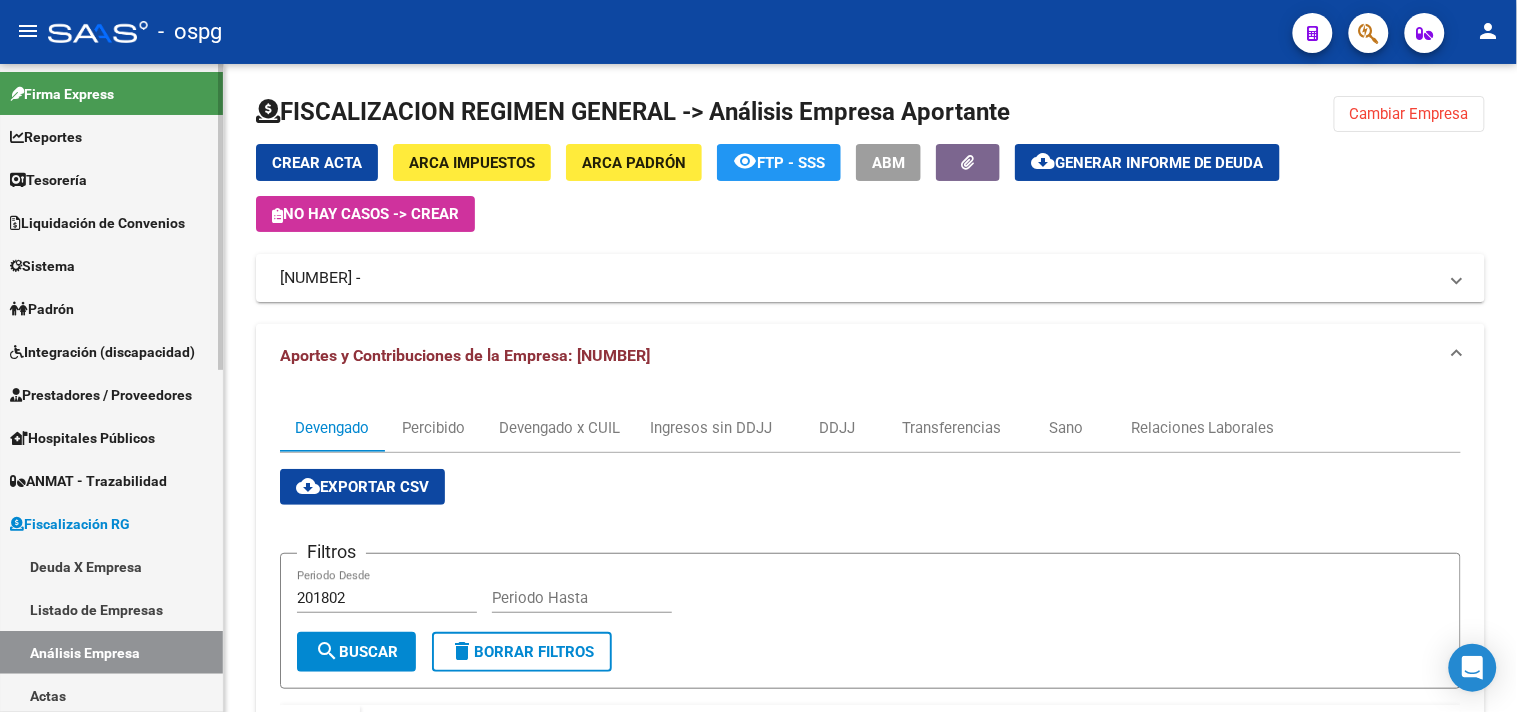drag, startPoint x: 52, startPoint y: 304, endPoint x: 85, endPoint y: 416, distance: 116.76044 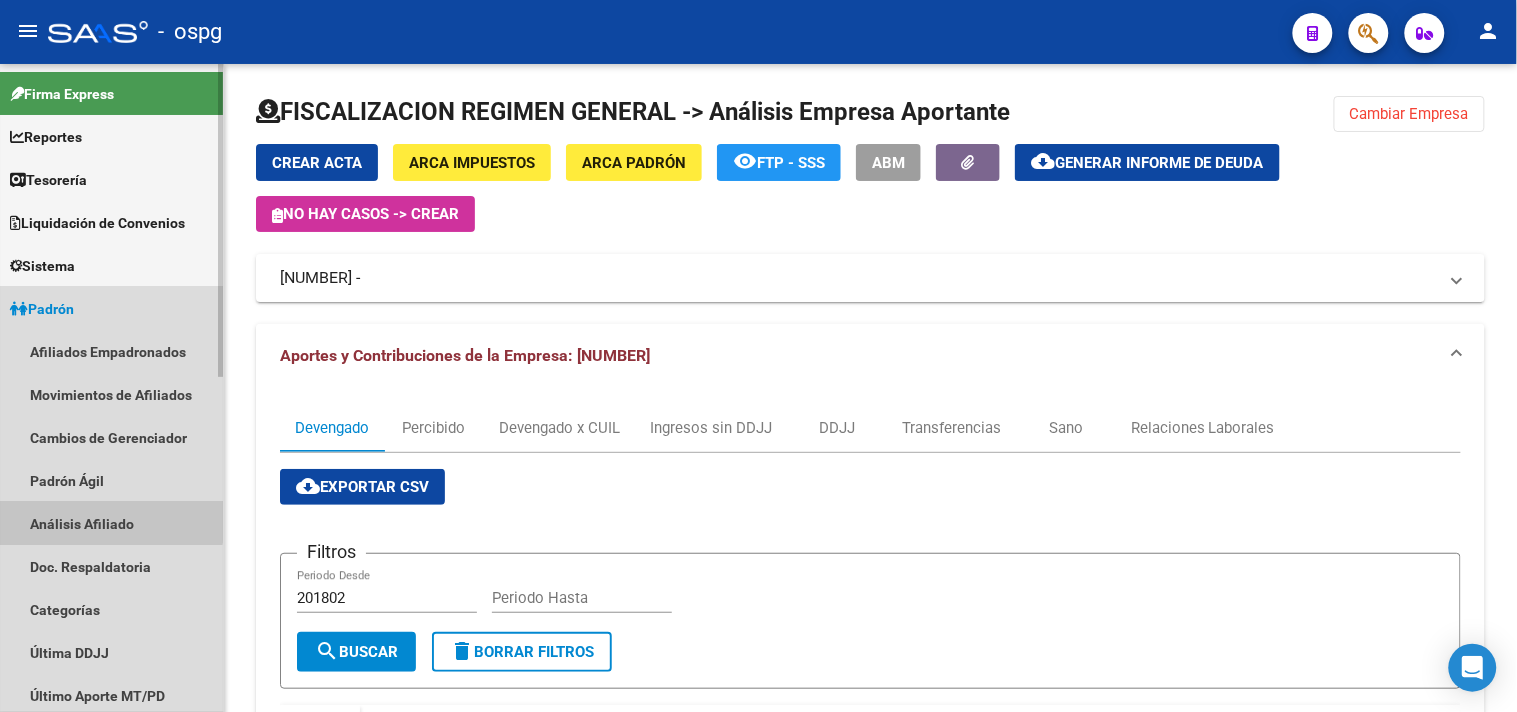 click on "Análisis Afiliado" at bounding box center [111, 523] 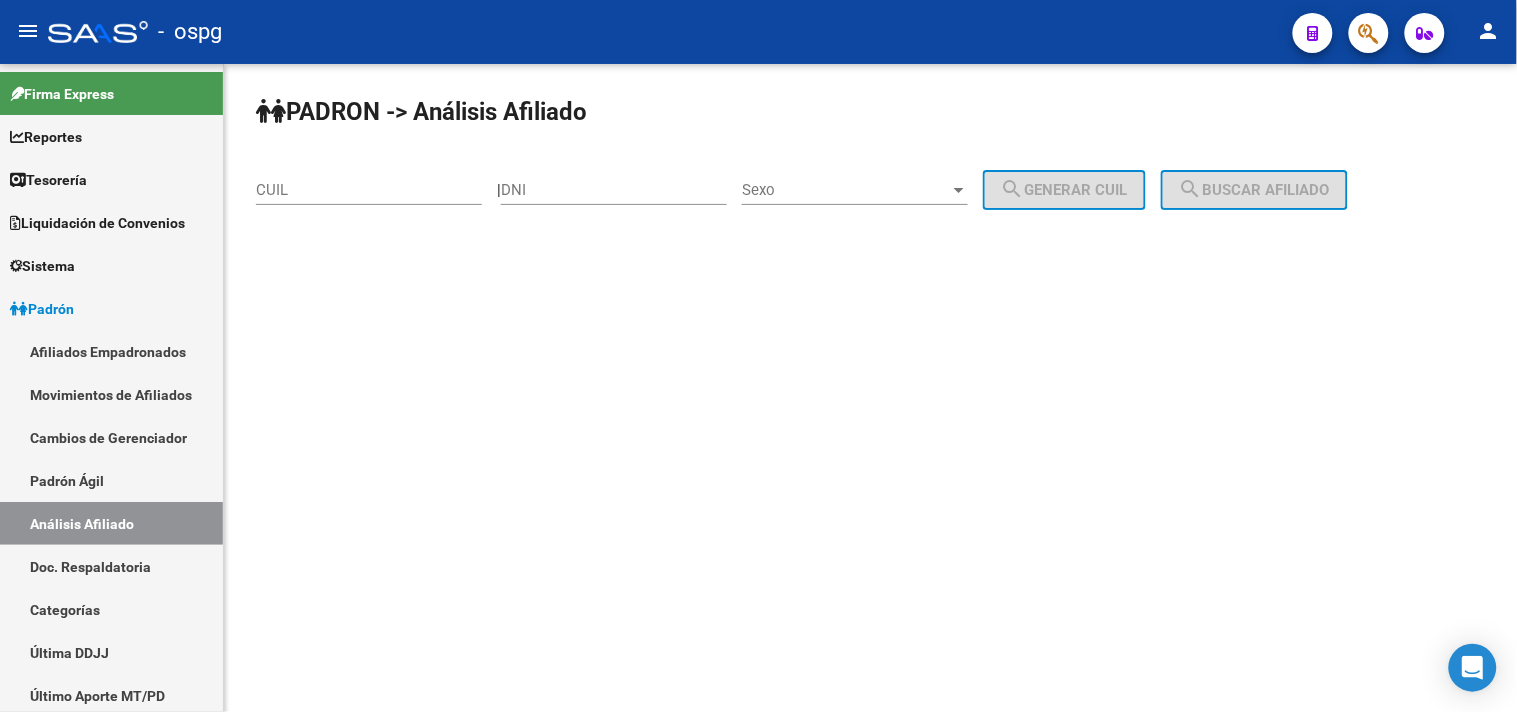click on "CUIL" at bounding box center [369, 190] 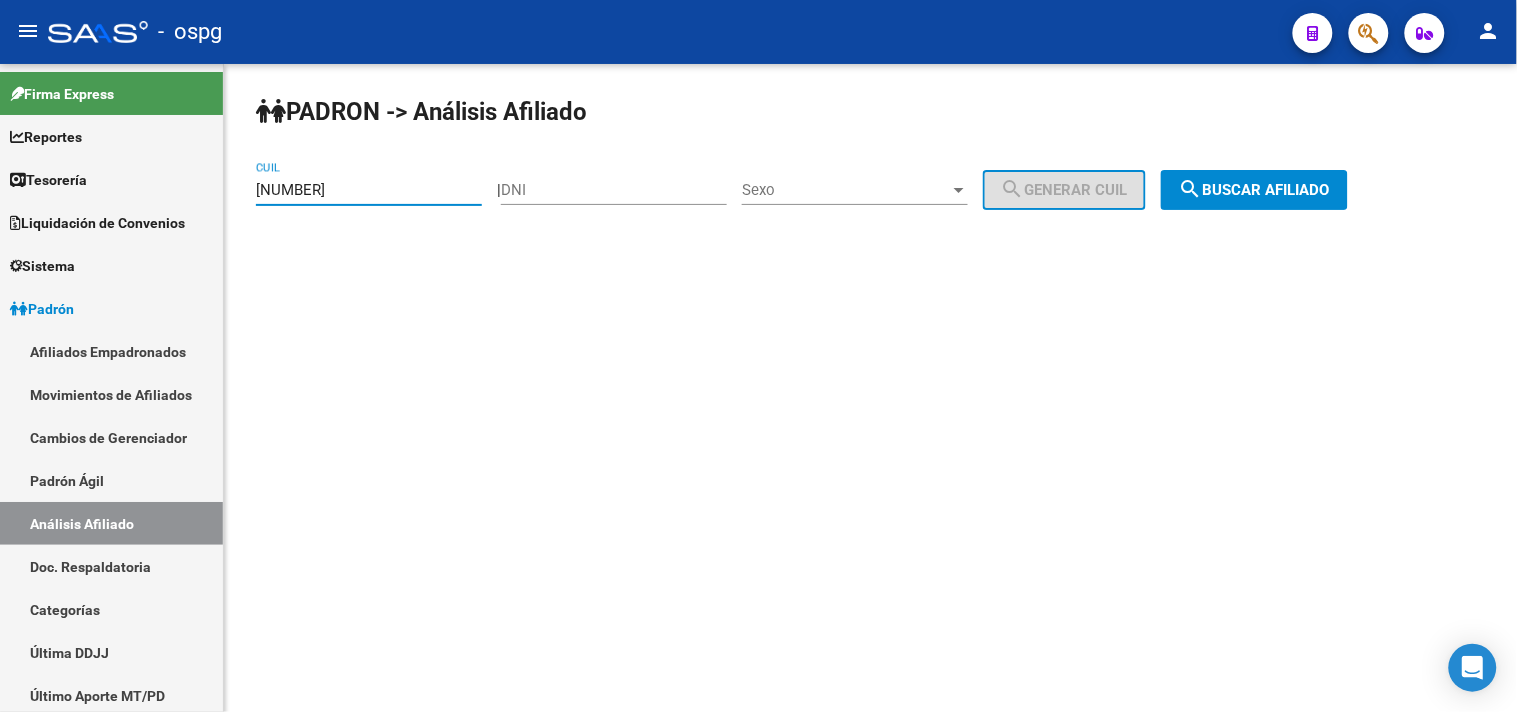 drag, startPoint x: 1330, startPoint y: 197, endPoint x: 1317, endPoint y: 204, distance: 14.764823 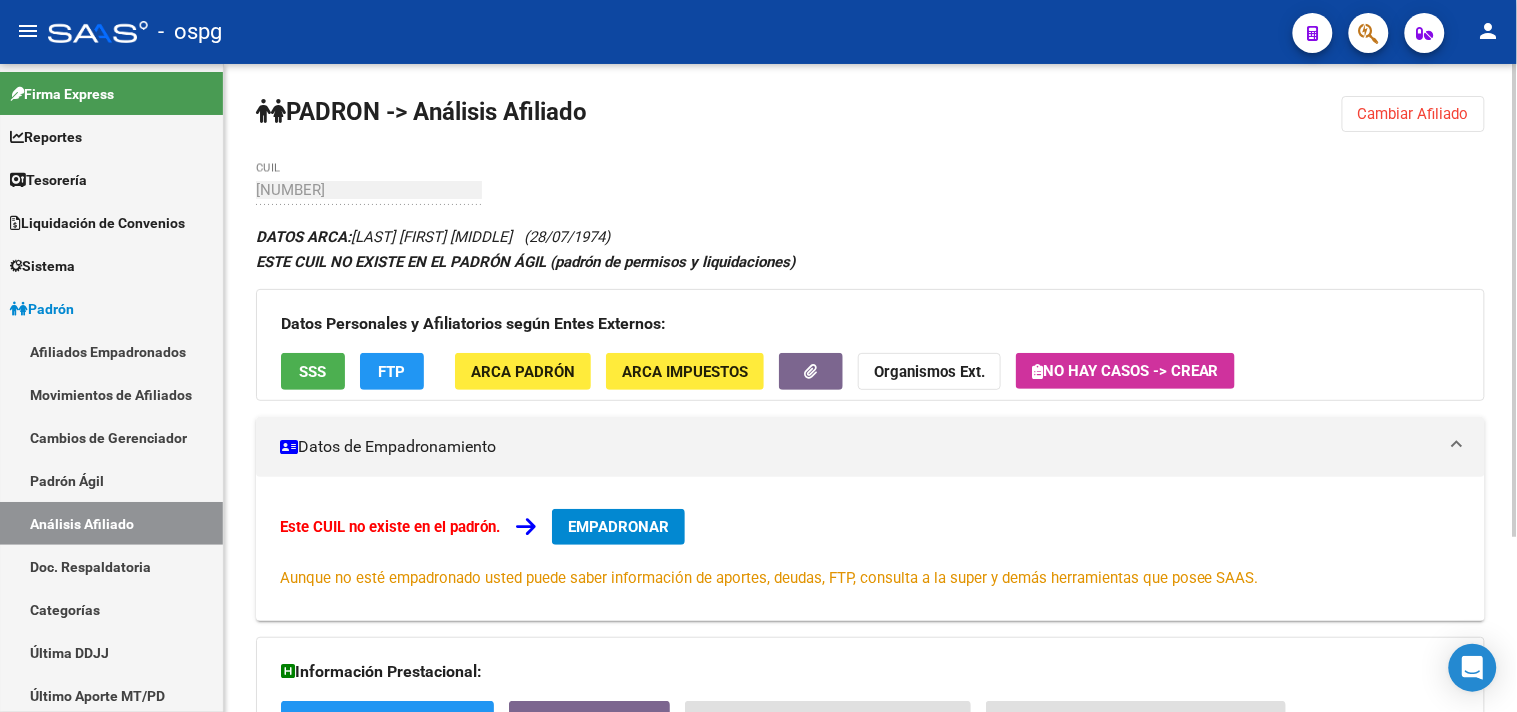 click on "SSS" 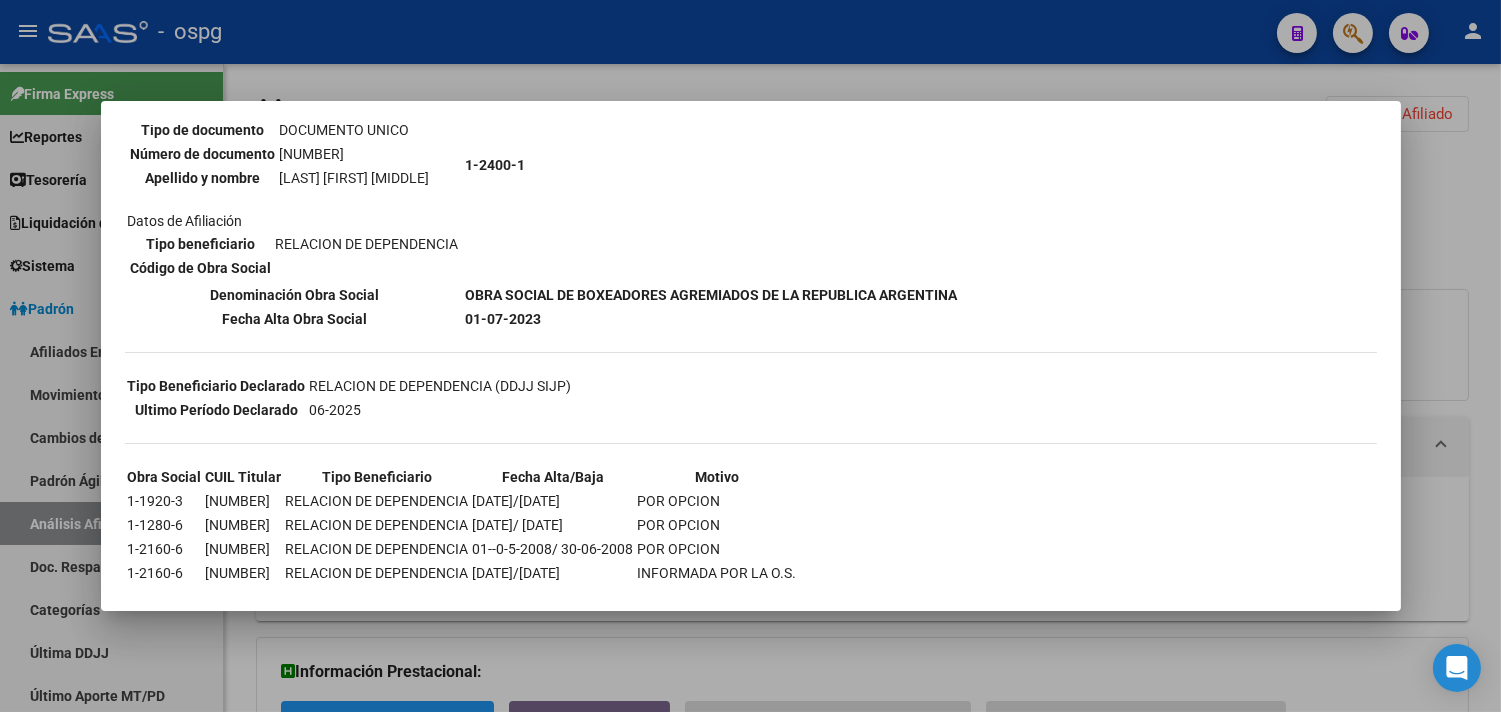 scroll, scrollTop: 234, scrollLeft: 0, axis: vertical 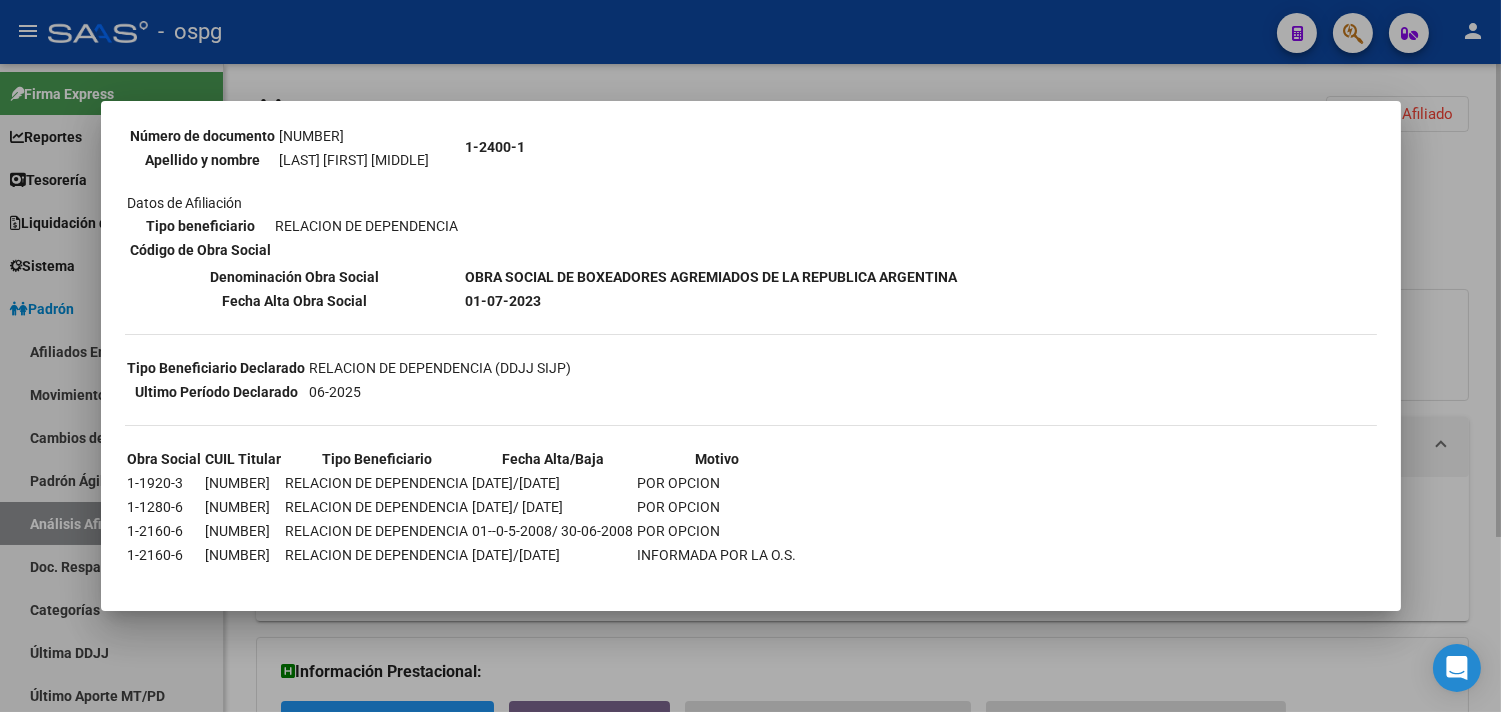 drag, startPoint x: 1444, startPoint y: 217, endPoint x: 1470, endPoint y: 172, distance: 51.971146 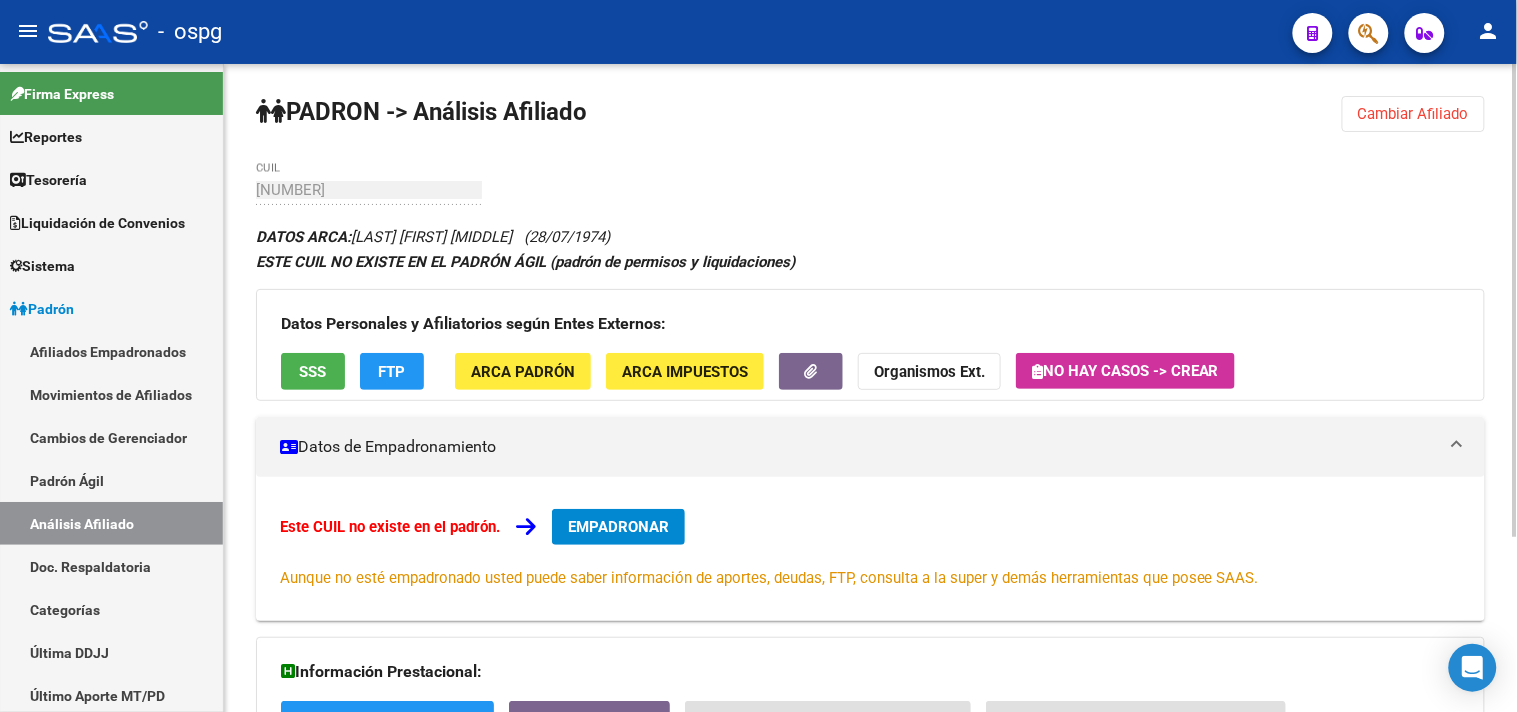 drag, startPoint x: 1447, startPoint y: 103, endPoint x: 1345, endPoint y: 113, distance: 102.48902 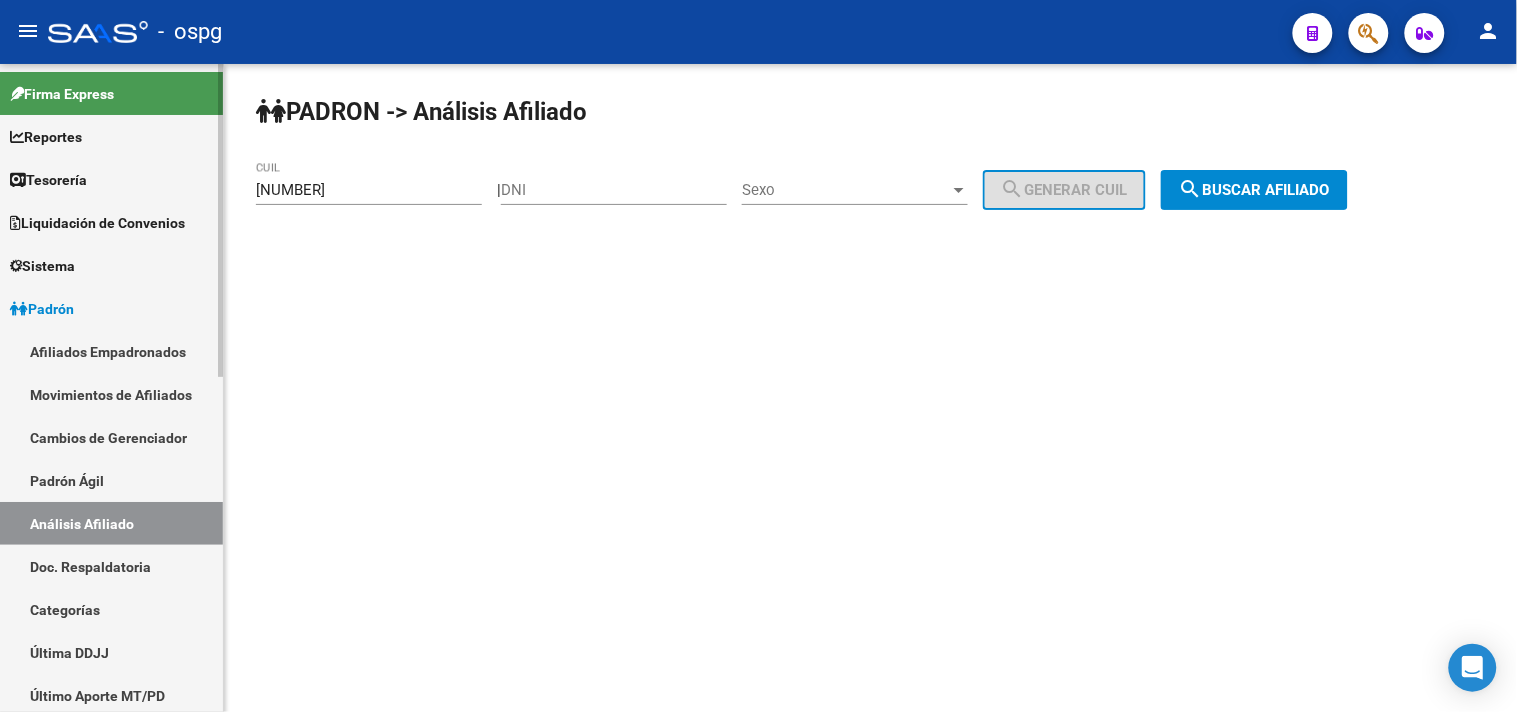 click on "Firma Express     Reportes Tablero de Control Ingresos Percibidos Análisis de todos los conceptos (histórico) Análisis de todos los conceptos detalle (mensual) Apertura de Transferencias Reales (histórico) Análisis Ingresos RG por CUIT (mensual) Imputación de Códigos Ingresos Devengados Análisis Histórico Detalles Transferencias RG sin DDJJ Detalles por CUIL RG Detalles - MT/PD MT morosos Egresos Devengados Comprobantes Recibidos Facturación Apócrifa Auditorías x Área Auditorías x Usuario Ítems de Auditorías x Usuario SUR Expedientes Internos Movimiento de Expte. SSS Padrón Traspasos x O.S. Traspasos x Gerenciador Traspasos x Provincia Nuevos Aportantes Métricas - Padrón SSS Métricas - Crecimiento Población Tesorería Cheques Emitidos Transferencias Bancarias Realizadas    Tesorería Extractos Procesados (csv) Extractos Originales (pdf) Otros Ingresos Cheques Emitidos Pendientes de Depósito Cheques Depositados Histórico Auditorías Confirmadas    Liquidación de Convenios Bancos" 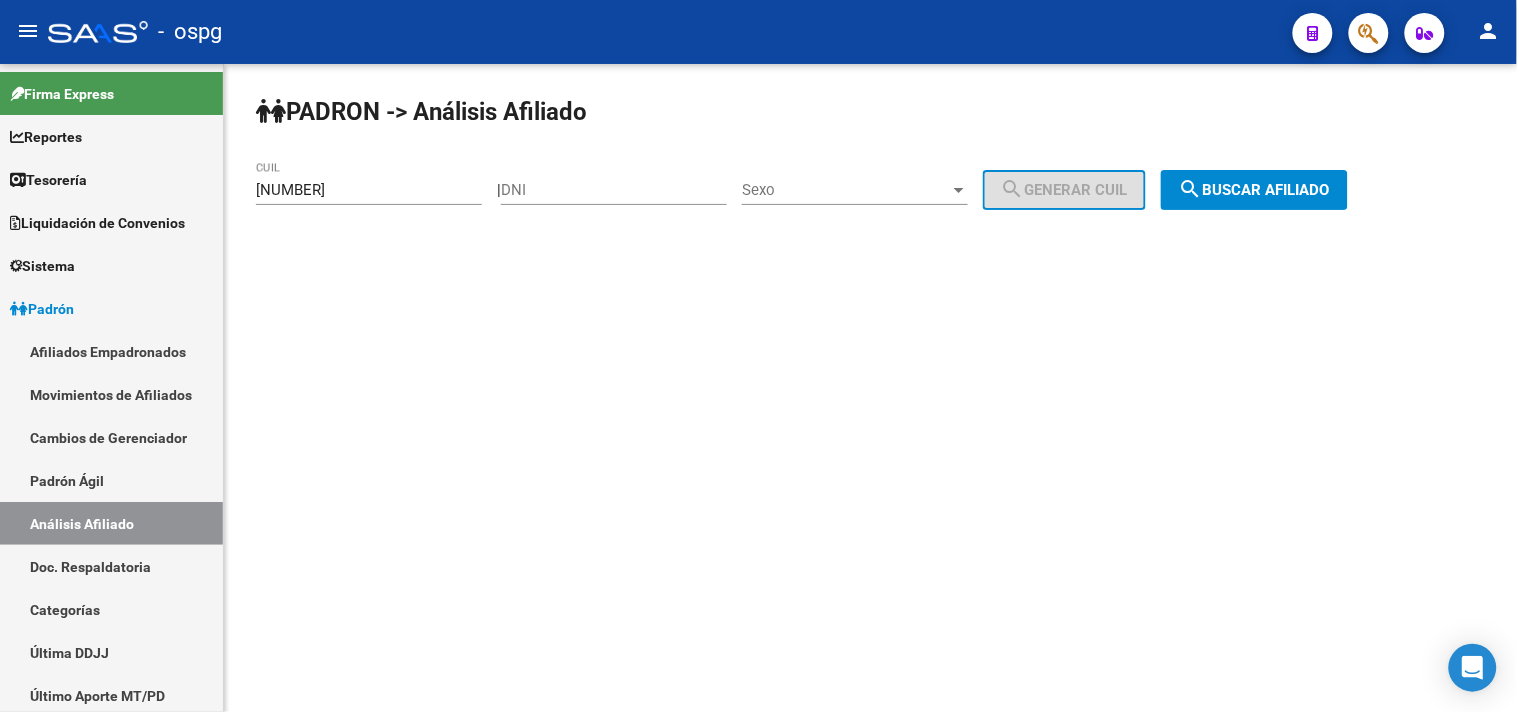 click on "PADRON -> Análisis Afiliado [NUMBER] CUIL    |    DNI Sexo Sexo search  Generar CUIL  search  Buscar afiliado" 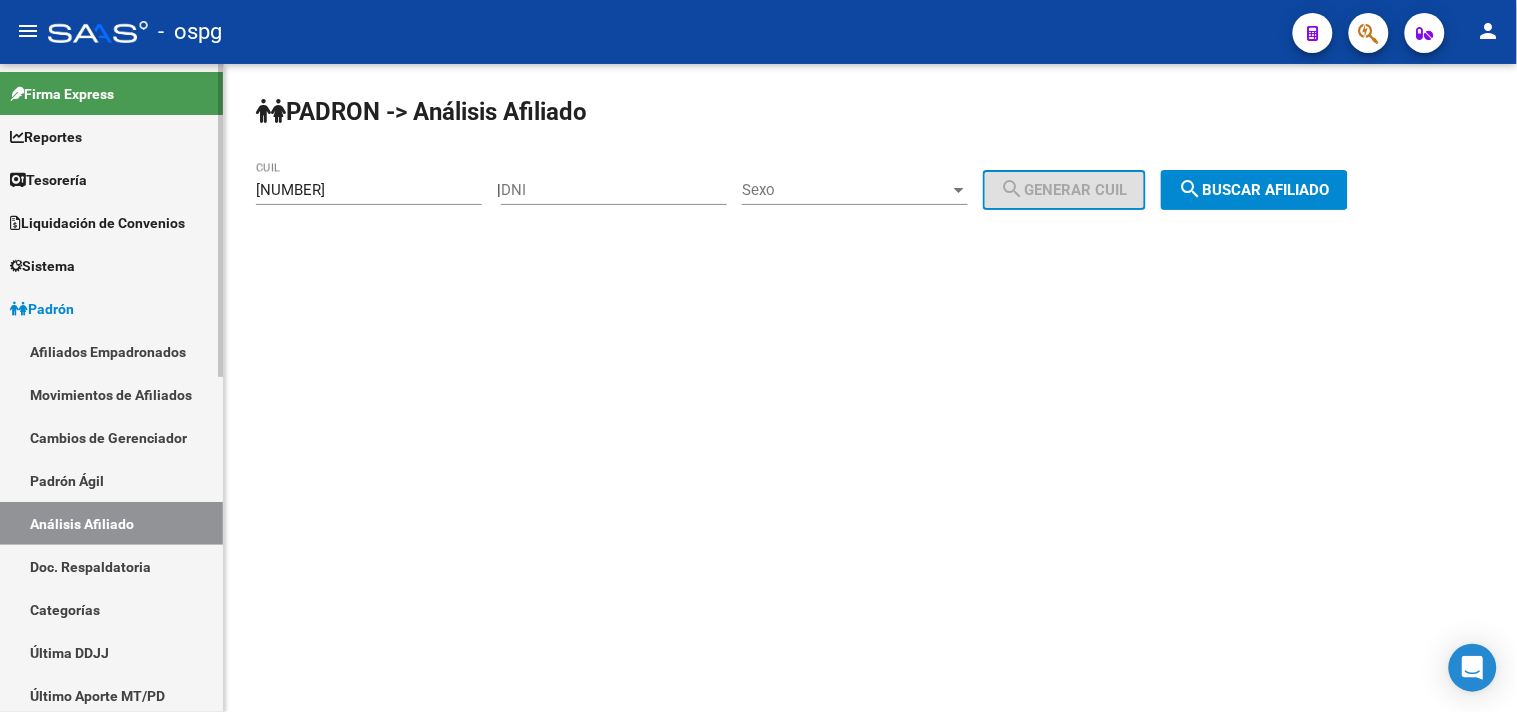 drag, startPoint x: 363, startPoint y: 177, endPoint x: 8, endPoint y: 126, distance: 358.64468 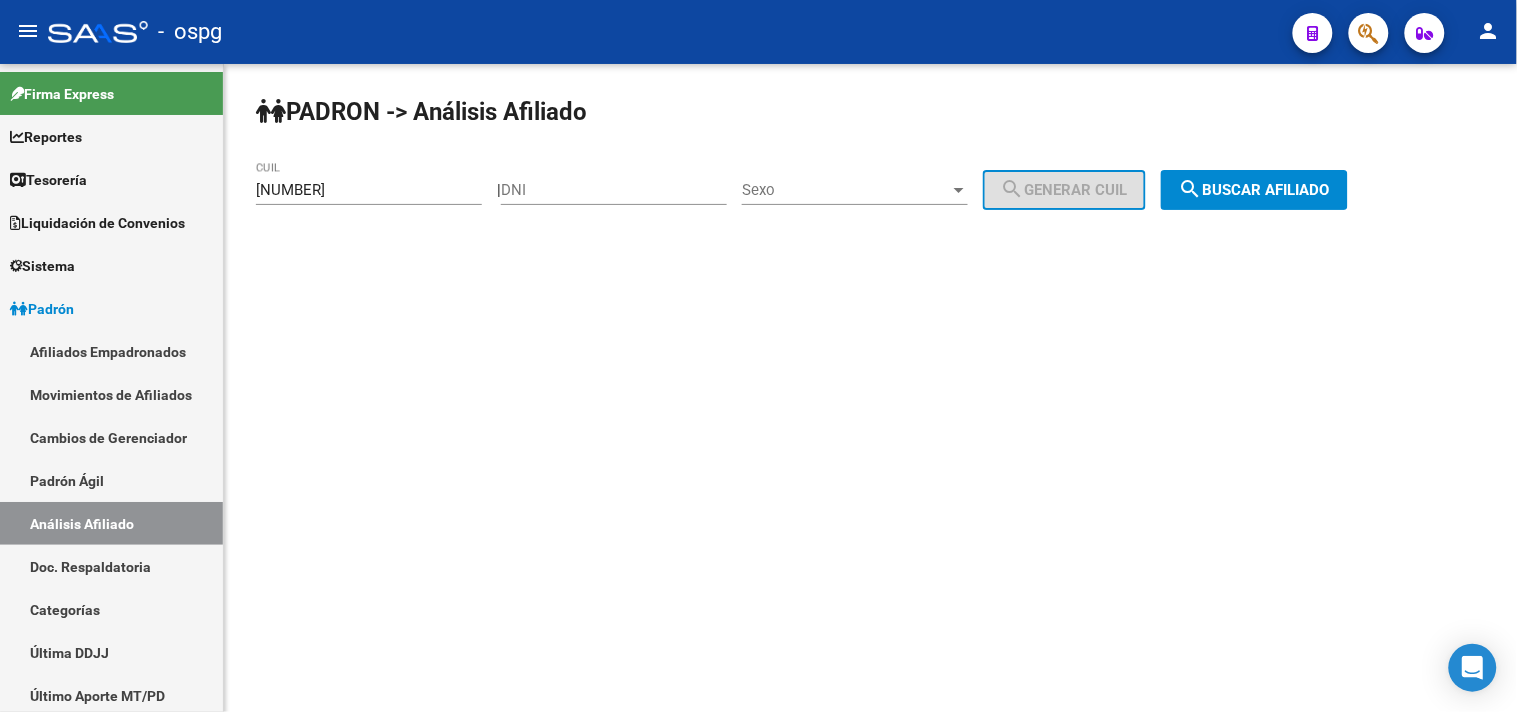 click on "[NUMBER] CUIL" 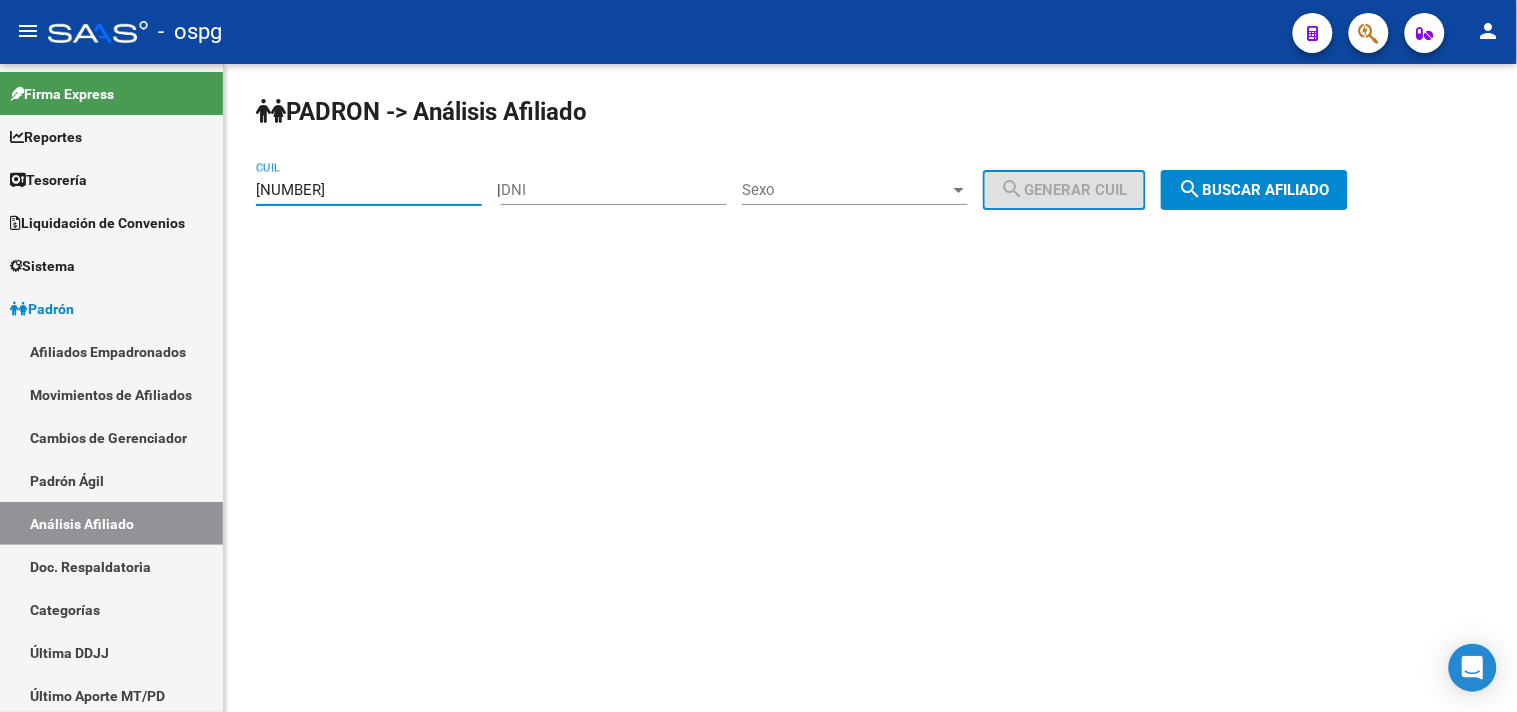 drag, startPoint x: 370, startPoint y: 183, endPoint x: 254, endPoint y: 185, distance: 116.01724 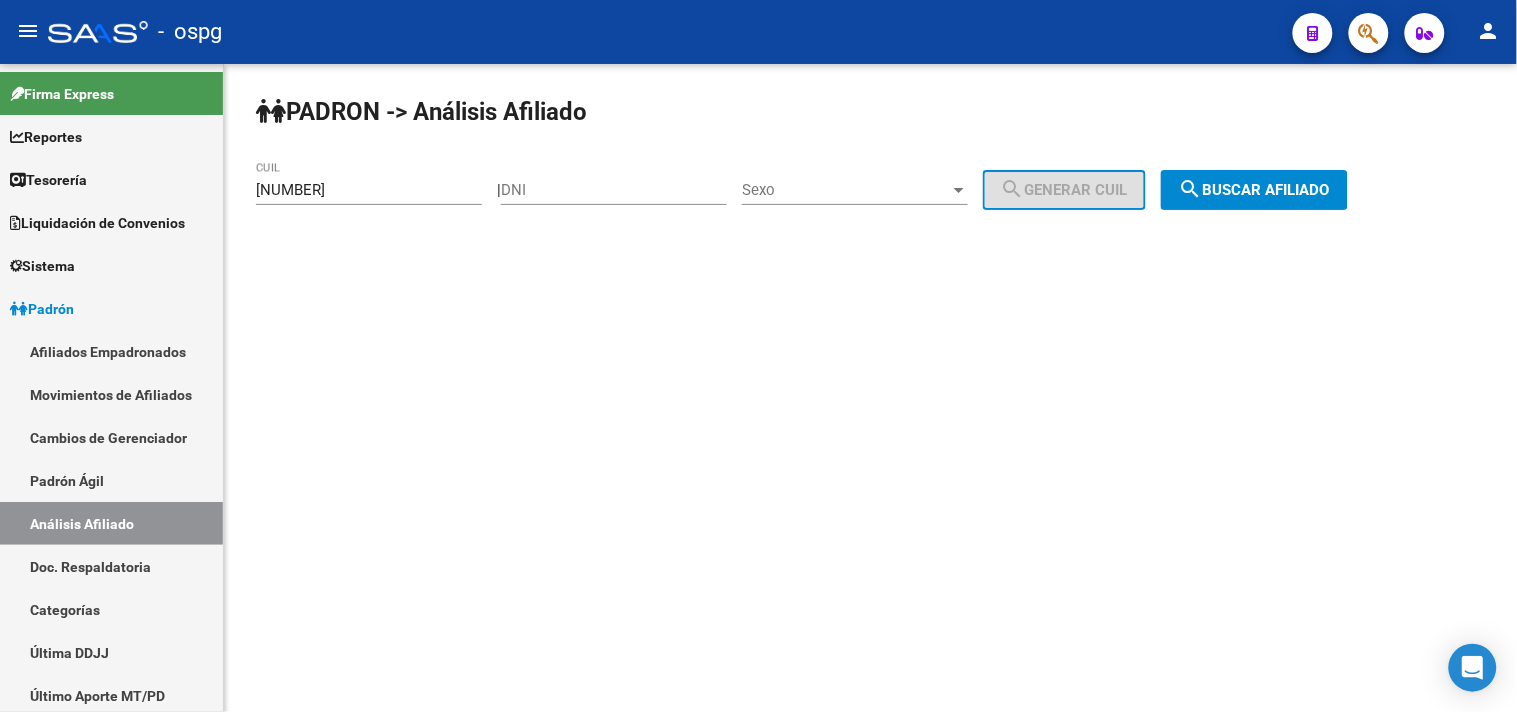 click on "PADRON -> Análisis Afiliado [NUMBER] CUIL    |    DNI Sexo Sexo search  Generar CUIL  search  Buscar afiliado" 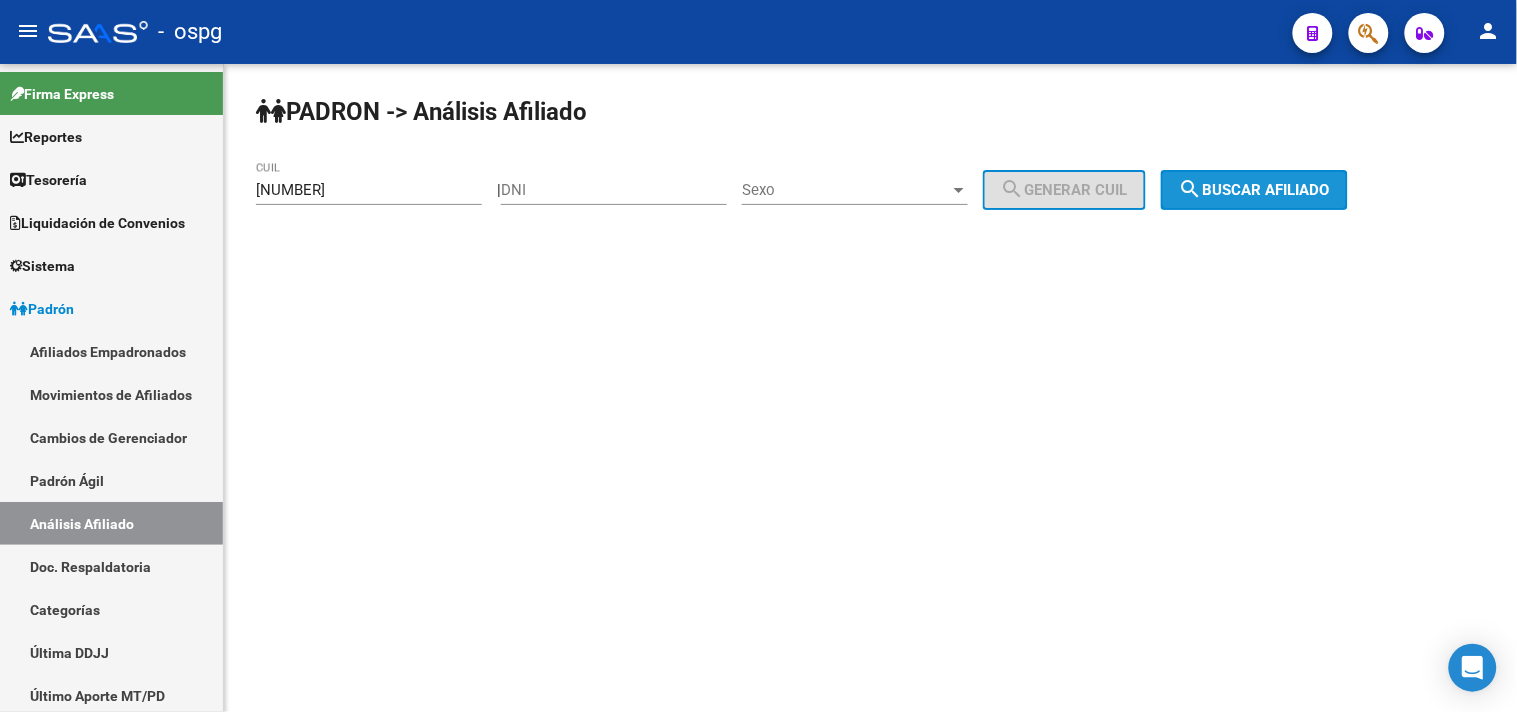 click on "search  Buscar afiliado" 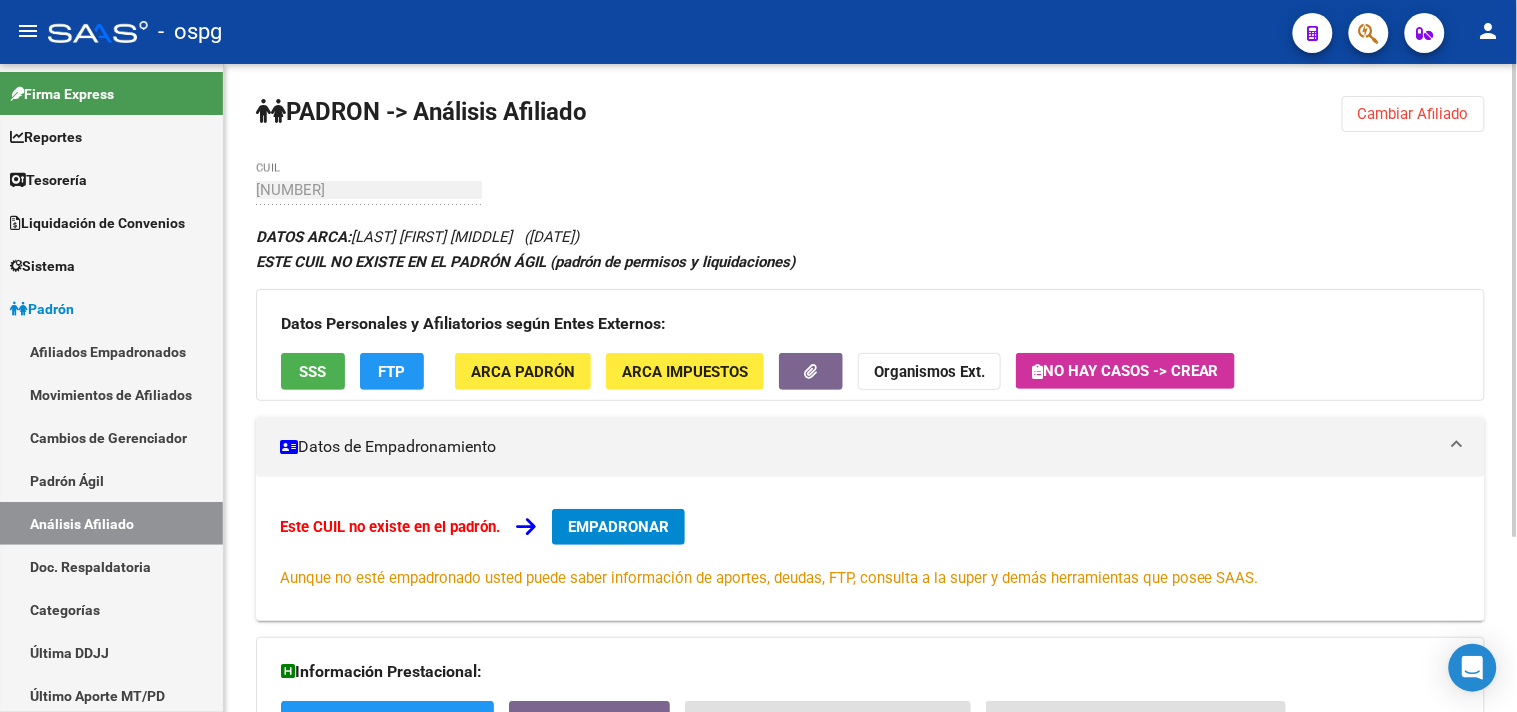 click on "SSS" 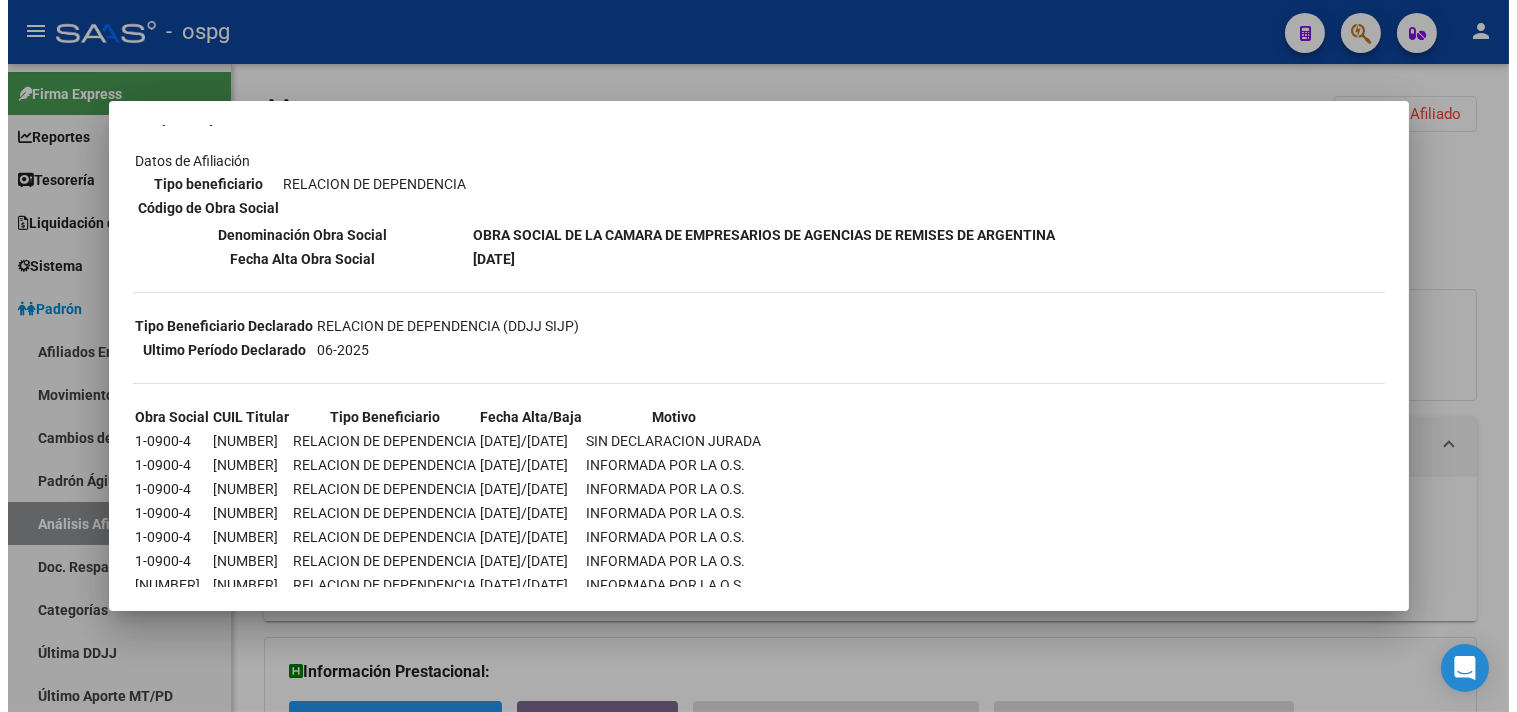 scroll, scrollTop: 303, scrollLeft: 0, axis: vertical 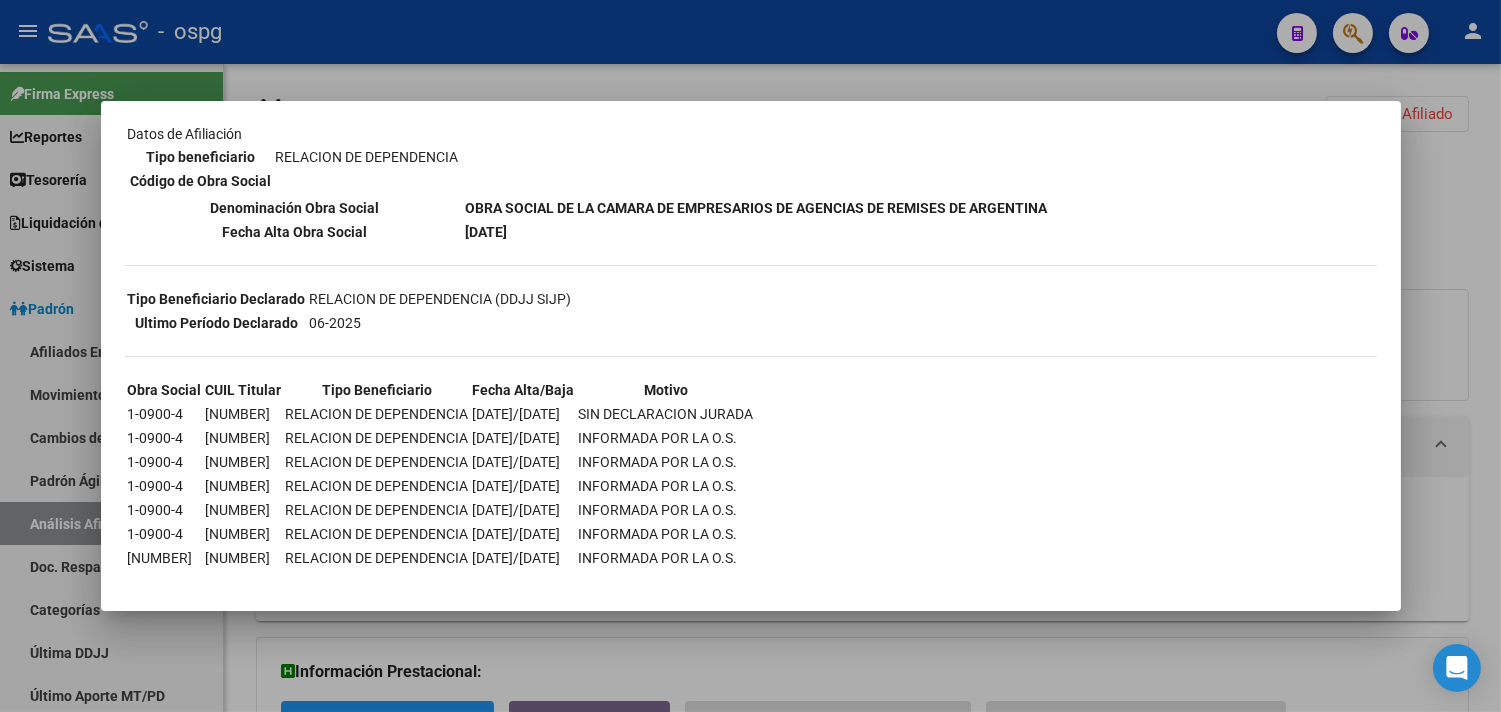 click at bounding box center (750, 356) 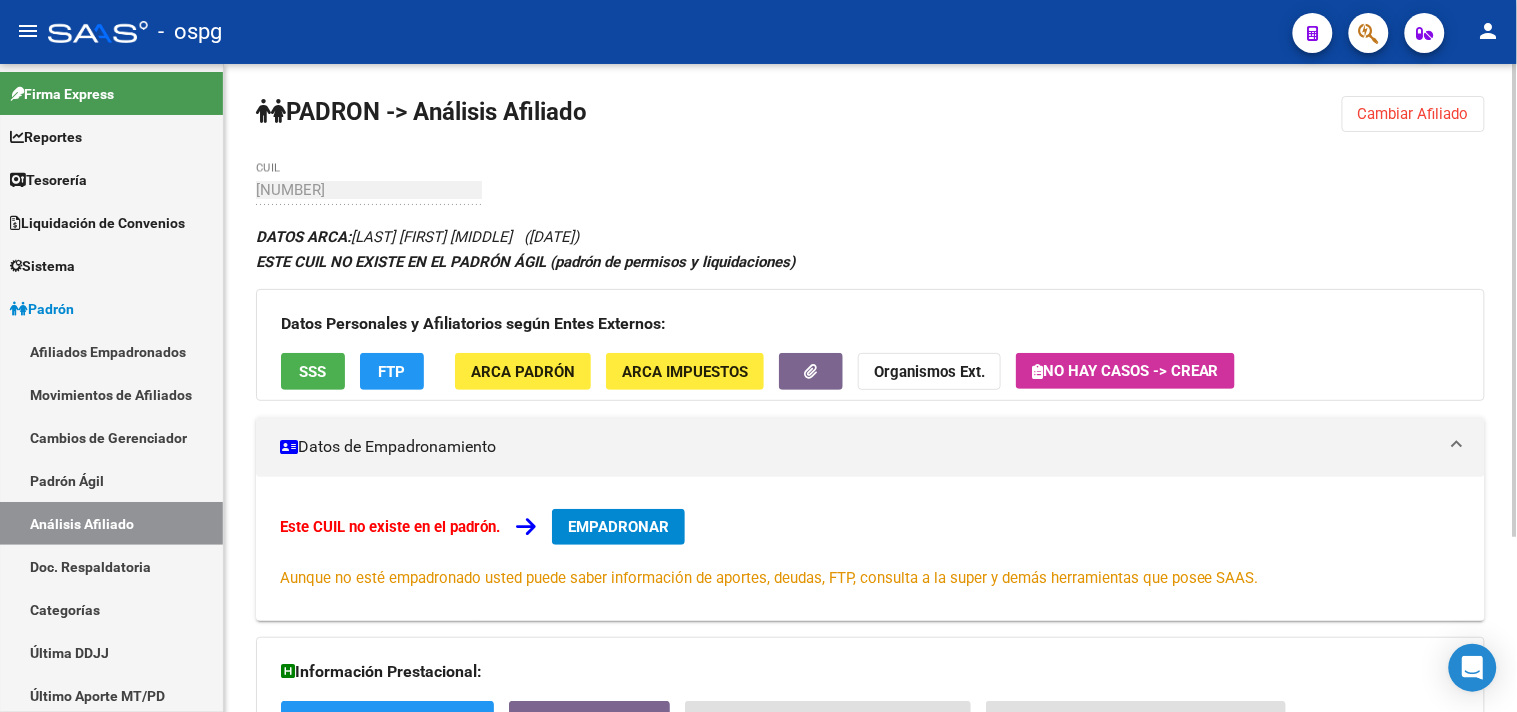 scroll, scrollTop: 238, scrollLeft: 0, axis: vertical 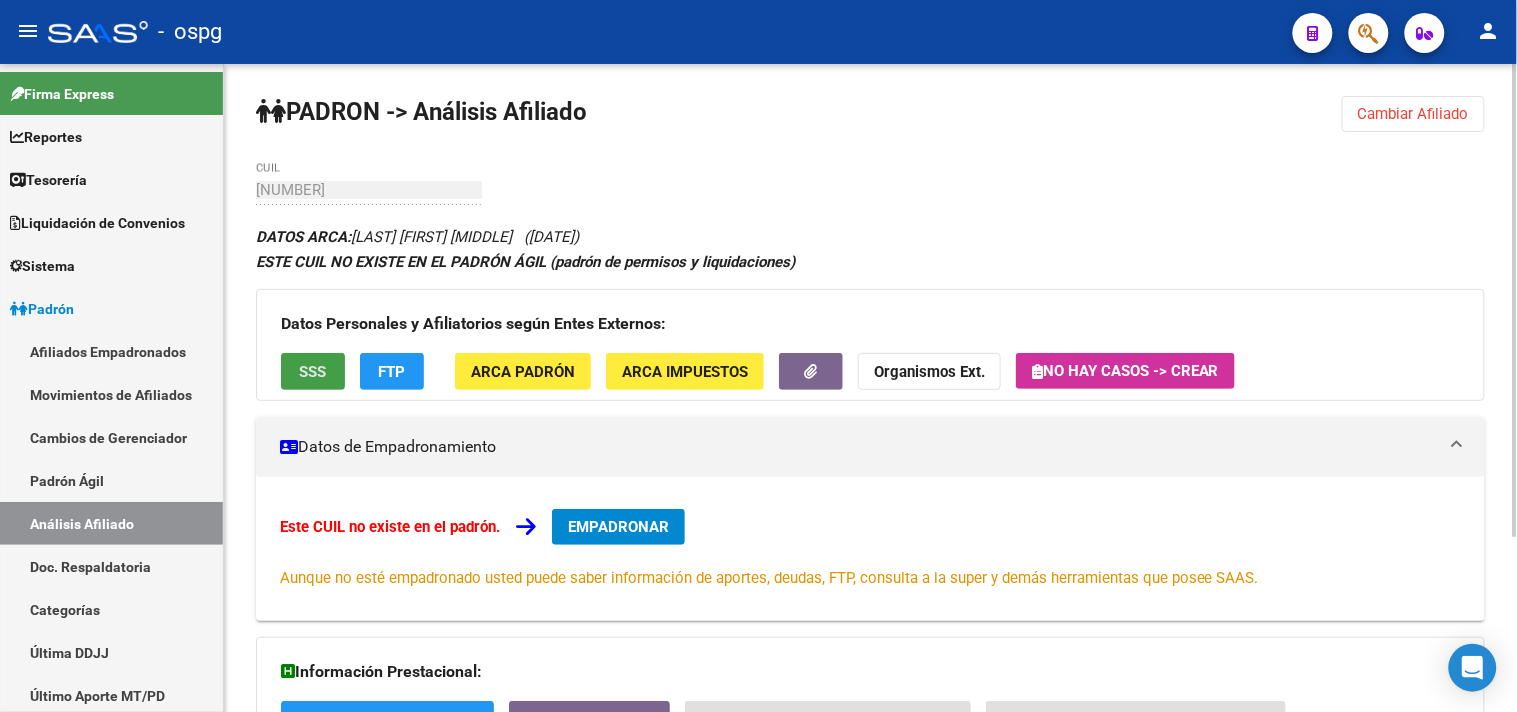 click on "SSS" 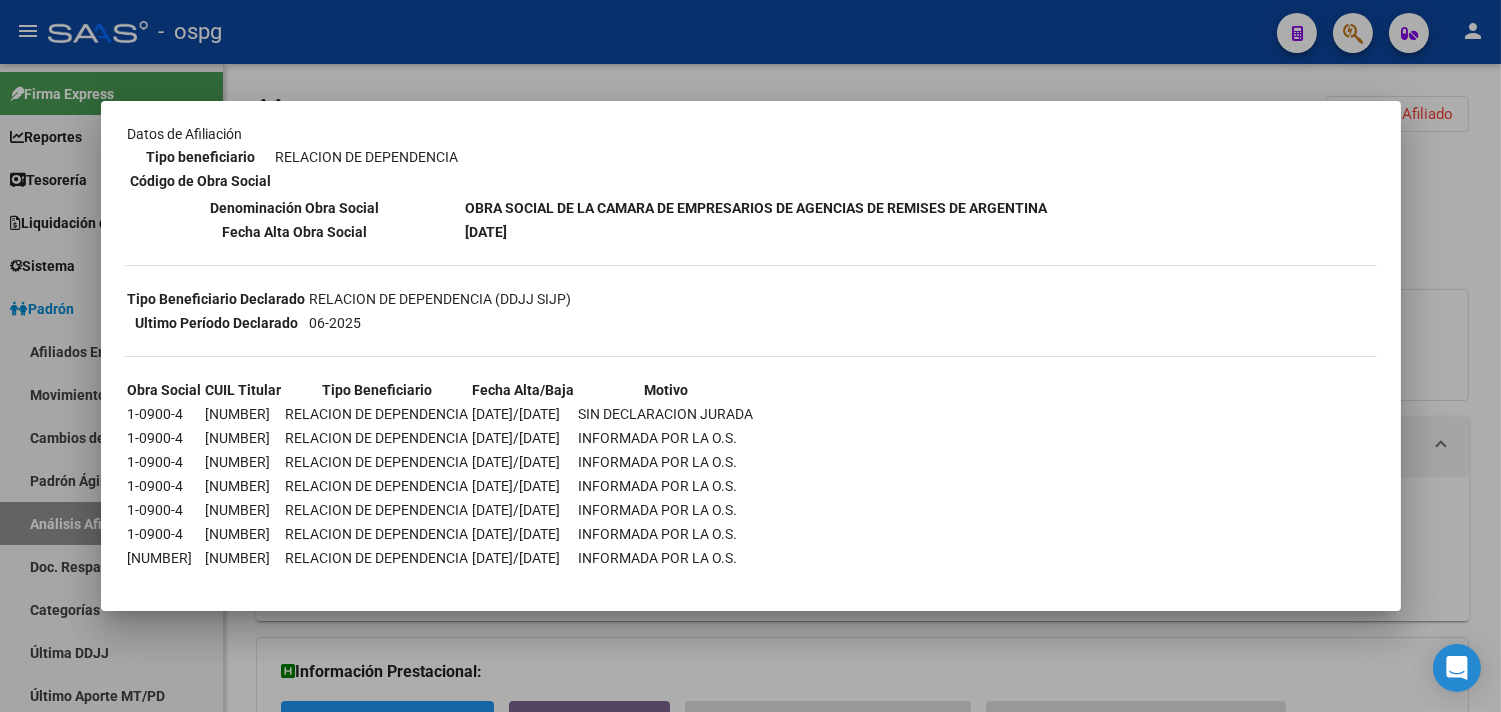 scroll, scrollTop: 0, scrollLeft: 0, axis: both 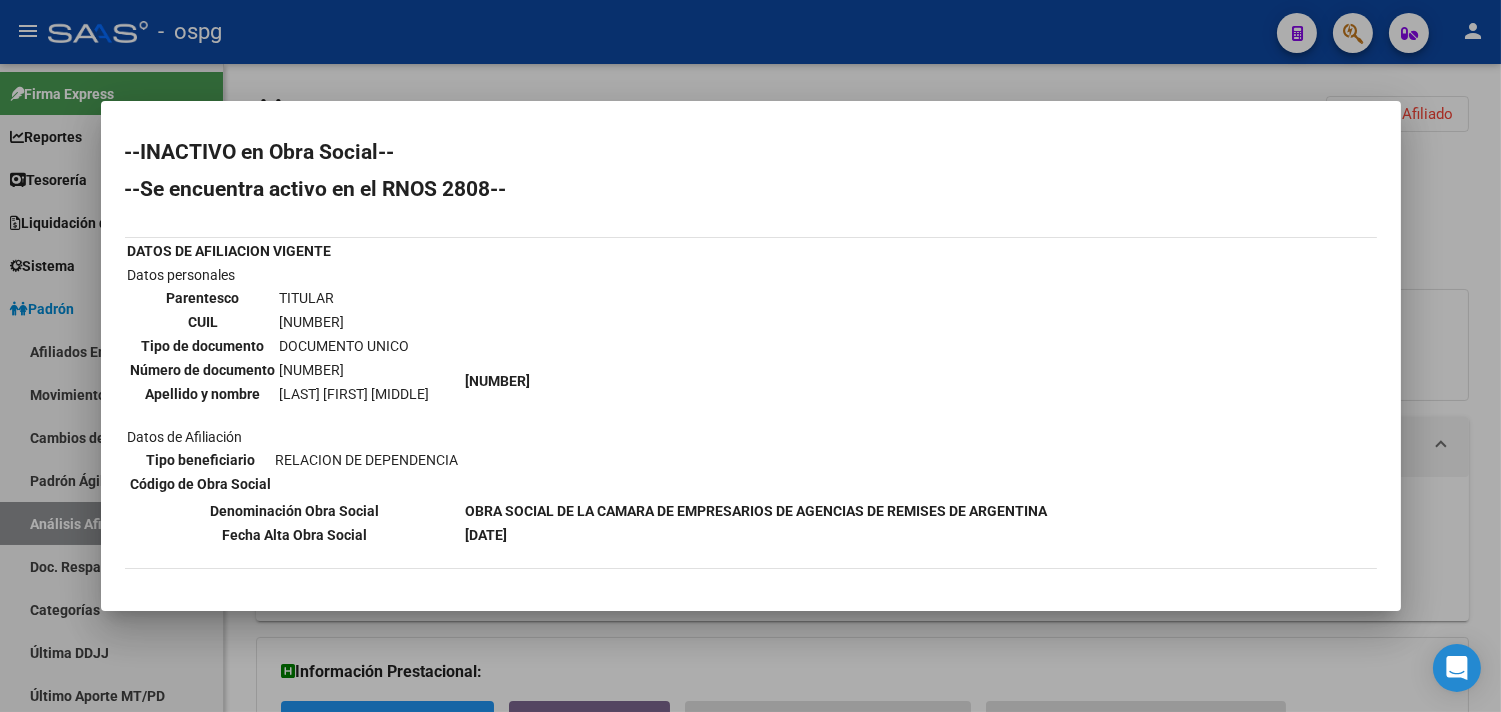 click at bounding box center (750, 356) 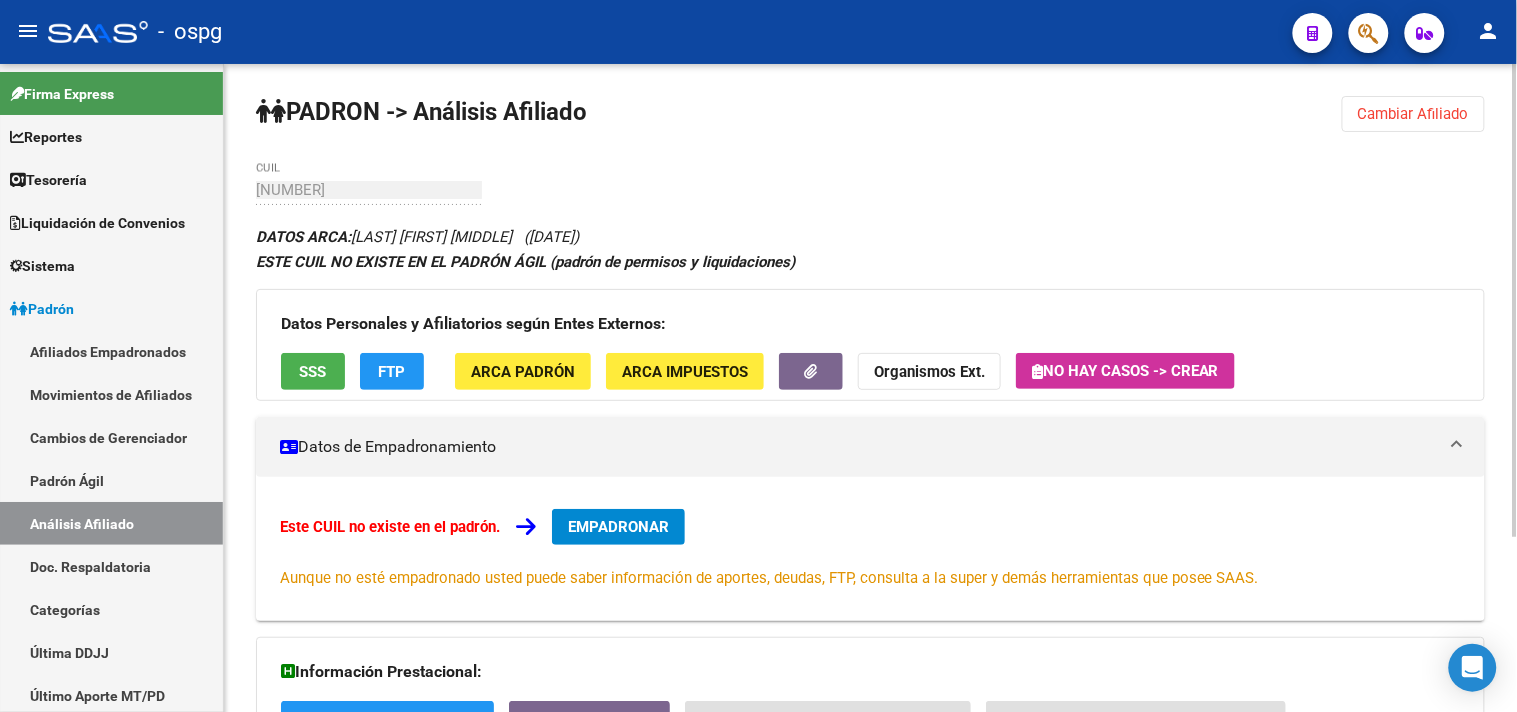 click on "Organismos Ext." 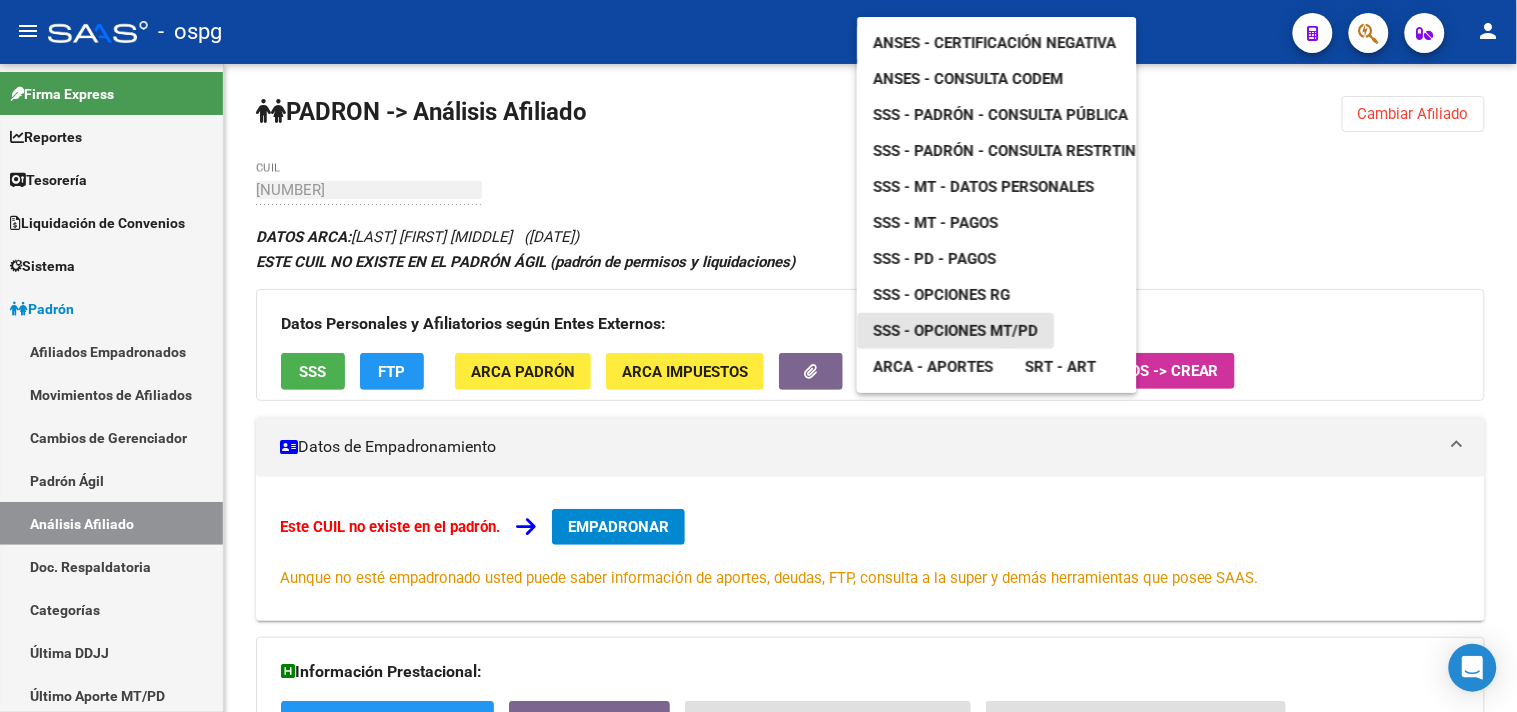 click on "SSS - Opciones MT/PD" at bounding box center (955, 331) 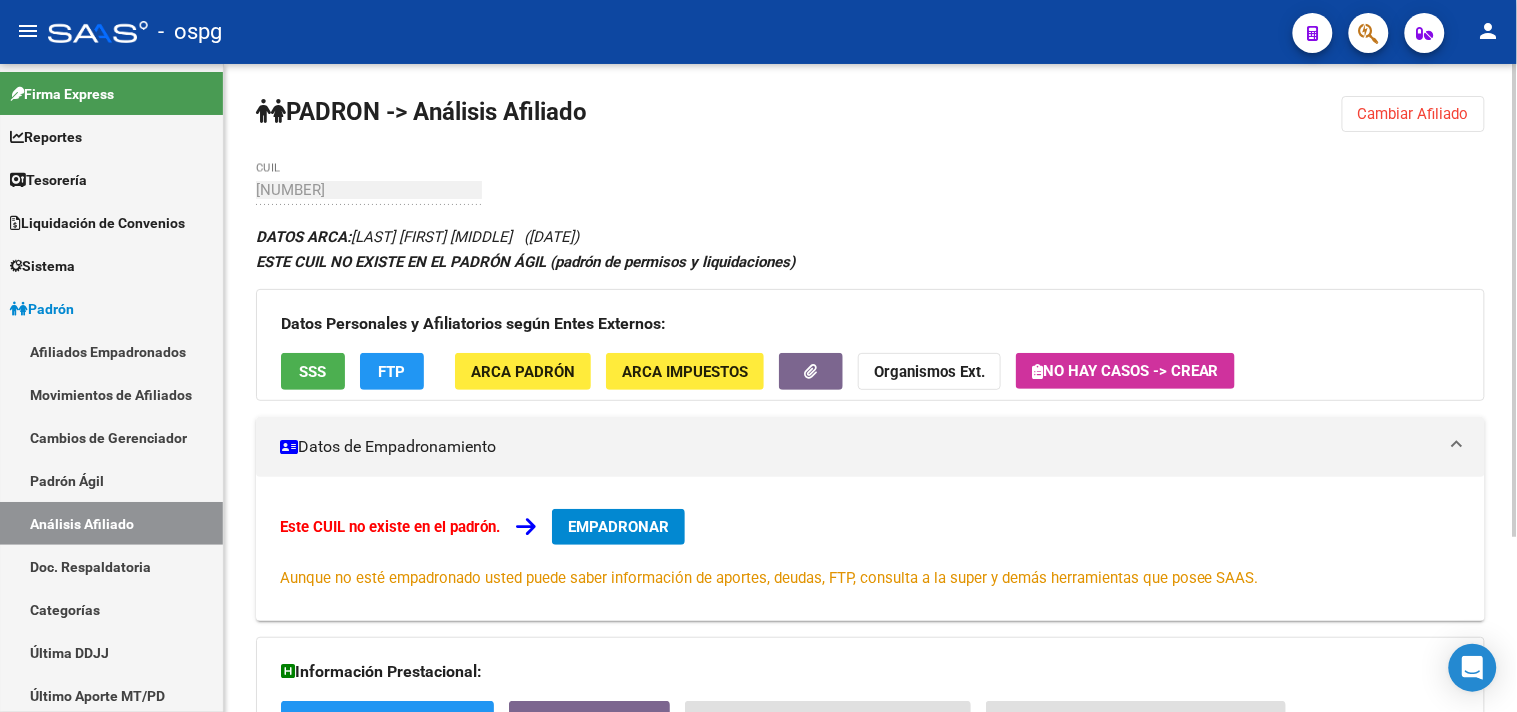 click on "Organismos Ext." 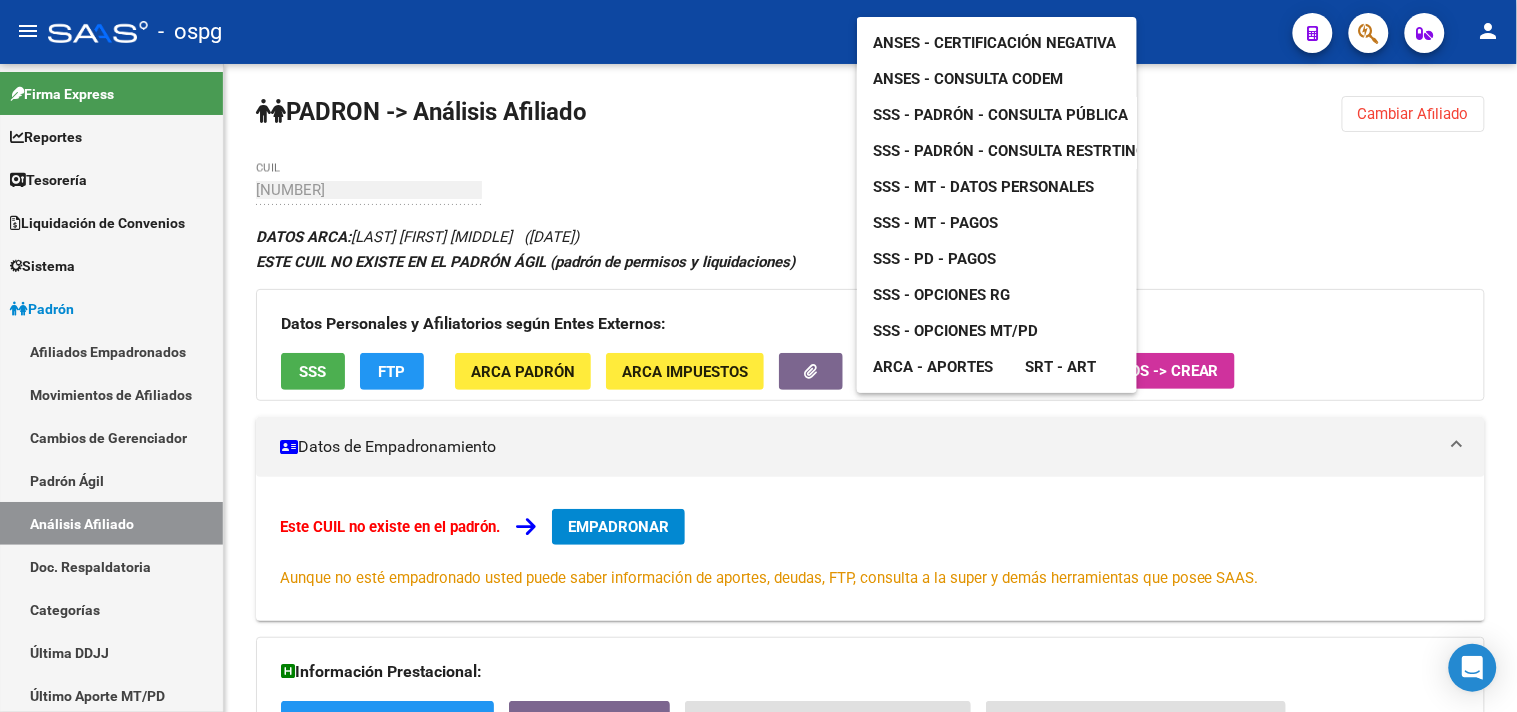 click on "SSS - Opciones RG" at bounding box center [941, 295] 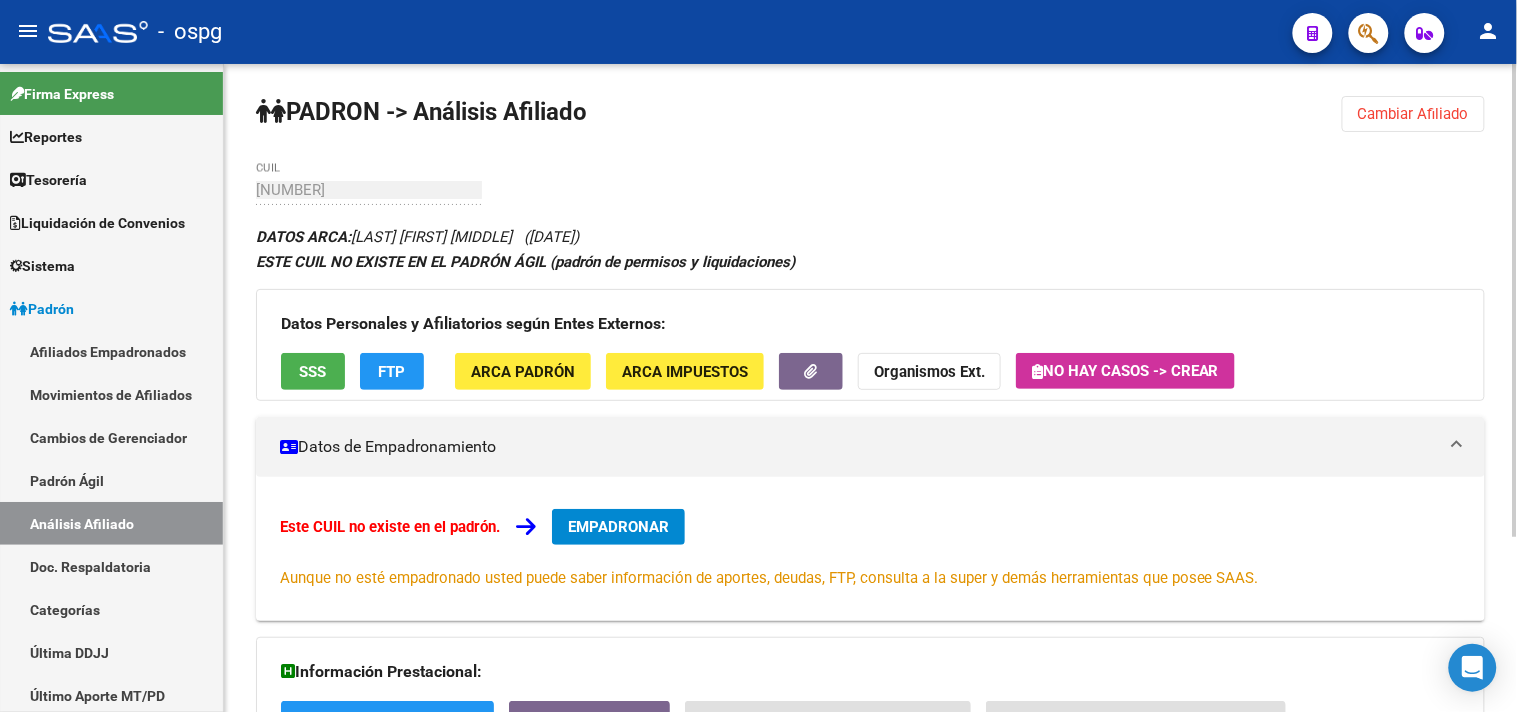 click on "Organismos Ext." 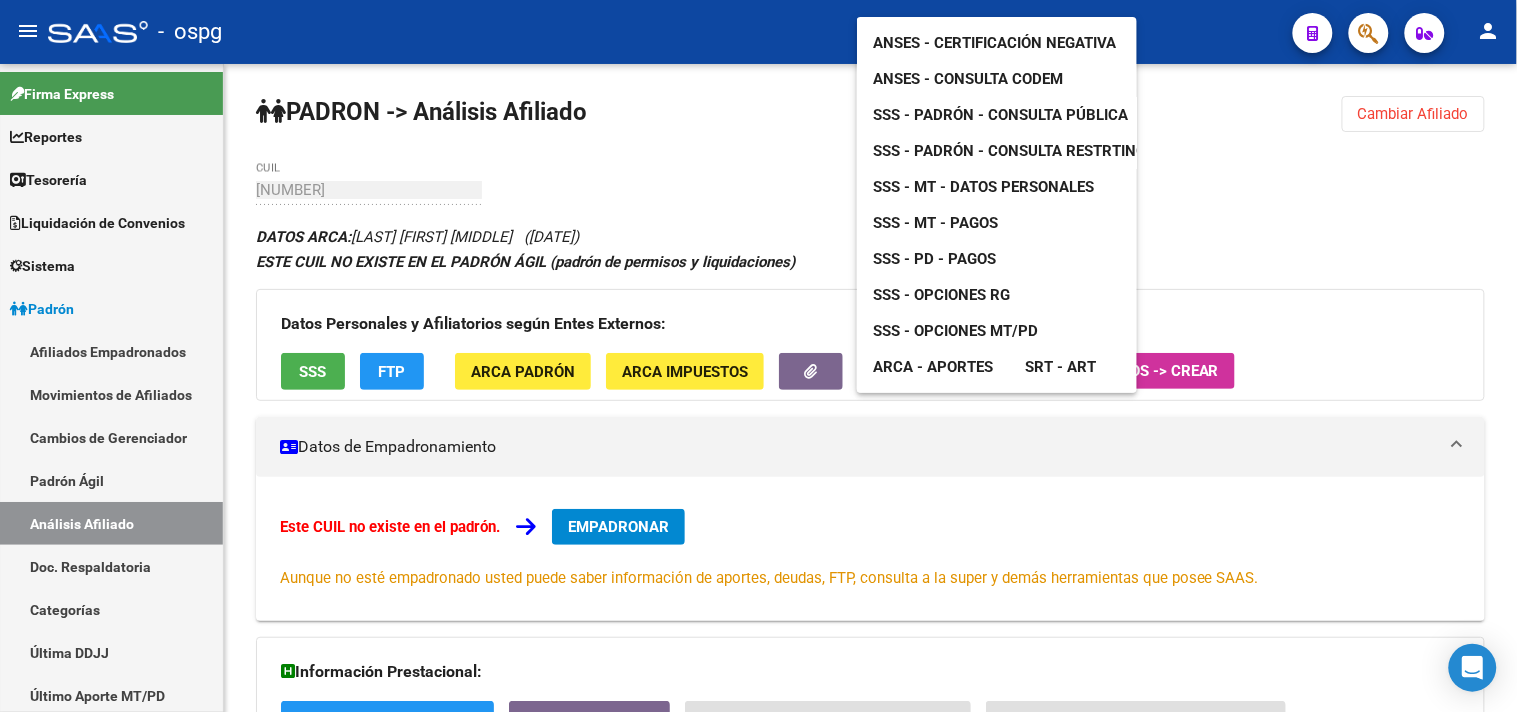 click on "ANSES - Consulta CODEM" at bounding box center [968, 79] 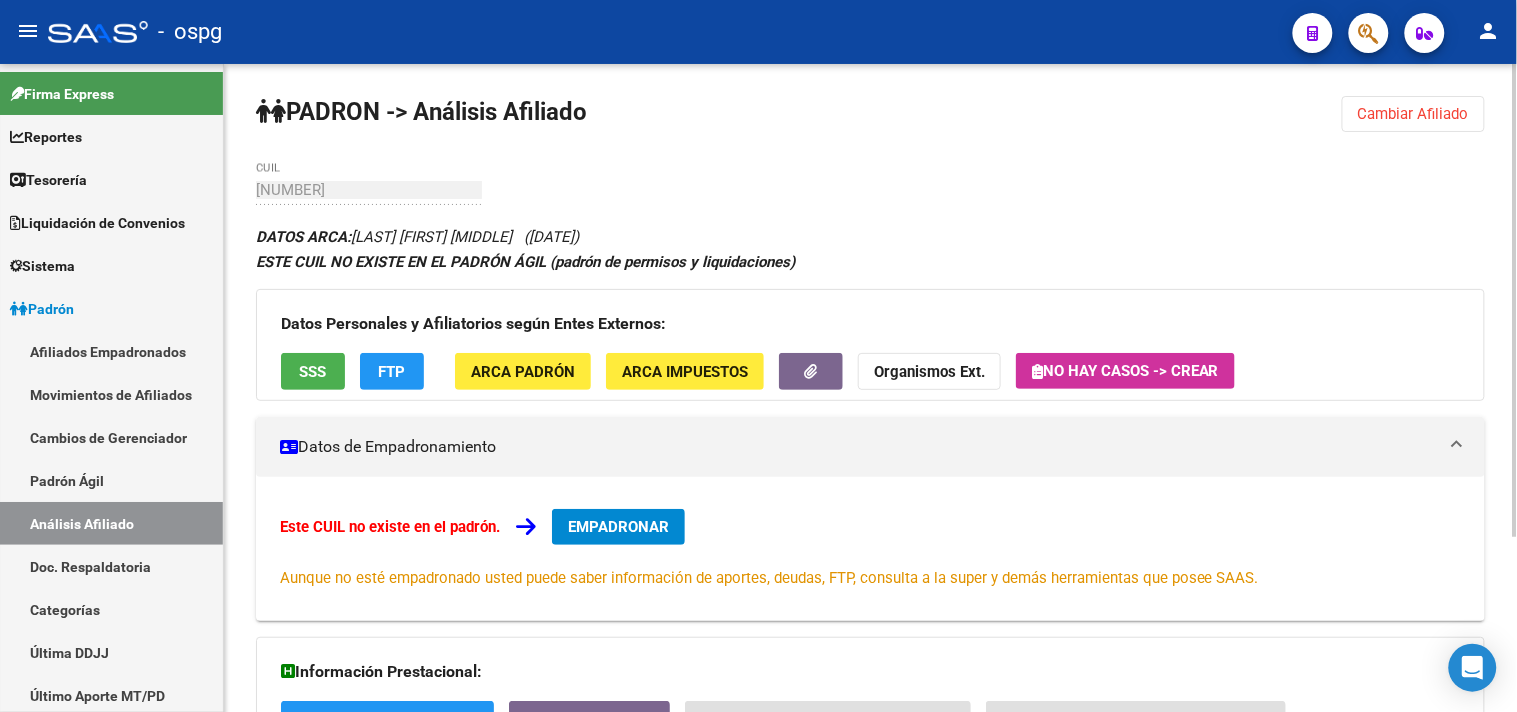 click on "Cambiar Afiliado" 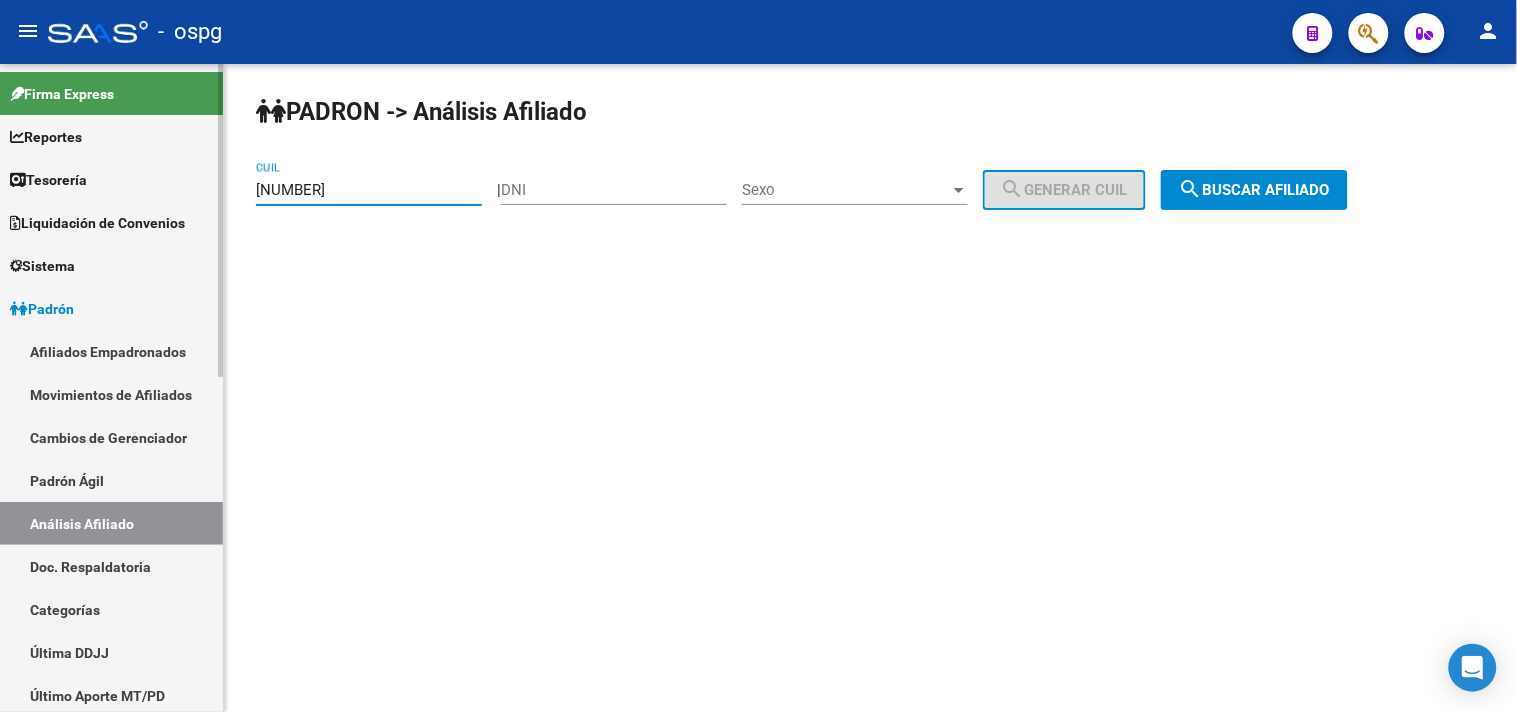 drag, startPoint x: 210, startPoint y: 187, endPoint x: 151, endPoint y: 193, distance: 59.3043 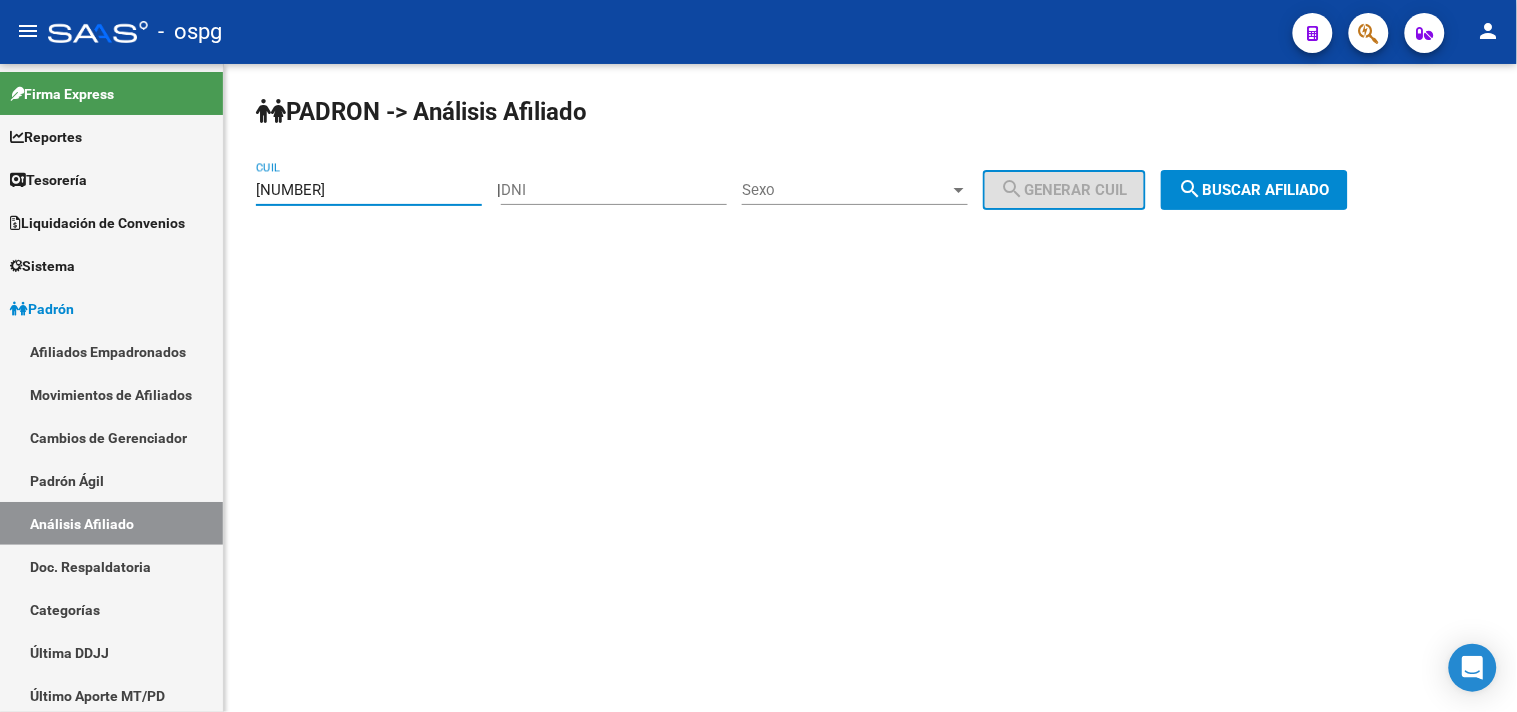 click on "search  Buscar afiliado" 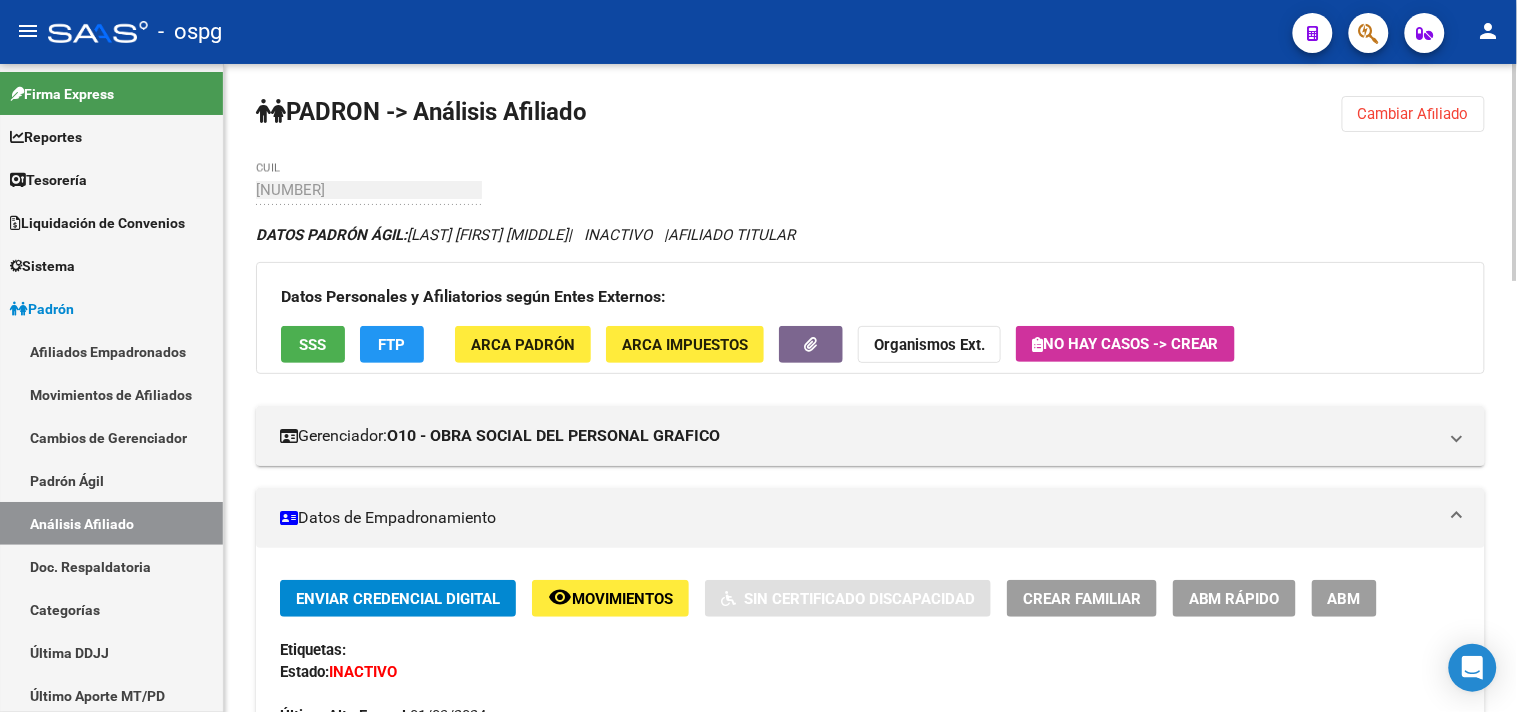 click on "SSS" 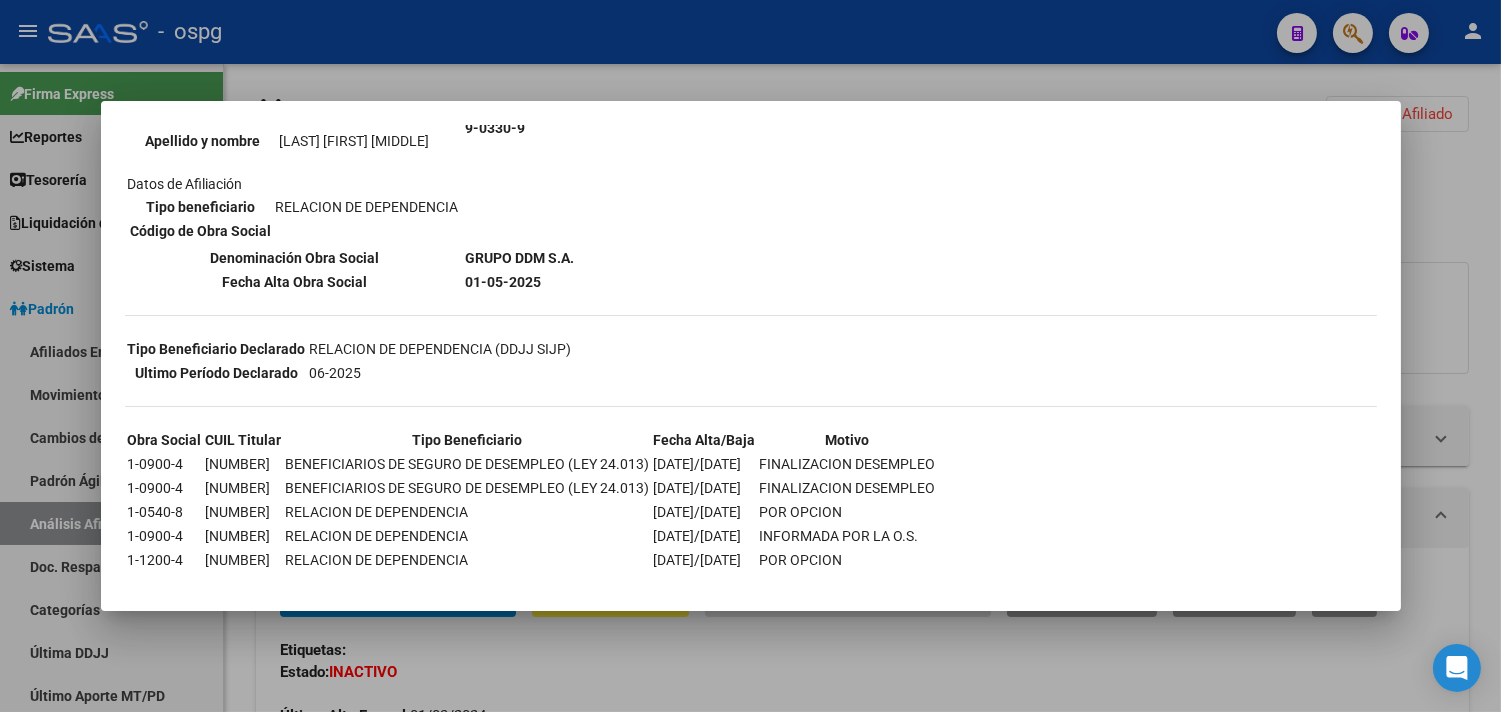 scroll, scrollTop: 257, scrollLeft: 0, axis: vertical 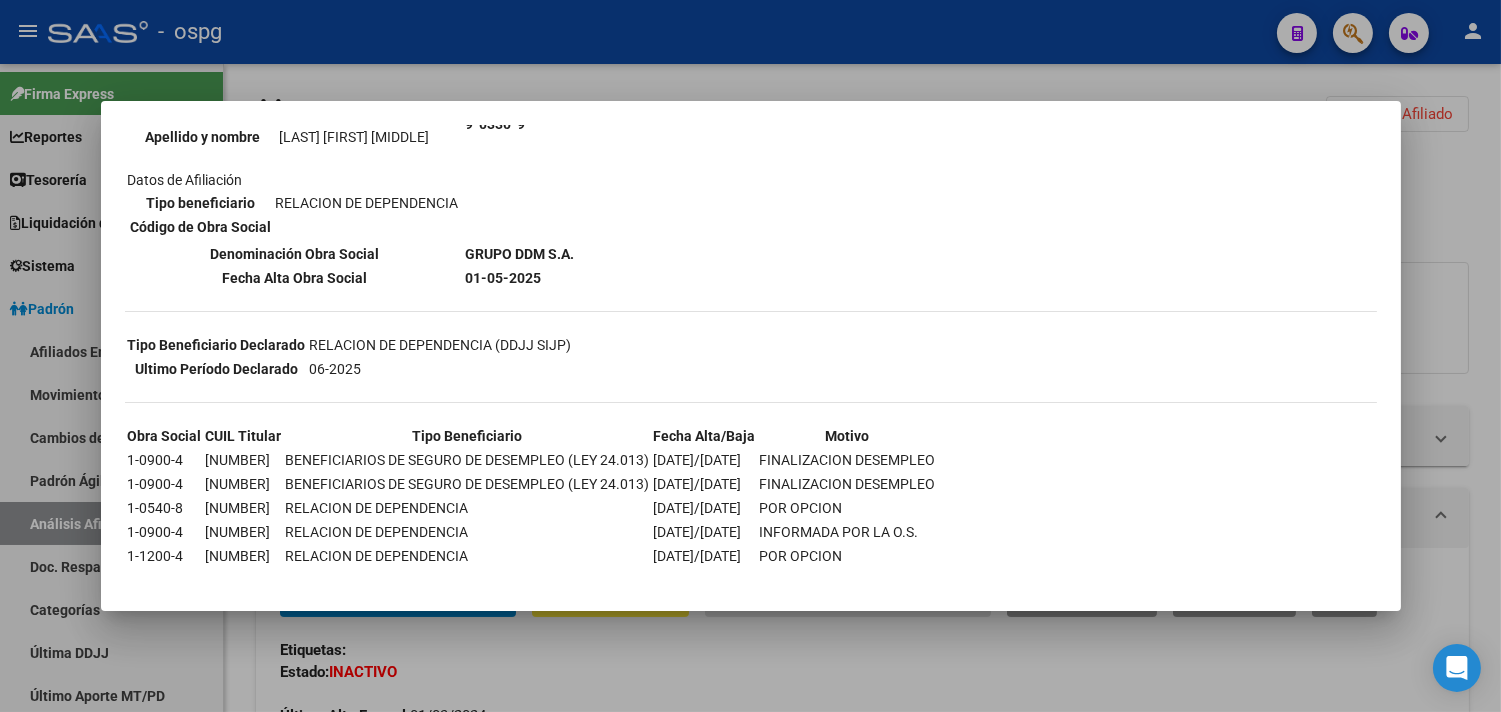 click at bounding box center (750, 356) 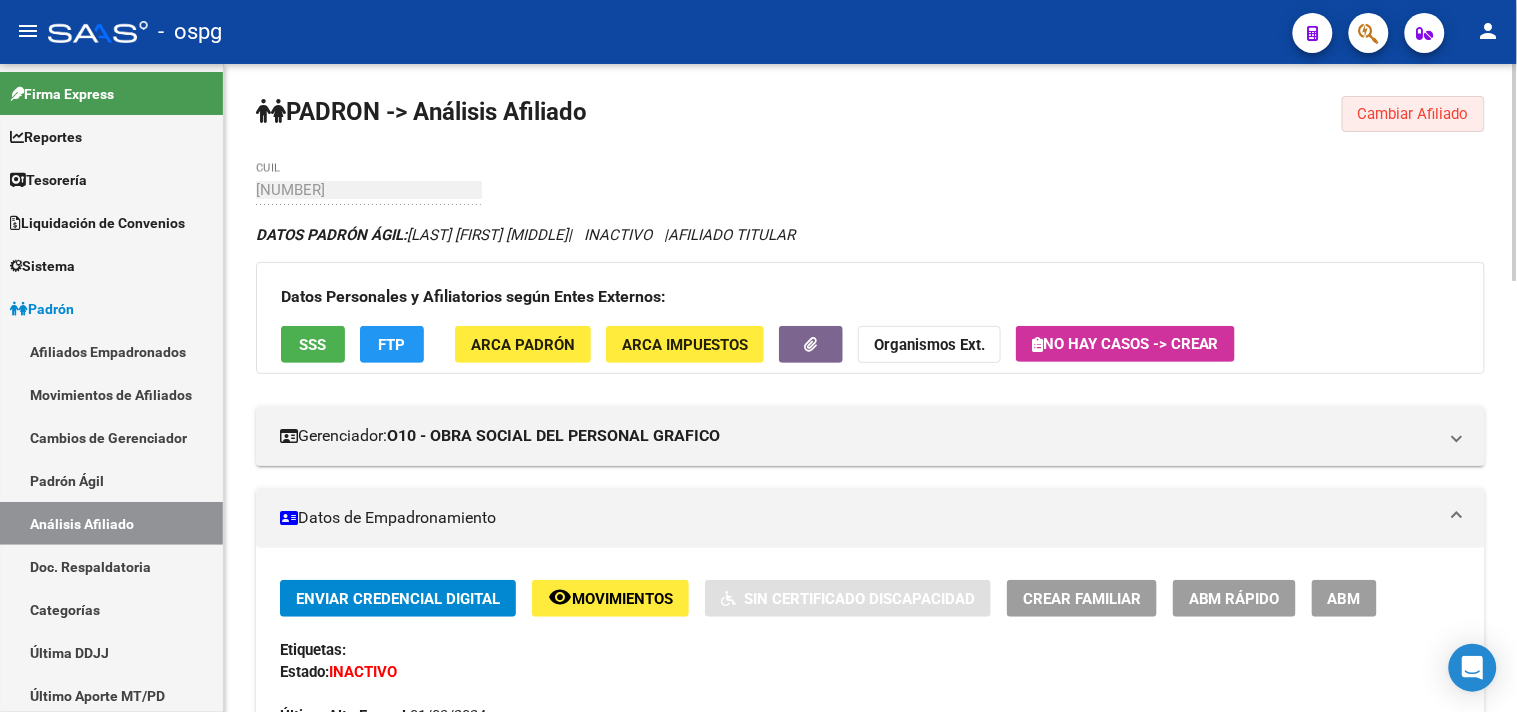 drag, startPoint x: 1431, startPoint y: 118, endPoint x: 531, endPoint y: 235, distance: 907.5731 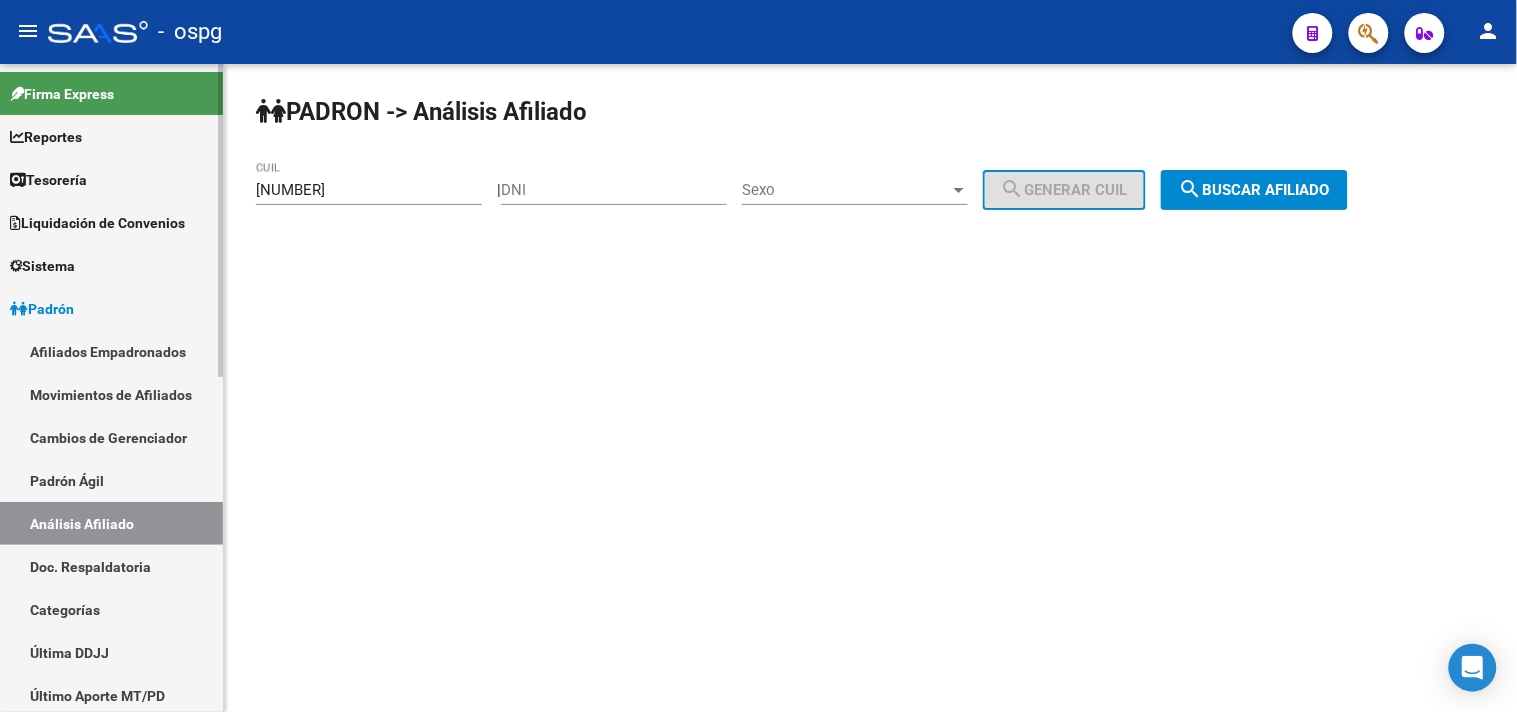 drag, startPoint x: 315, startPoint y: 174, endPoint x: 51, endPoint y: 171, distance: 264.01706 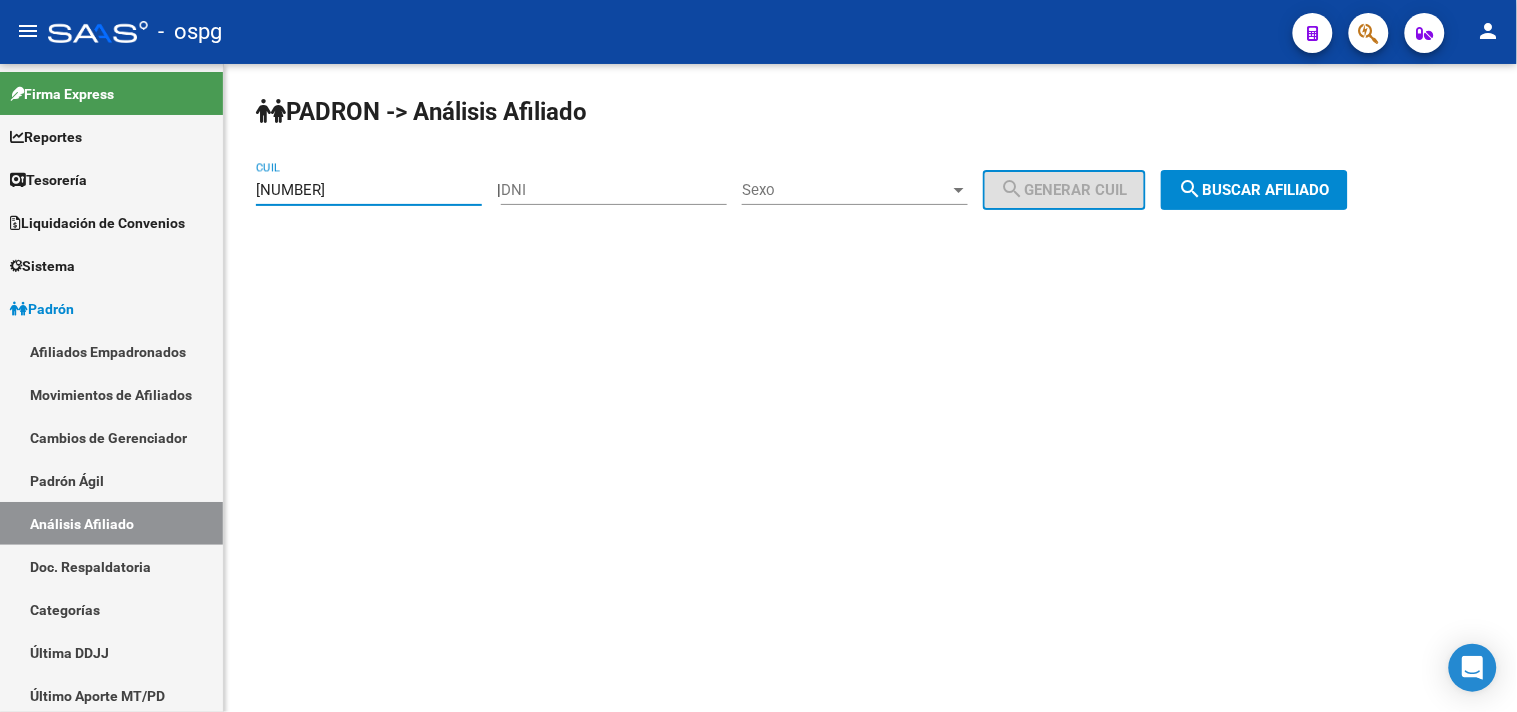 type on "[NUMBER]" 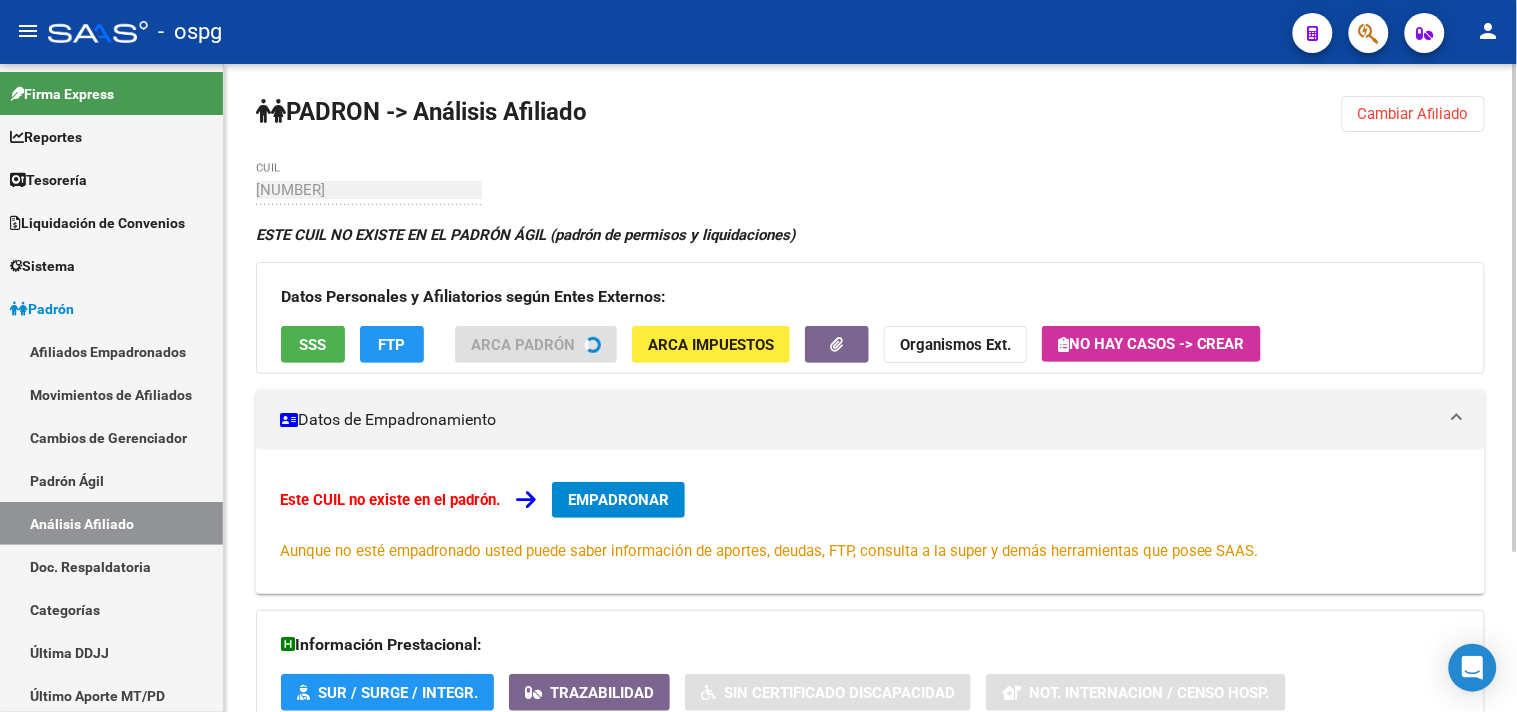 click on "Datos Personales y Afiliatorios según Entes Externos: SSS FTP ARCA Padrón ARCA Impuestos Organismos Ext.   No hay casos -> Crear" 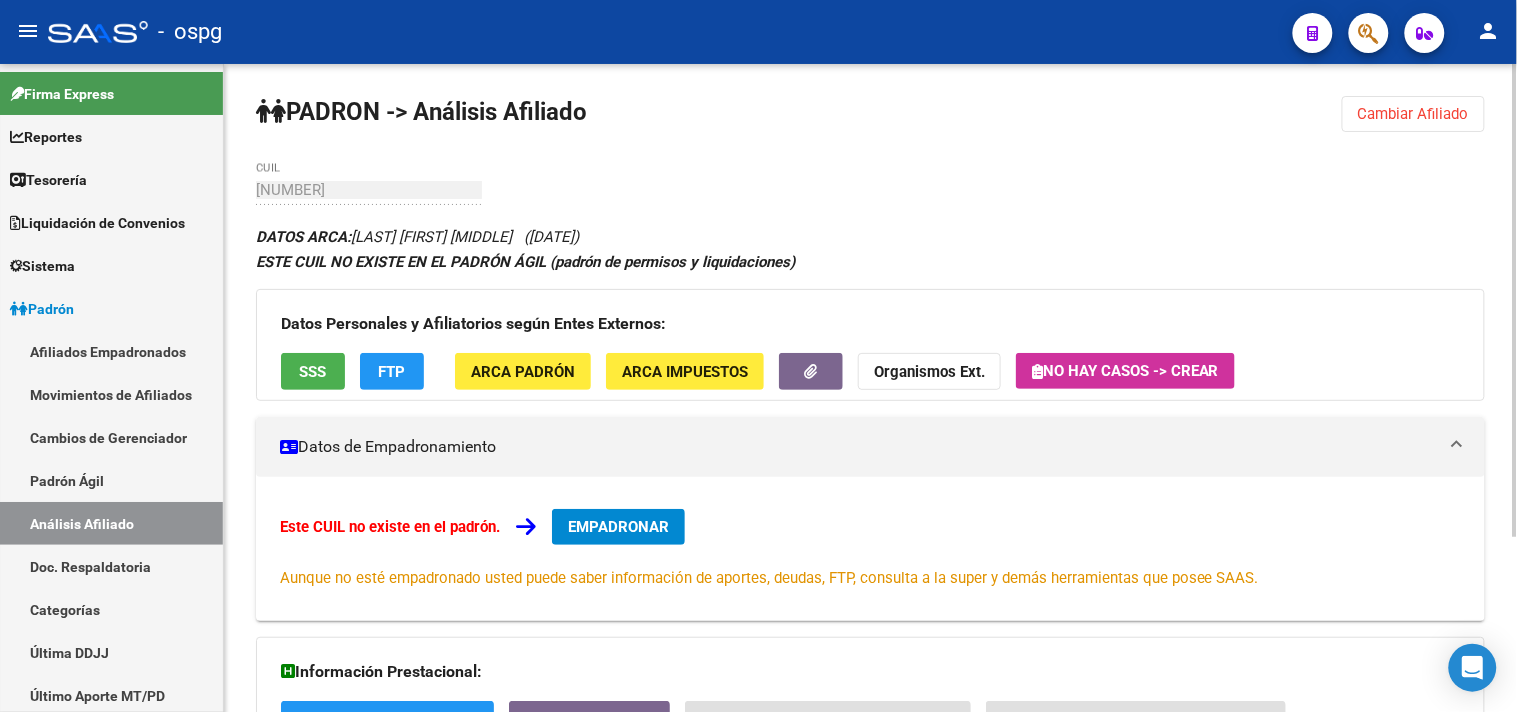 click on "SSS" 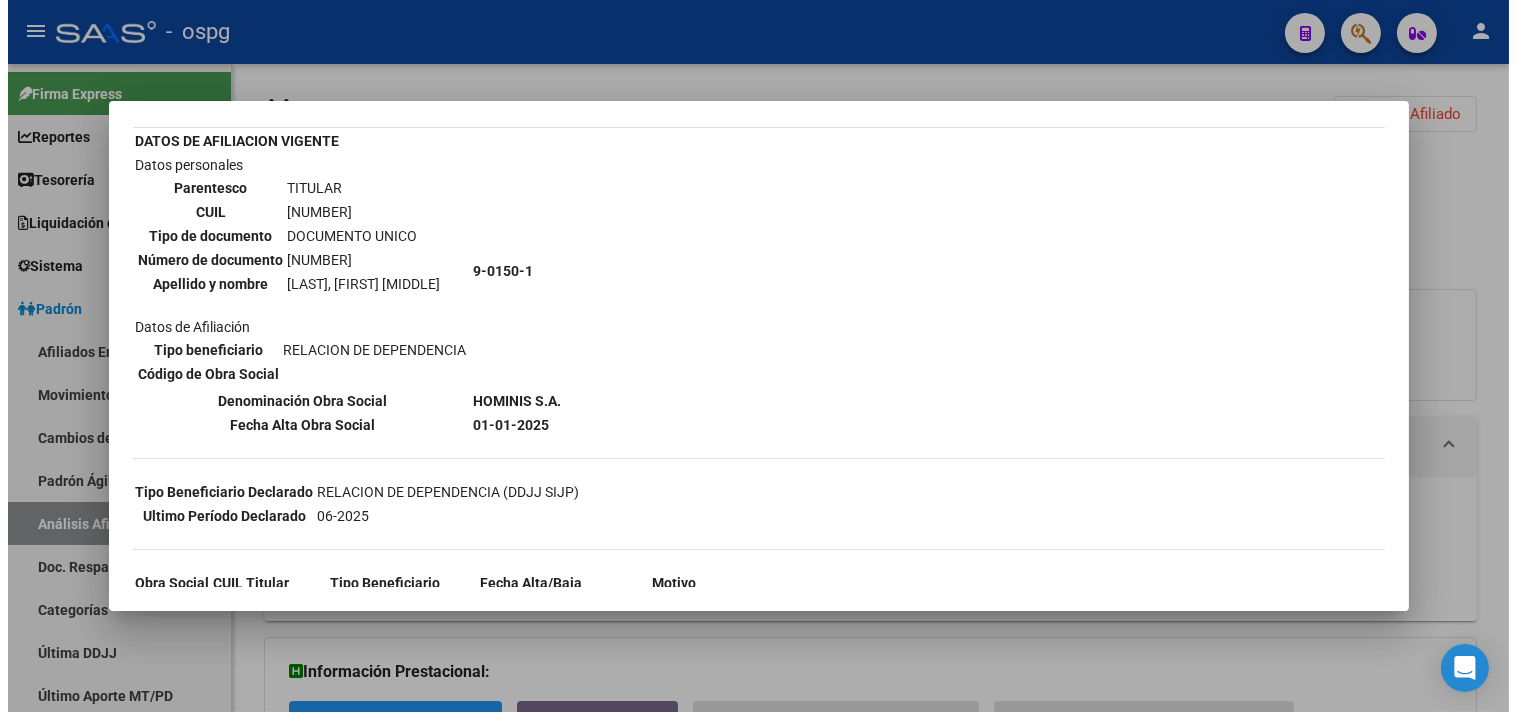 scroll, scrollTop: 0, scrollLeft: 0, axis: both 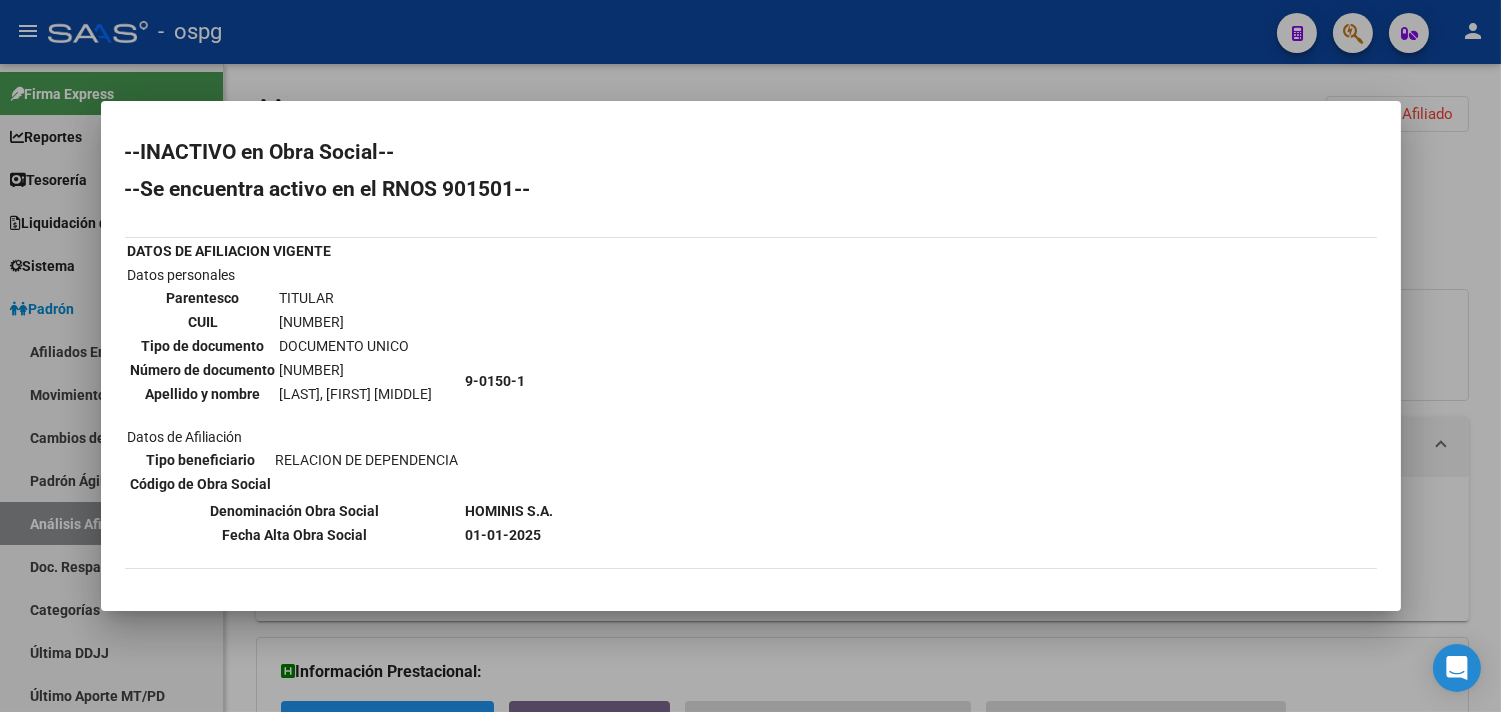 click at bounding box center (750, 356) 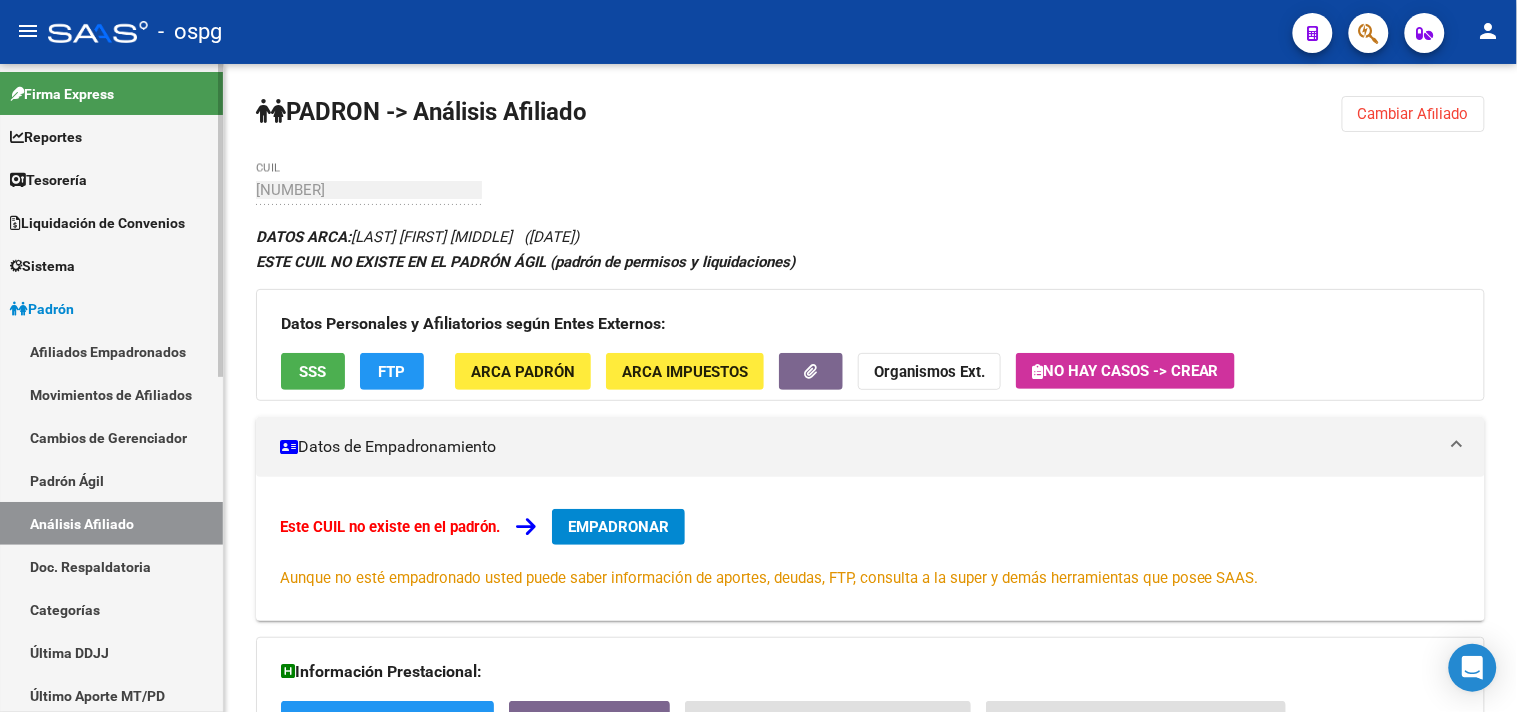 click on "Reportes" at bounding box center [111, 136] 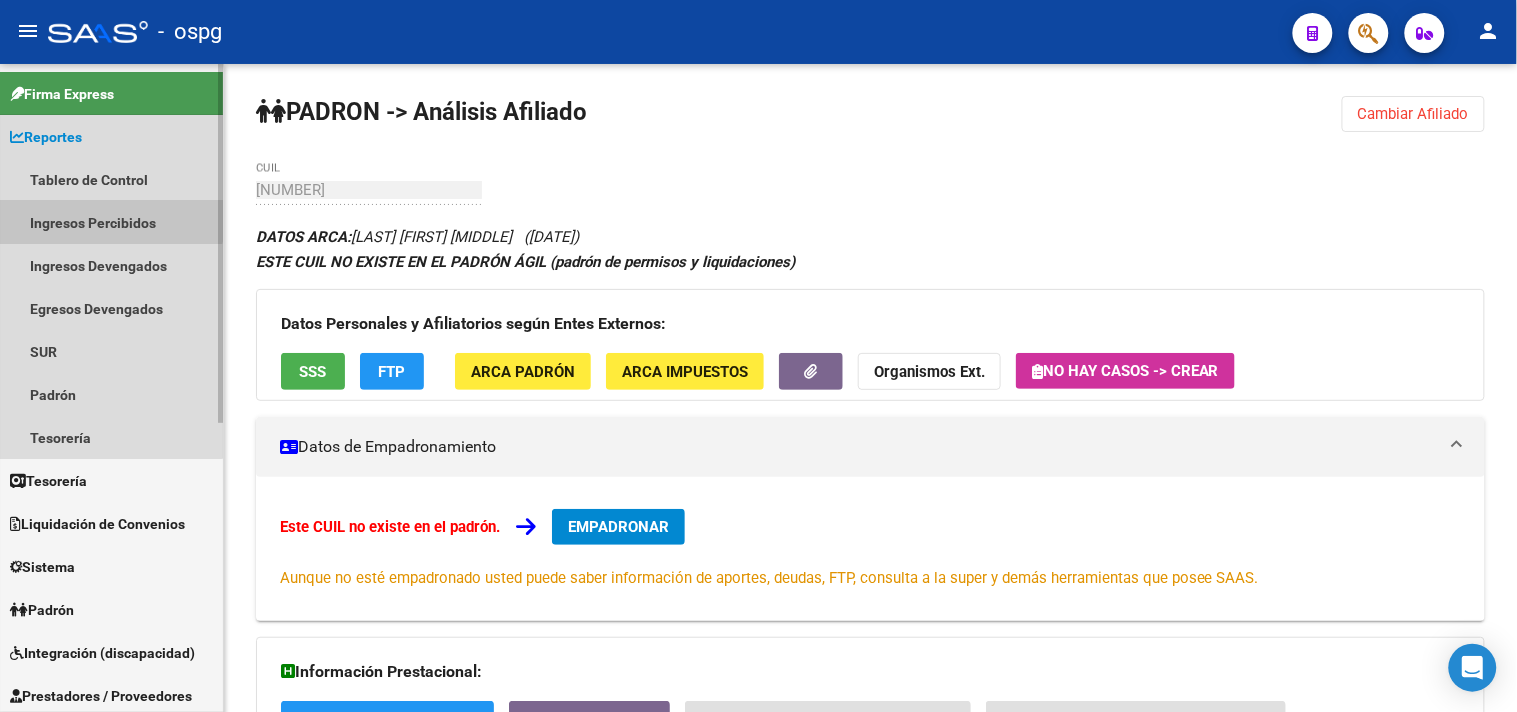 click on "Ingresos Percibidos" at bounding box center (111, 222) 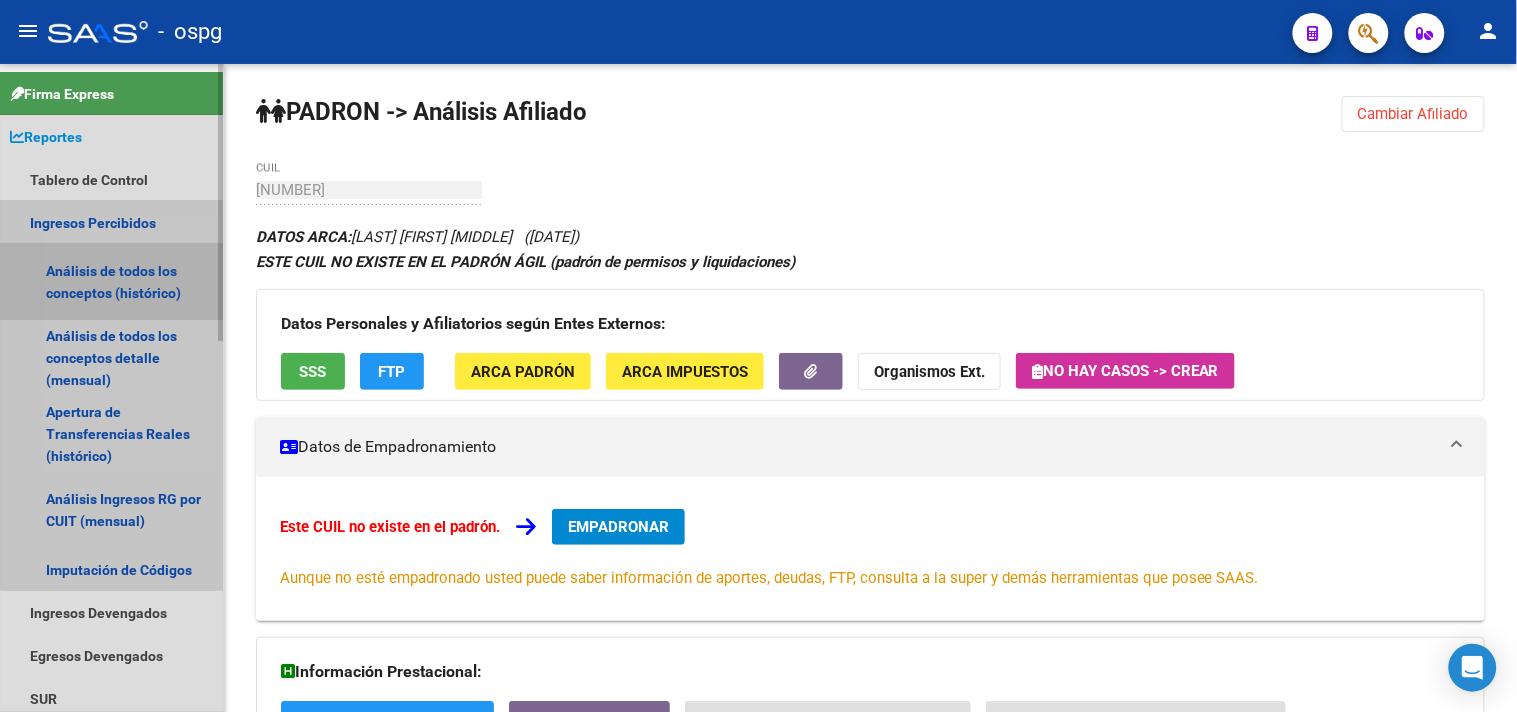 click on "Análisis de todos los conceptos (histórico)" at bounding box center (111, 282) 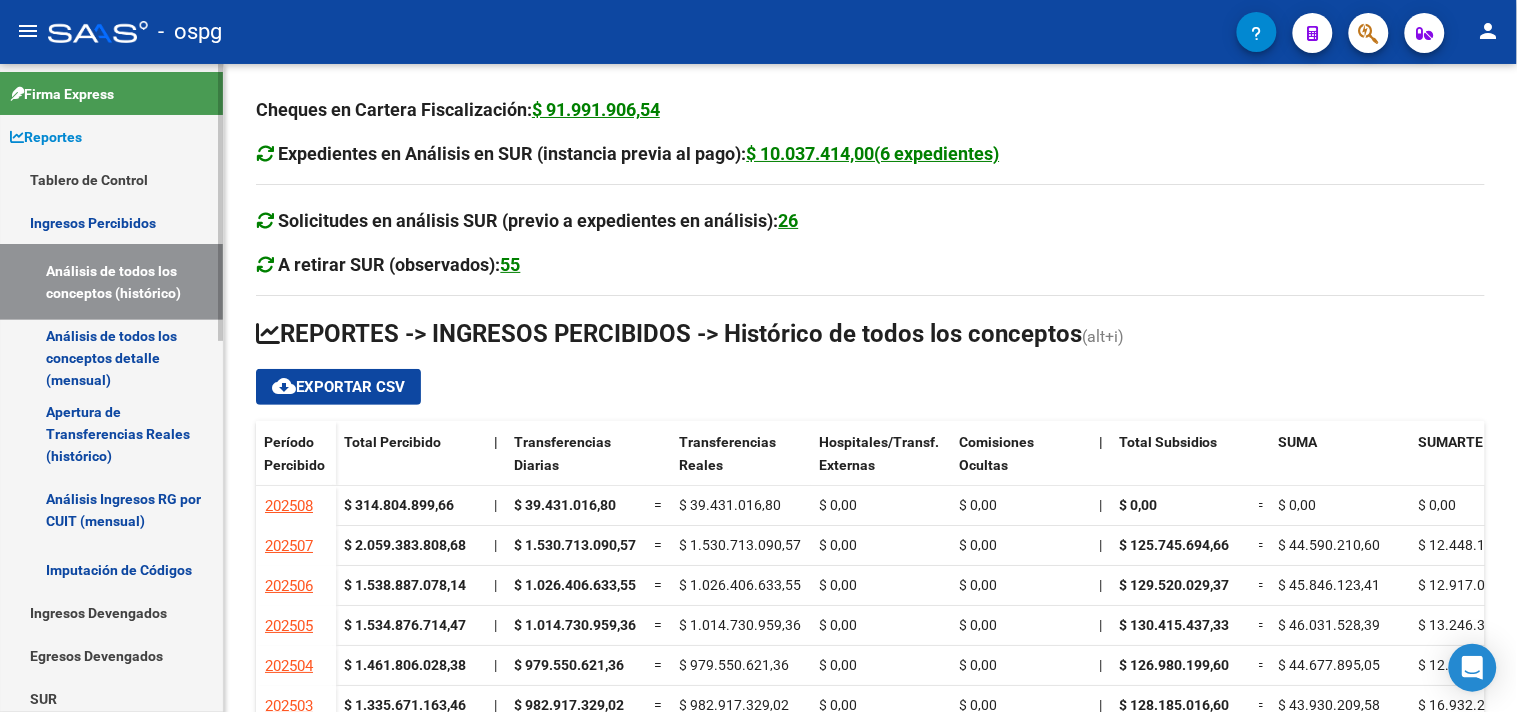 scroll, scrollTop: 333, scrollLeft: 0, axis: vertical 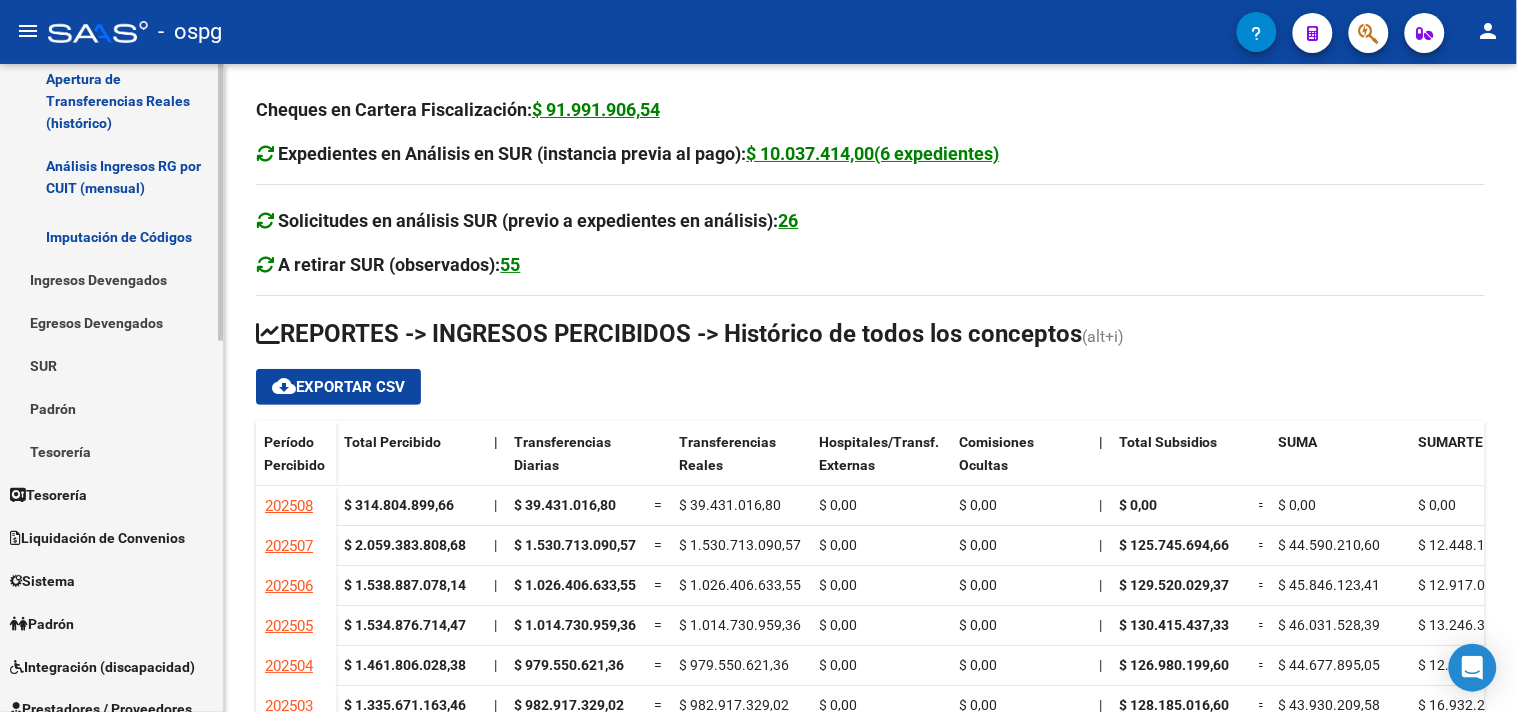 drag, startPoint x: 47, startPoint y: 622, endPoint x: 173, endPoint y: 622, distance: 126 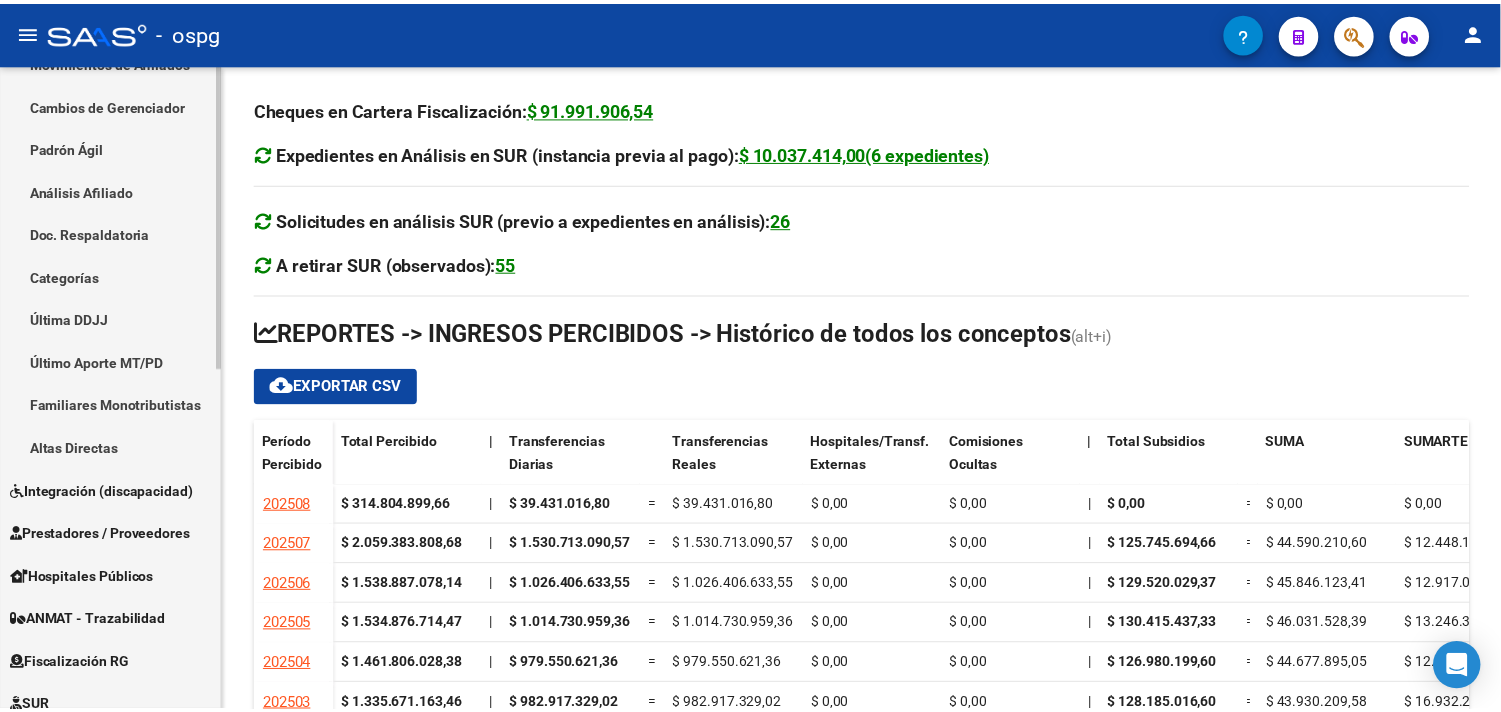 scroll, scrollTop: 407, scrollLeft: 0, axis: vertical 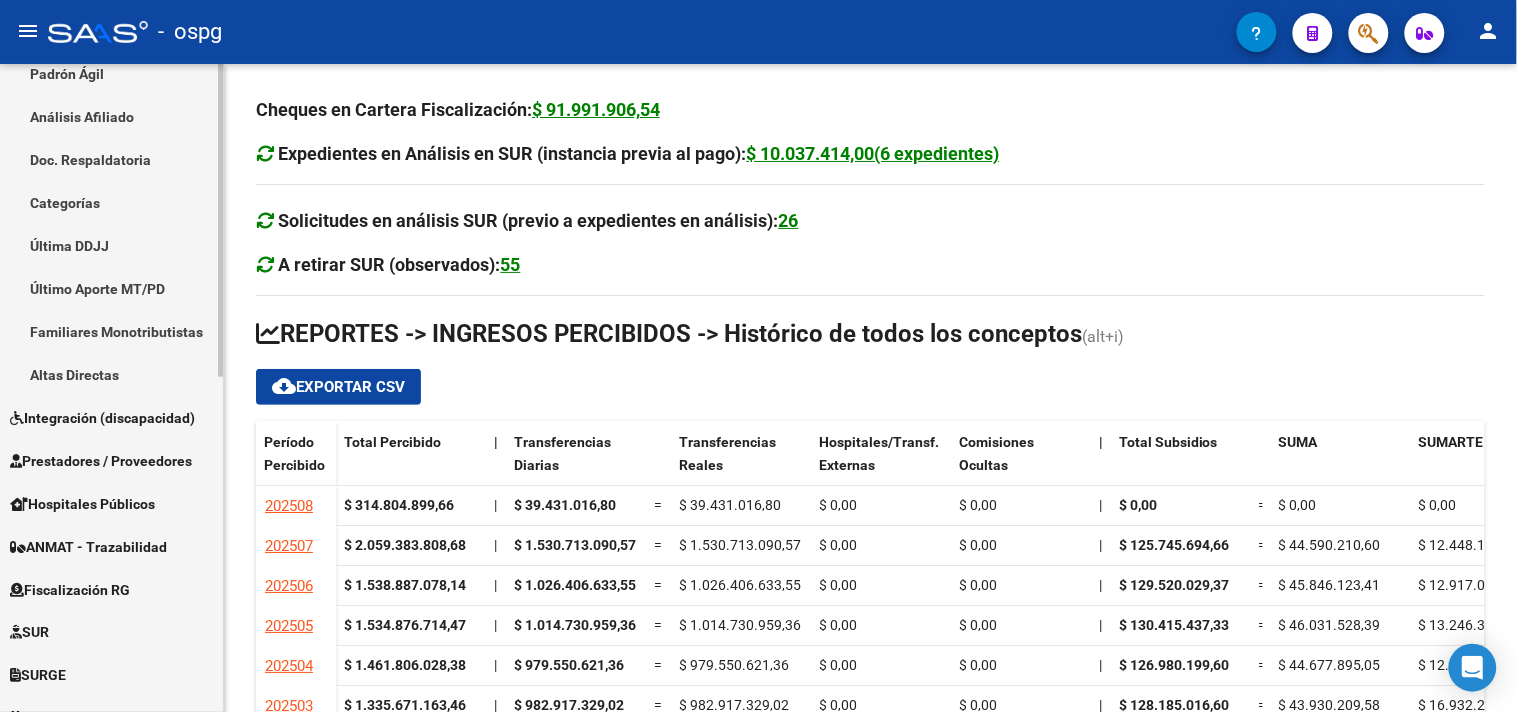 click on "Análisis Afiliado" at bounding box center (111, 116) 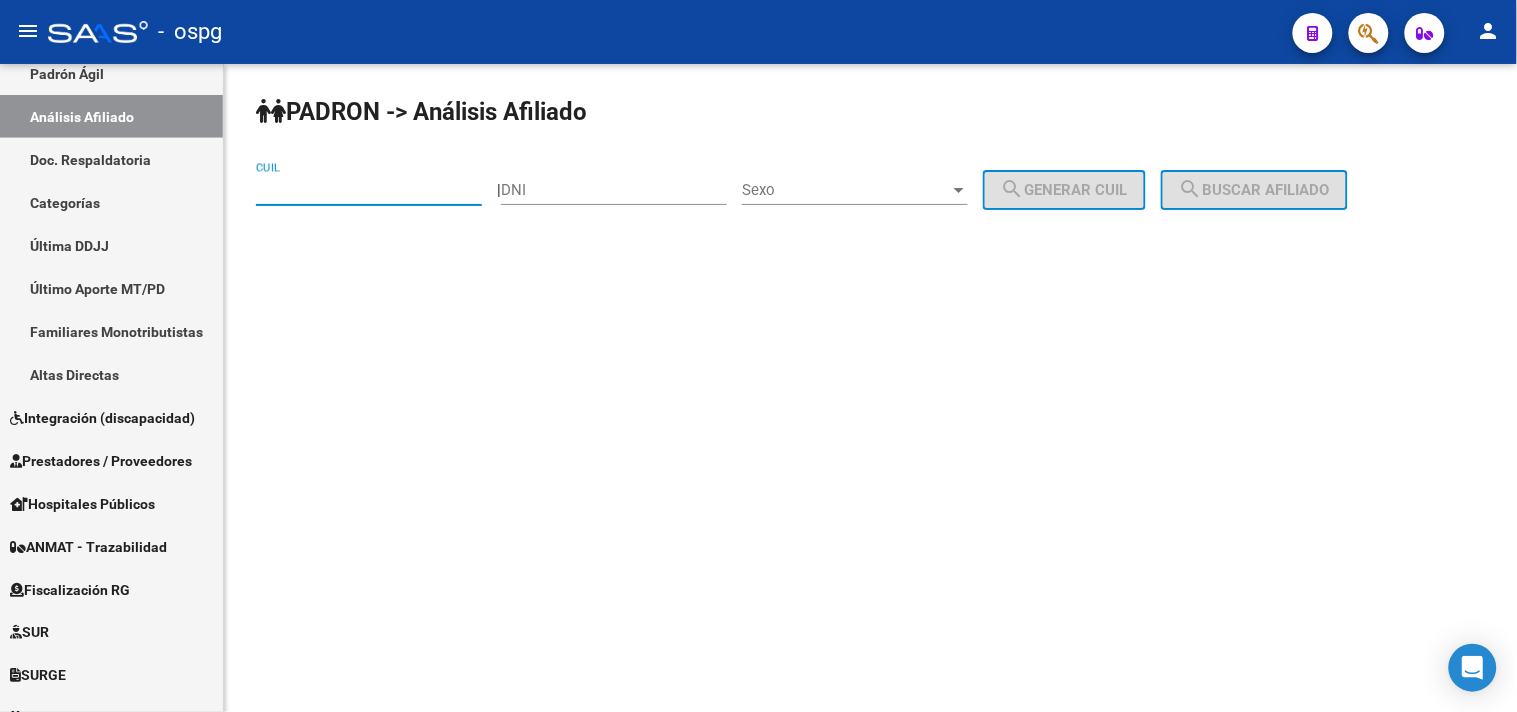 click on "CUIL" at bounding box center (369, 190) 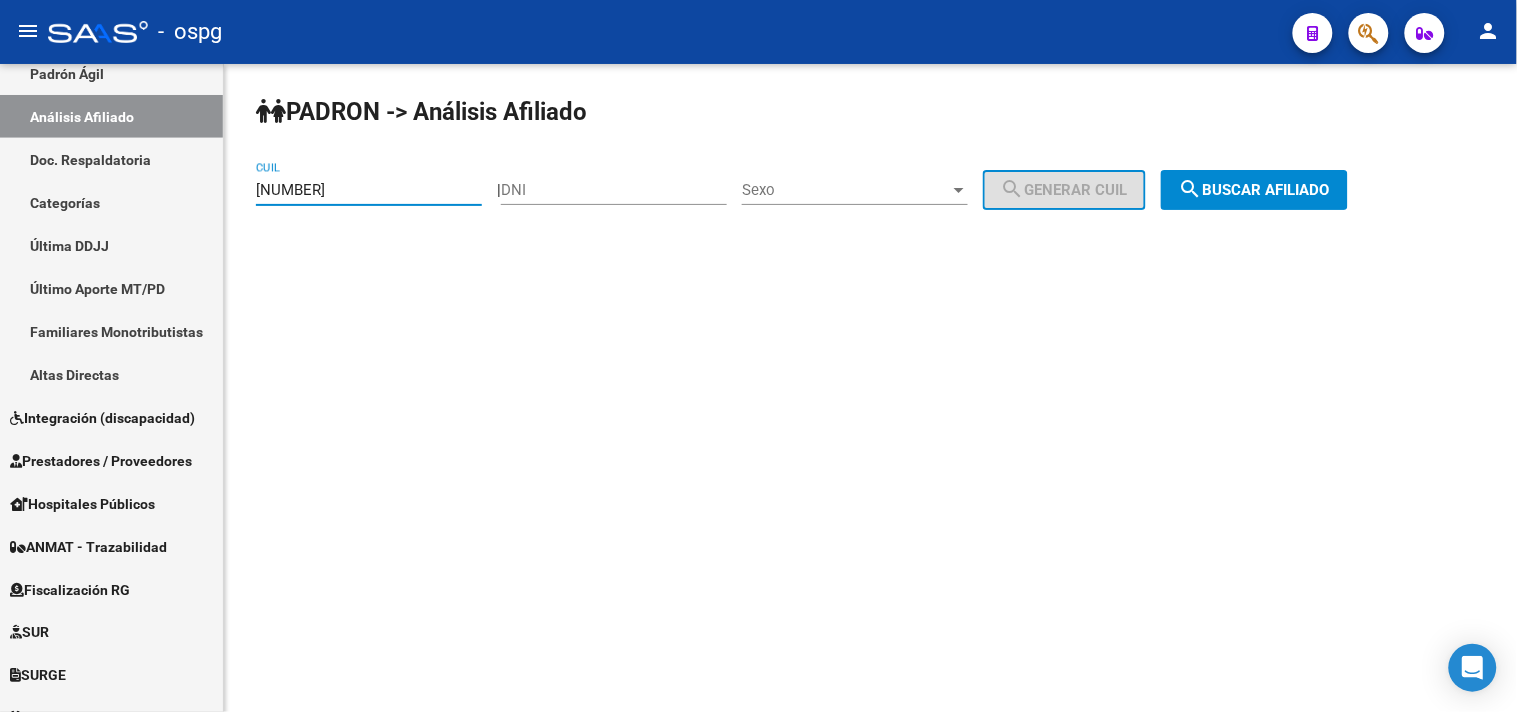type on "[NUMBER]" 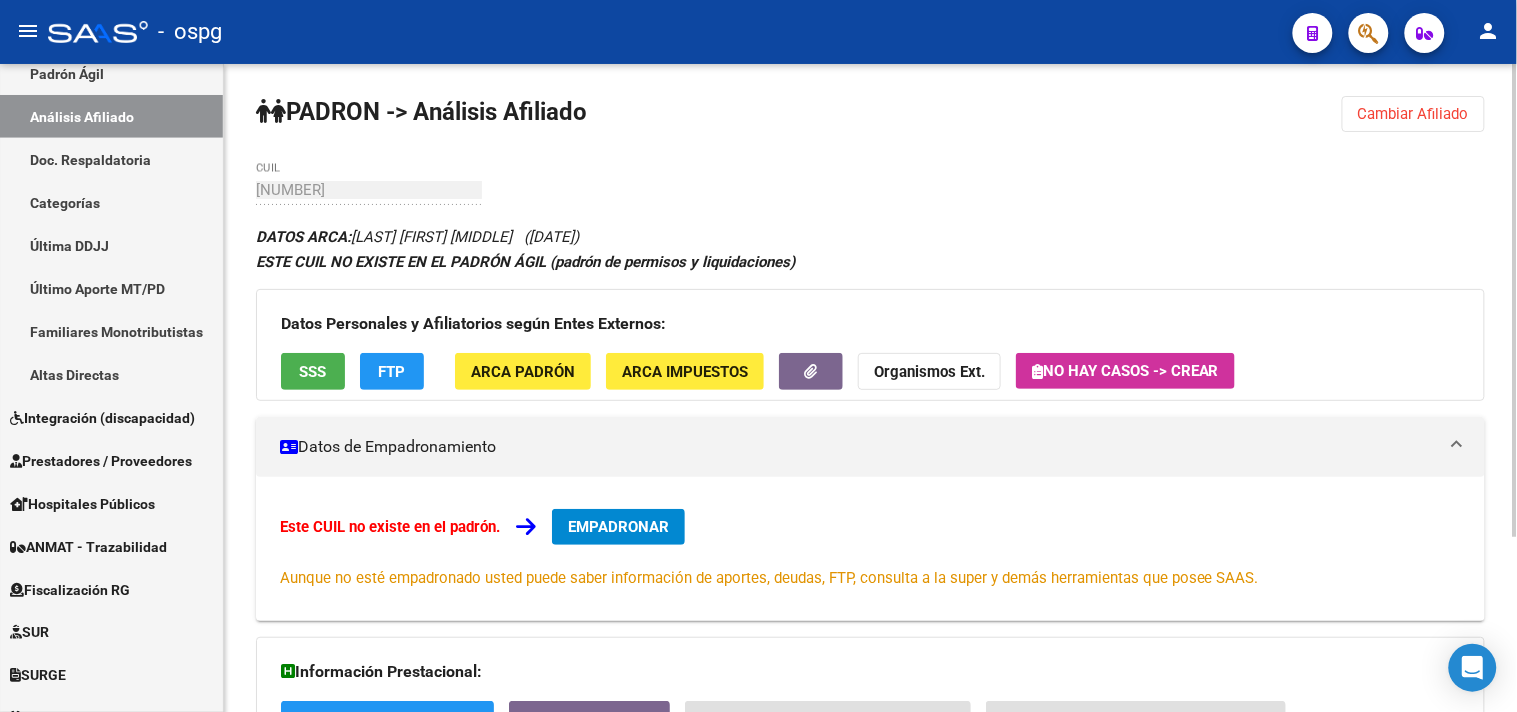 click on "Datos Personales y Afiliatorios según Entes Externos: SSS FTP ARCA Padrón ARCA Impuestos Organismos Ext.   No hay casos -> Crear" 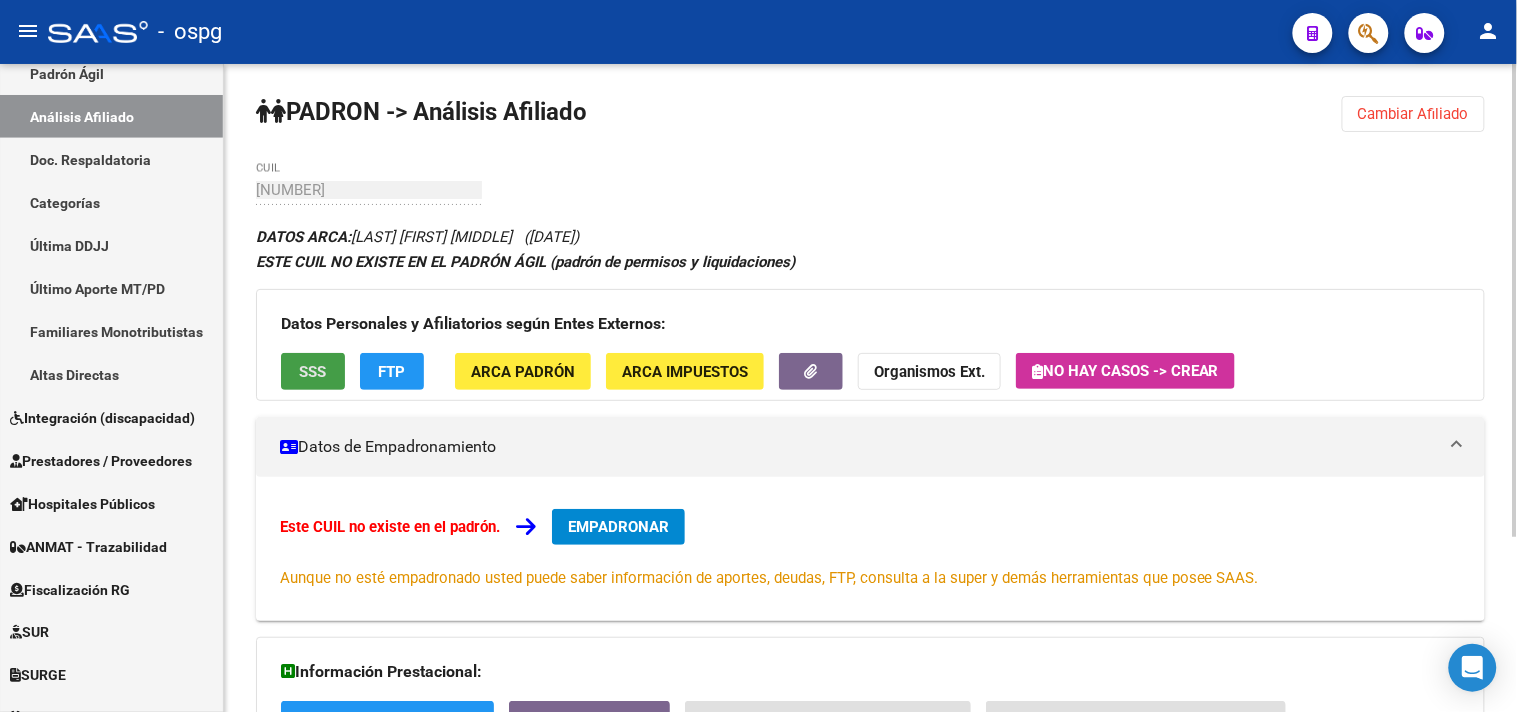 click on "SSS" 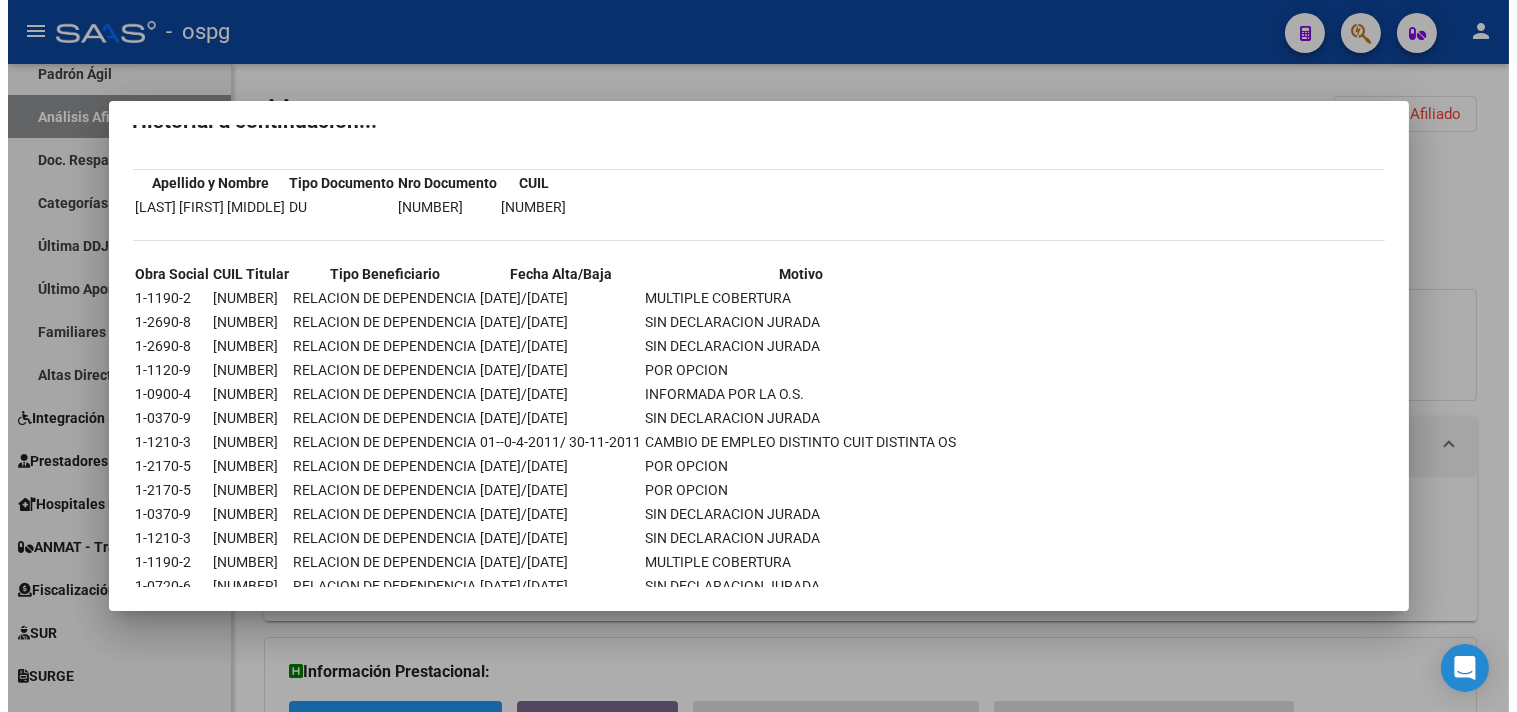 scroll, scrollTop: 104, scrollLeft: 0, axis: vertical 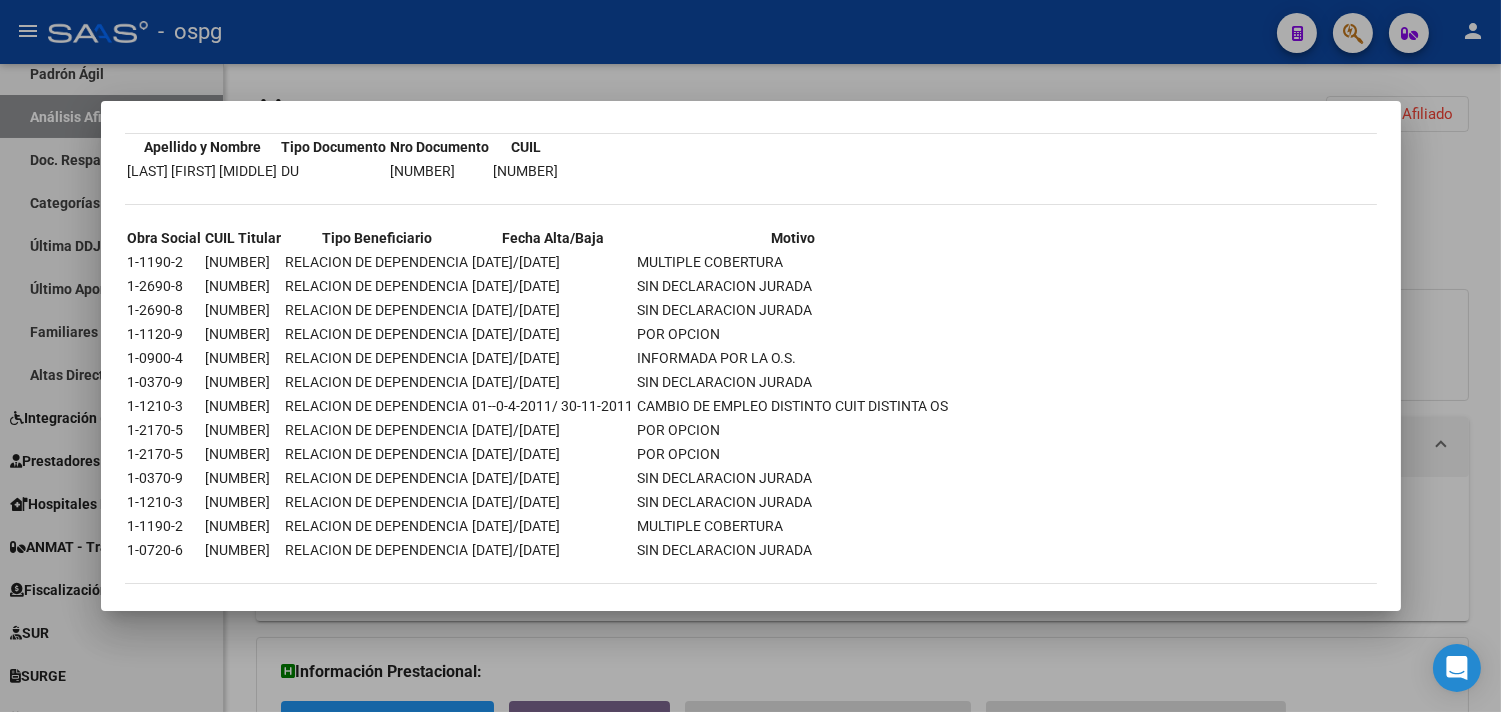 click at bounding box center (750, 356) 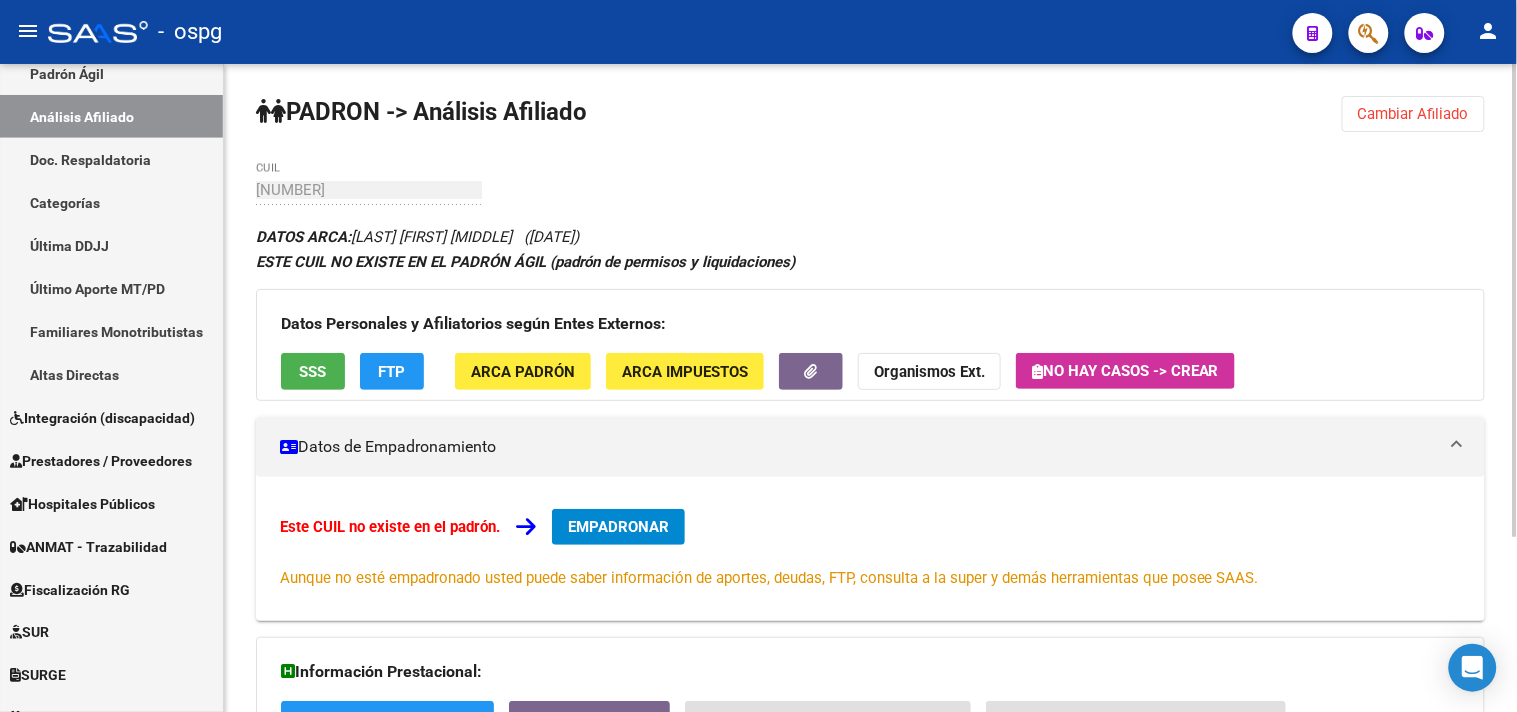 click on "Organismos Ext." 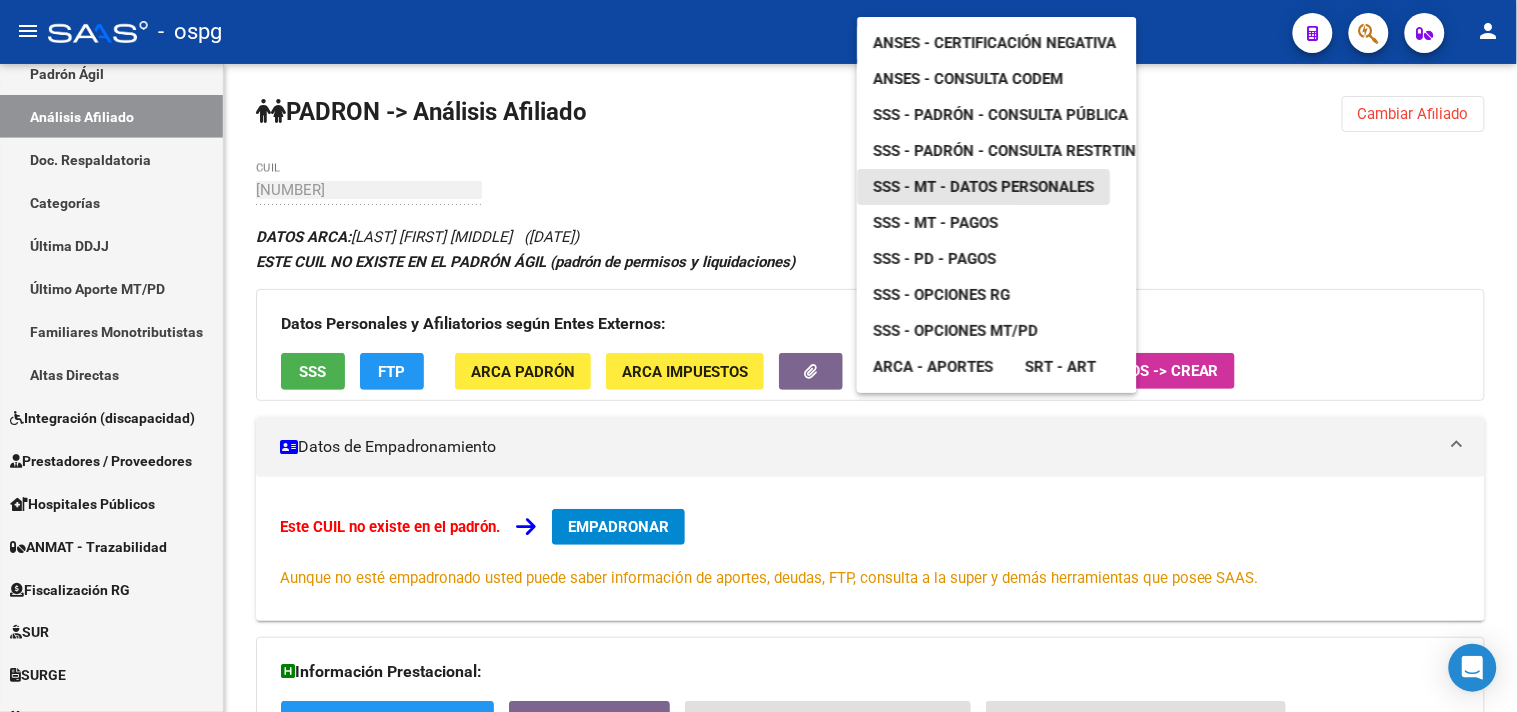 click on "SSS - MT - Datos Personales" at bounding box center (983, 187) 